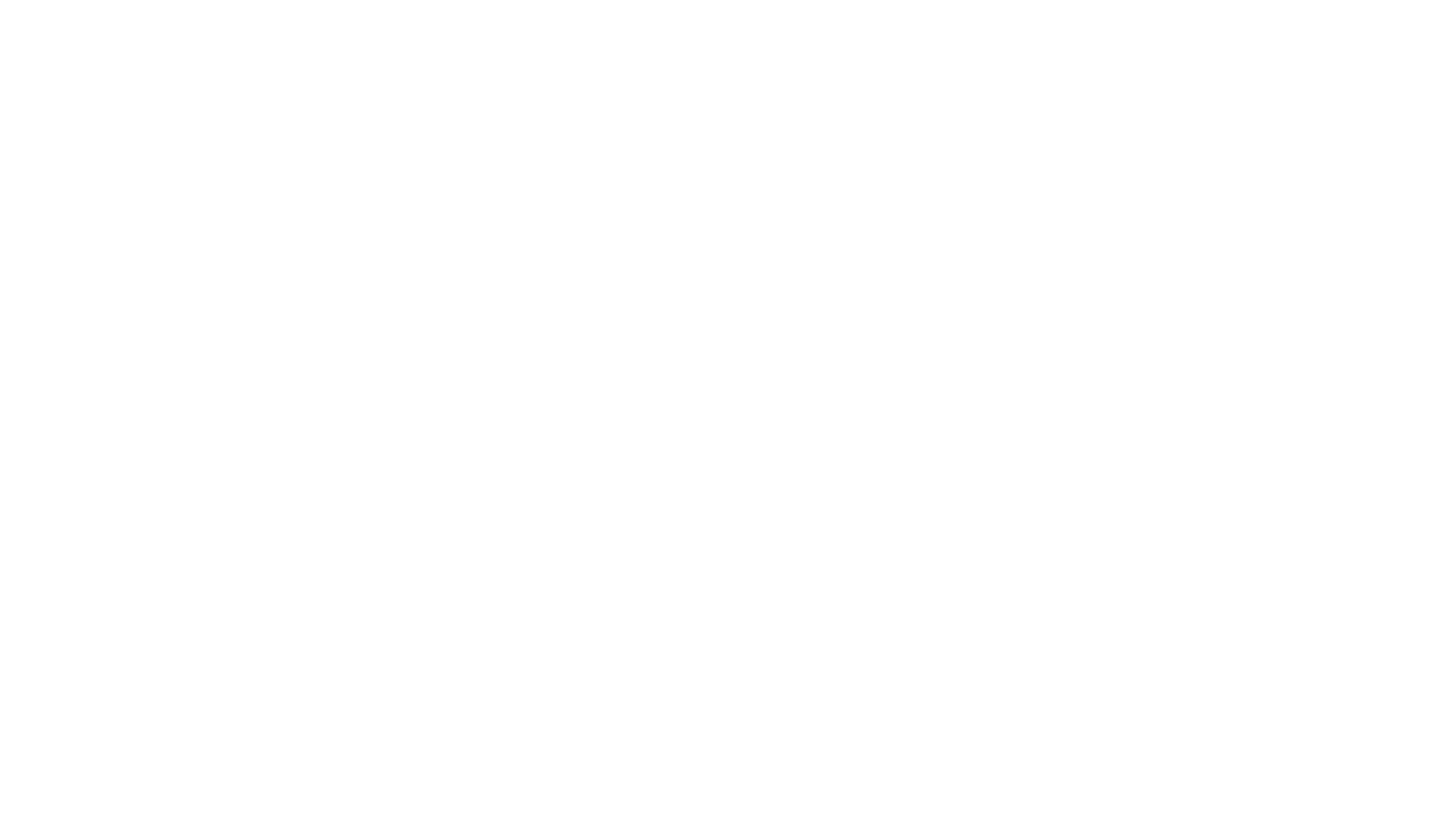 scroll, scrollTop: 0, scrollLeft: 0, axis: both 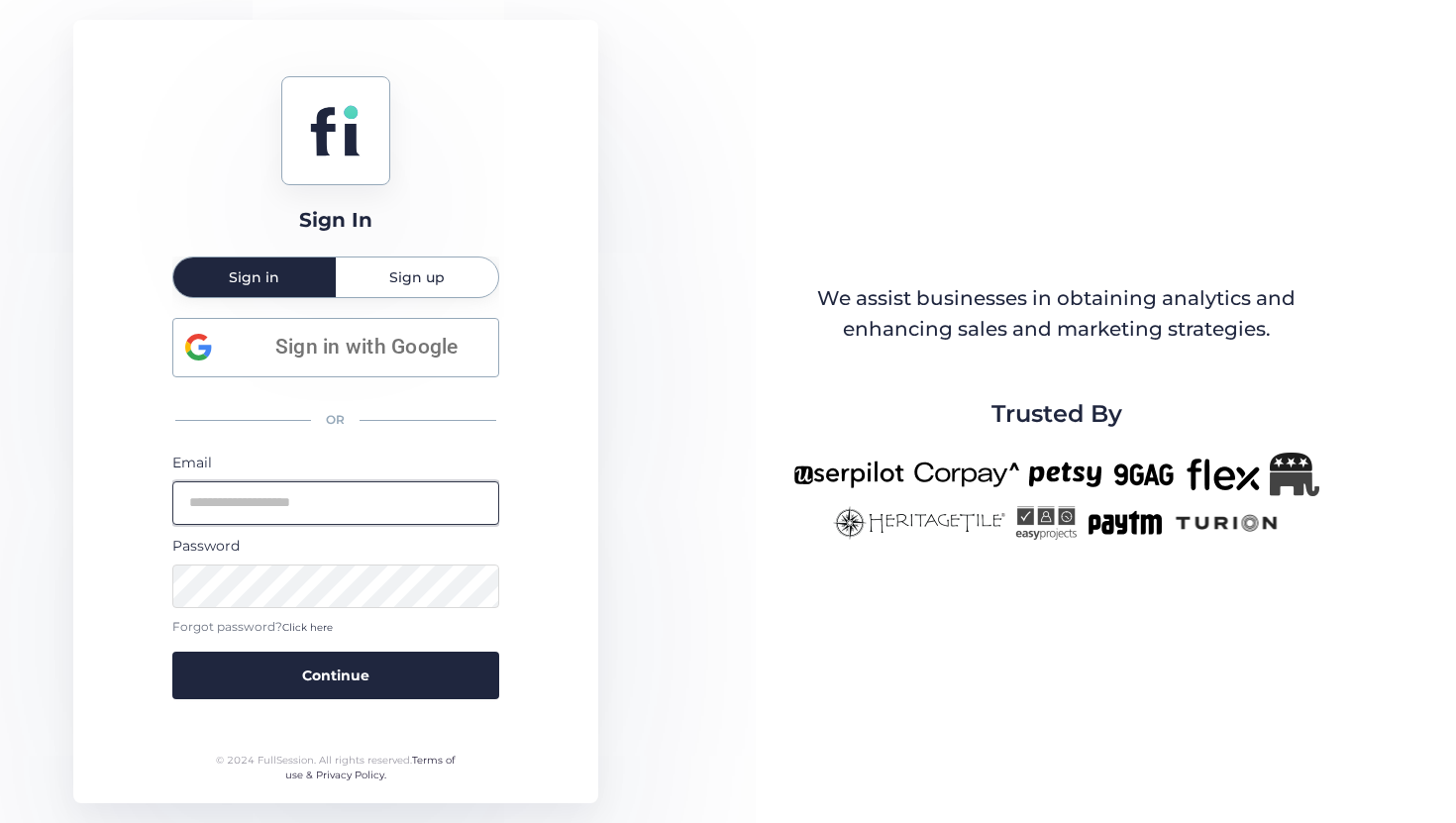 click at bounding box center (336, 503) 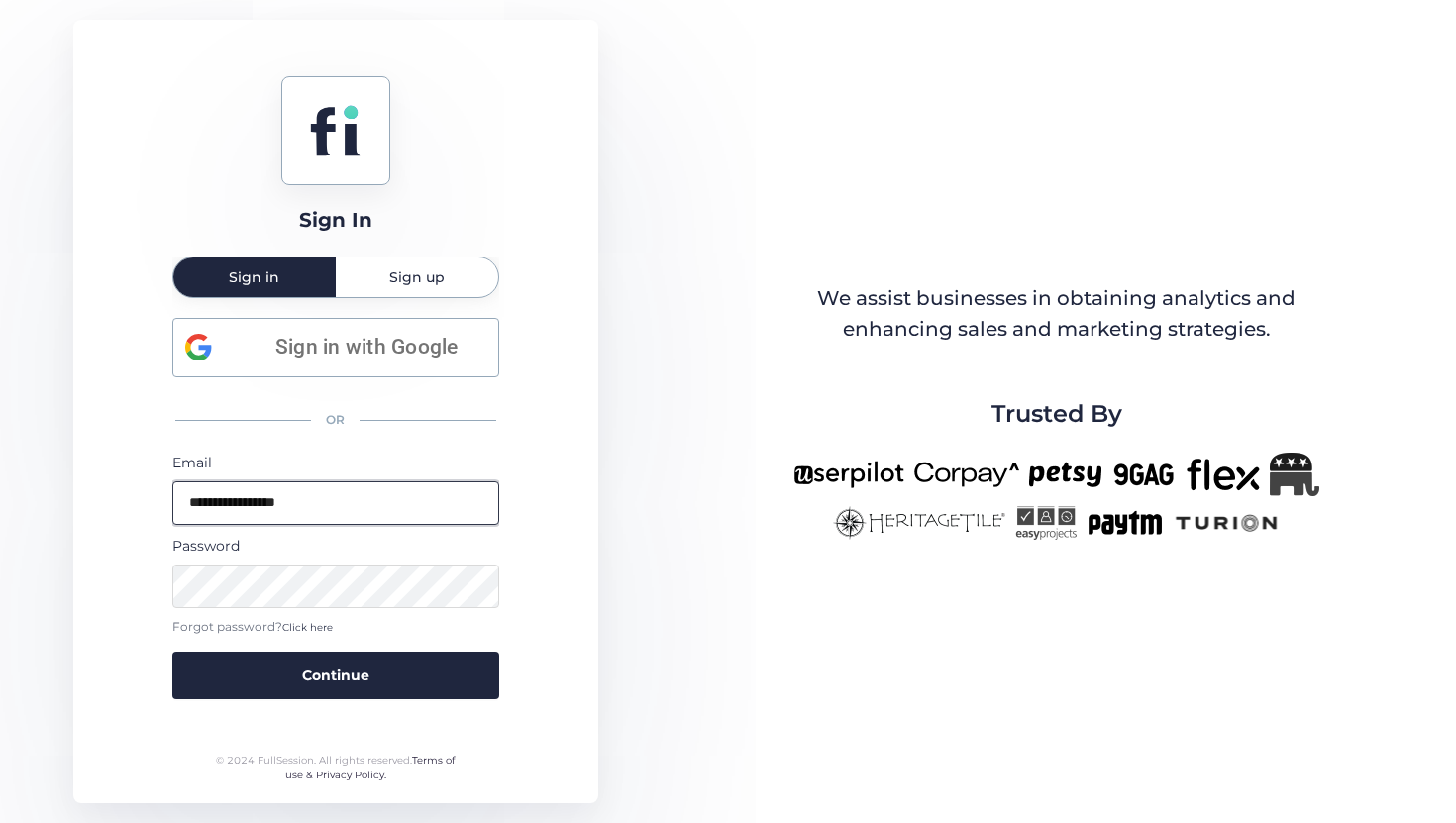 type on "**********" 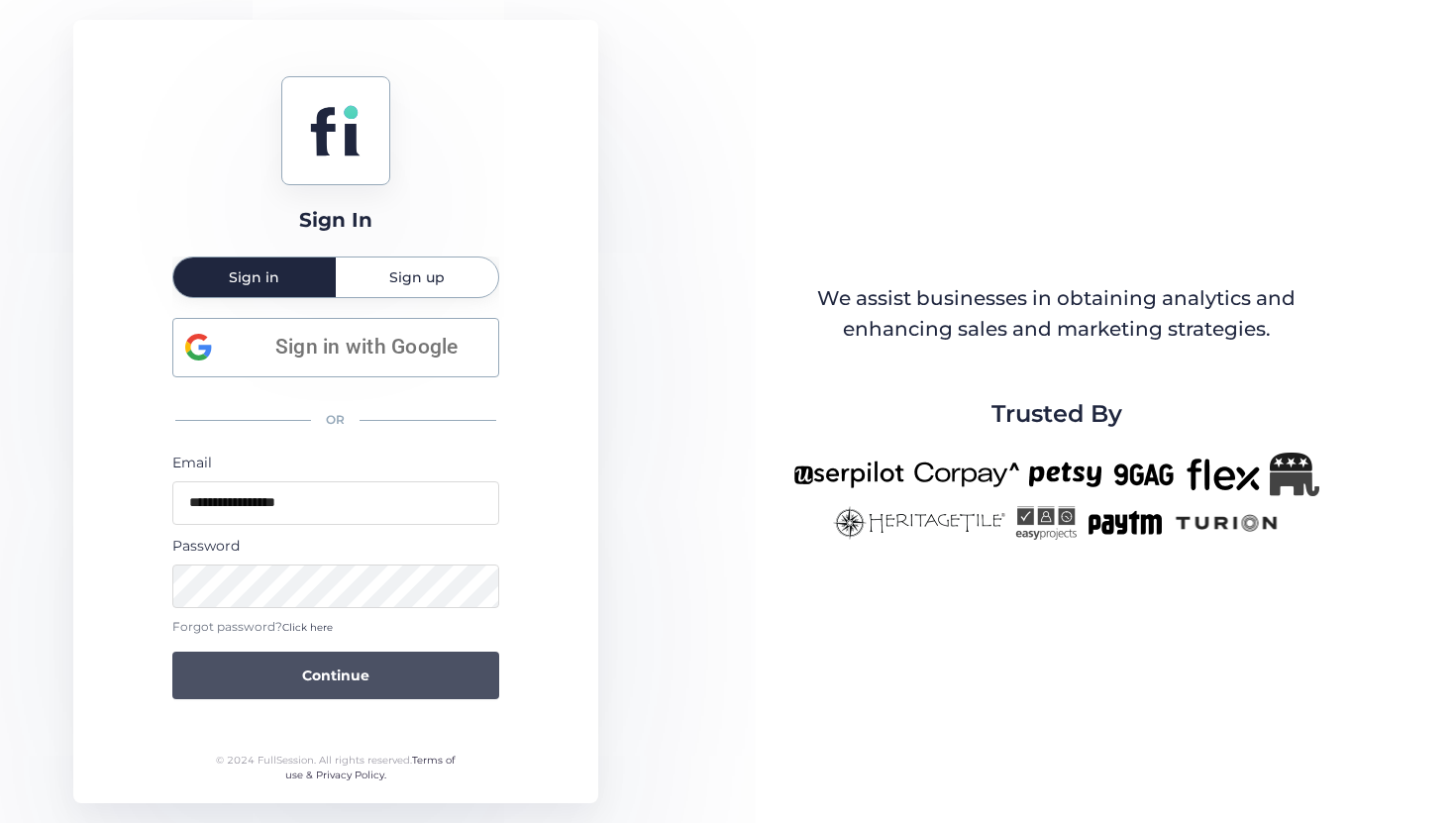 click on "Continue" at bounding box center [336, 675] 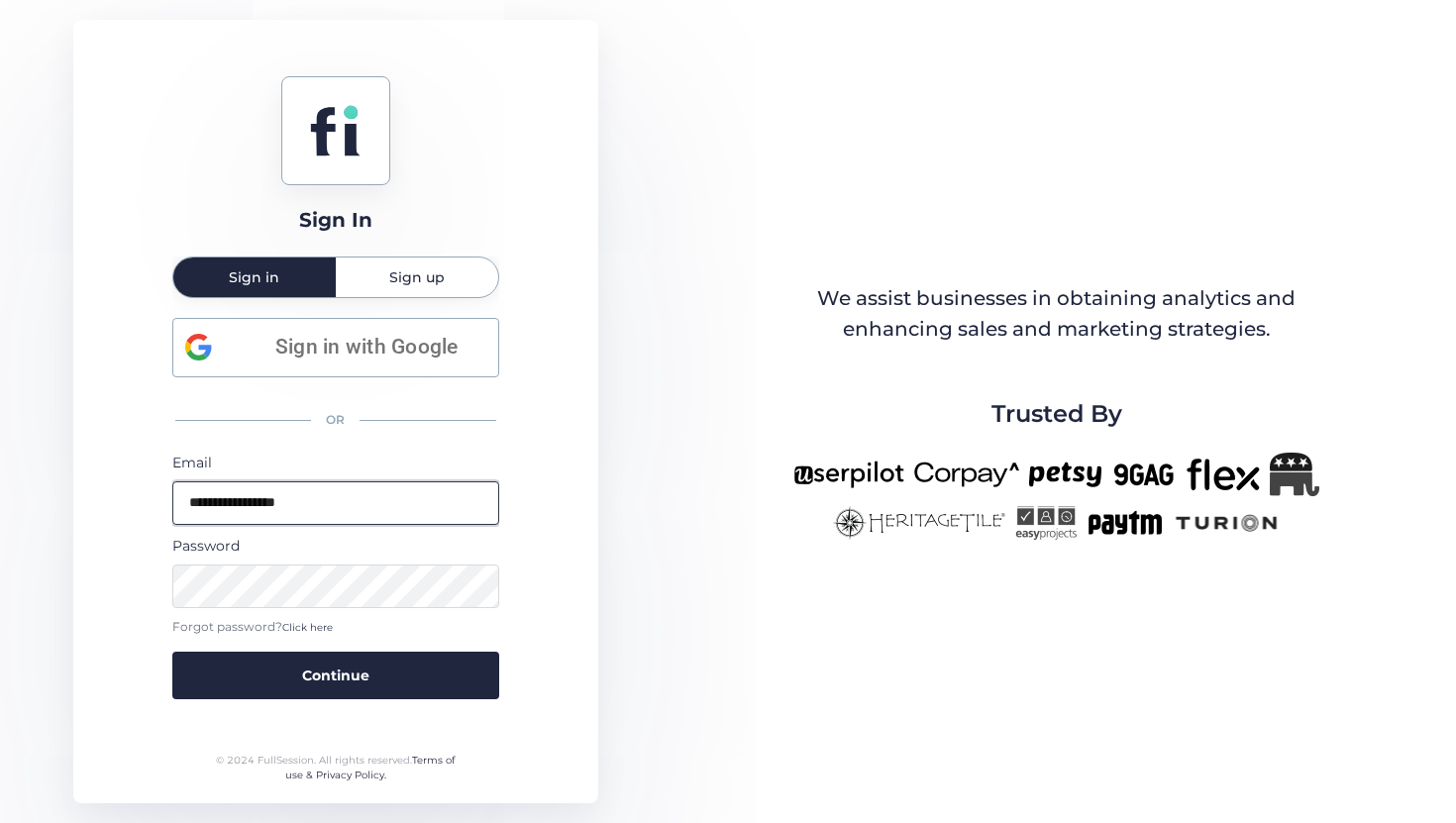 click on "**********" at bounding box center [336, 503] 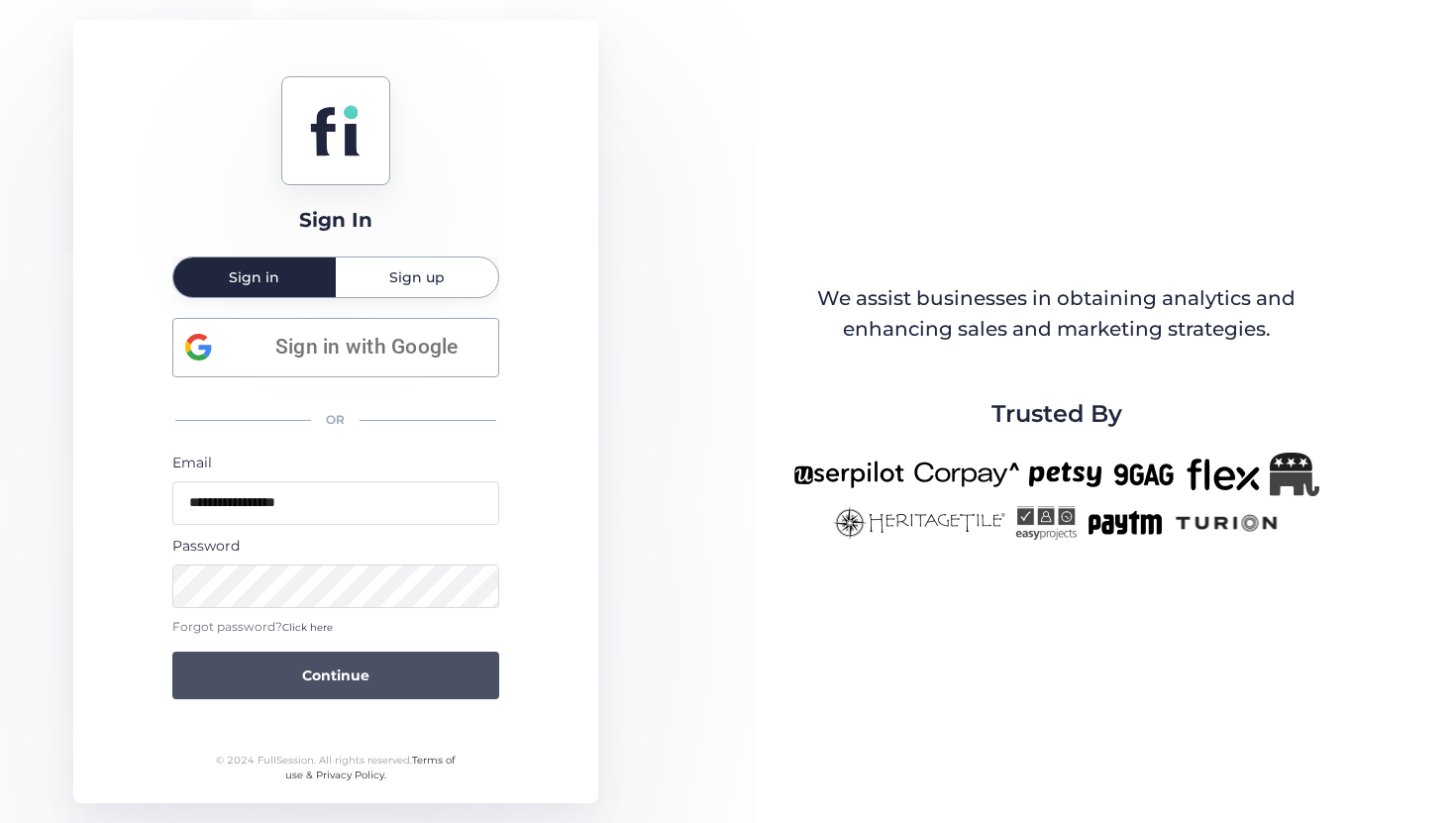 click on "Continue" at bounding box center [336, 675] 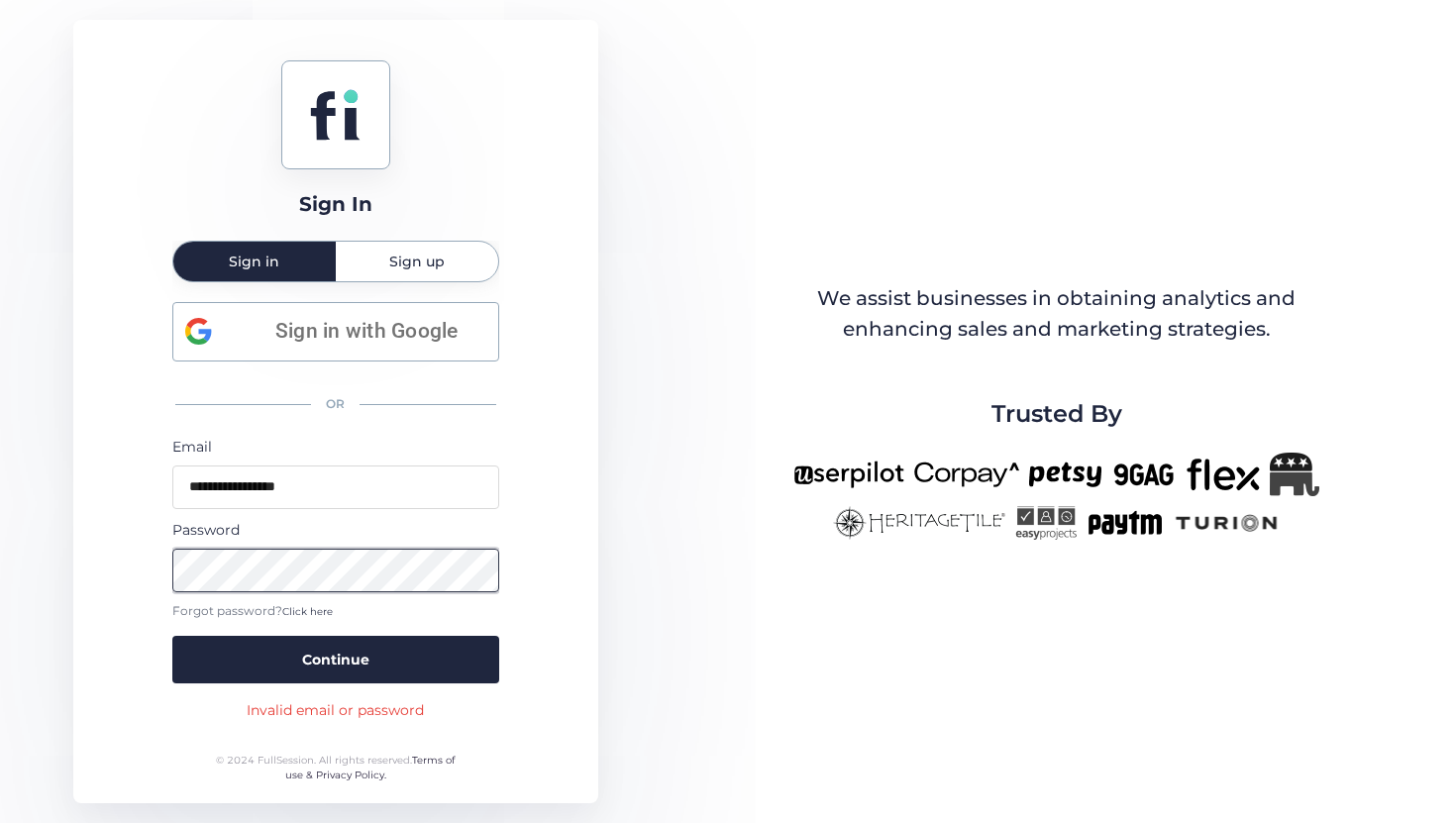 click on "**********" 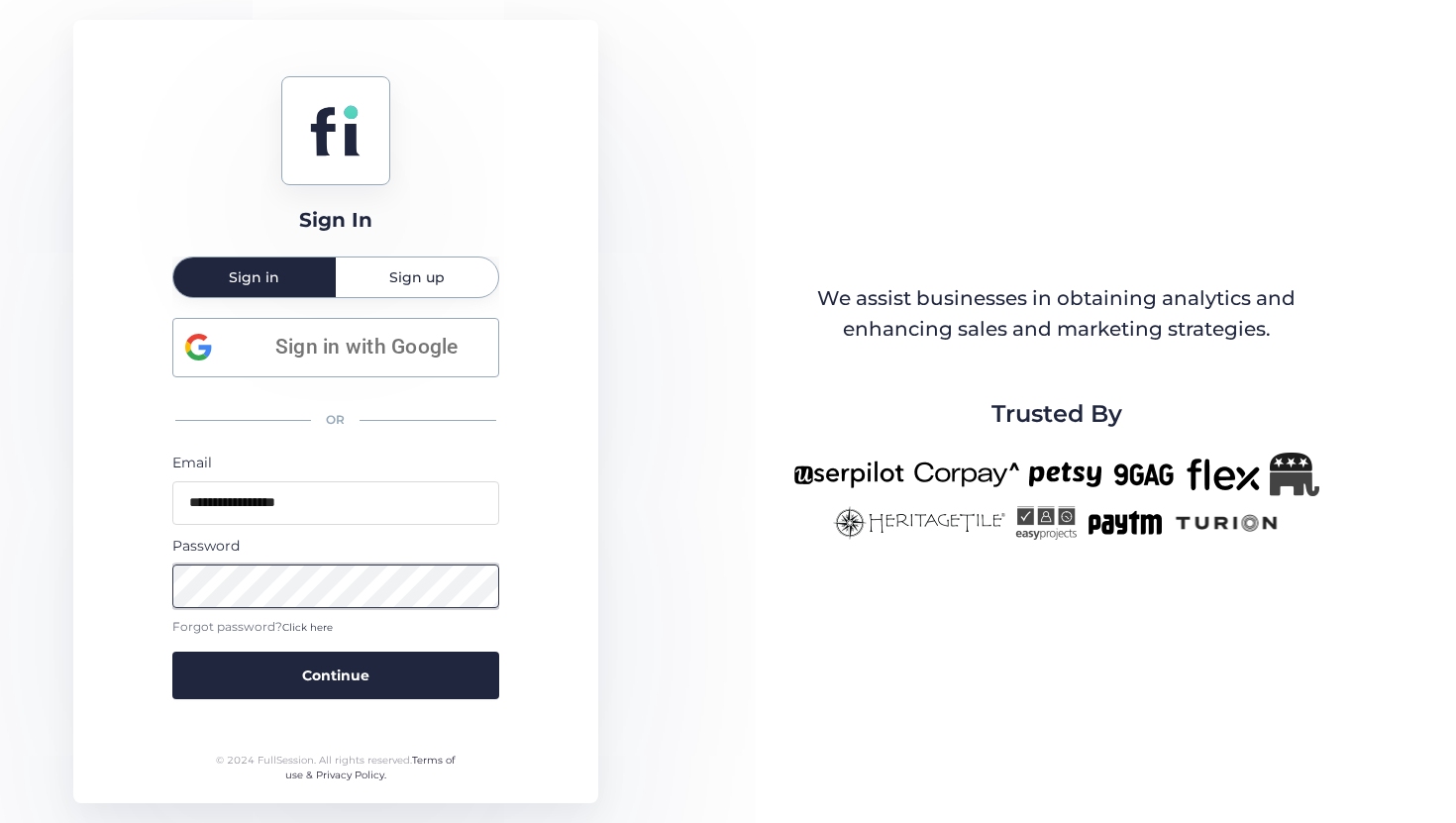 click on "Continue" at bounding box center (336, 675) 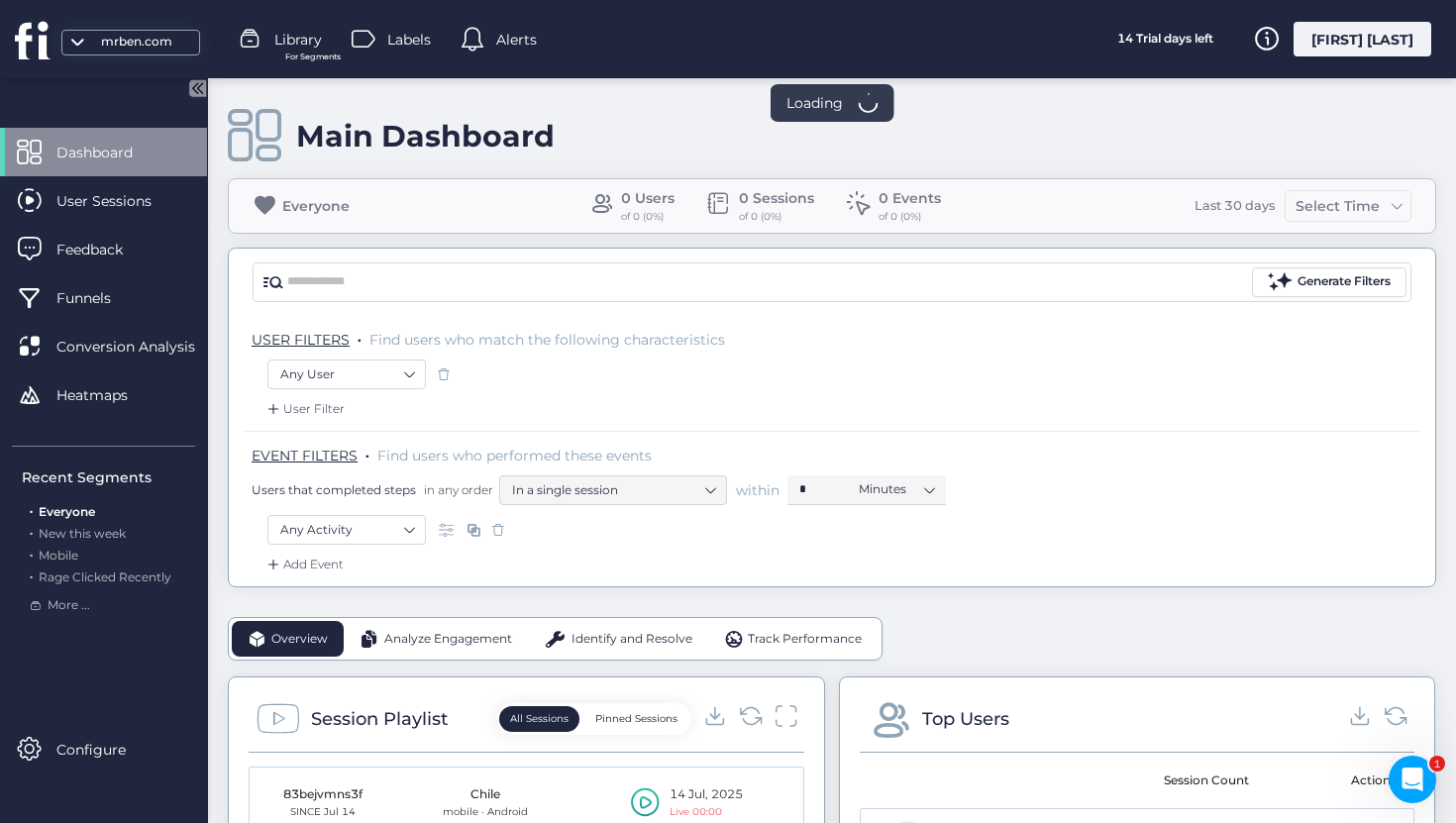 scroll, scrollTop: 0, scrollLeft: 0, axis: both 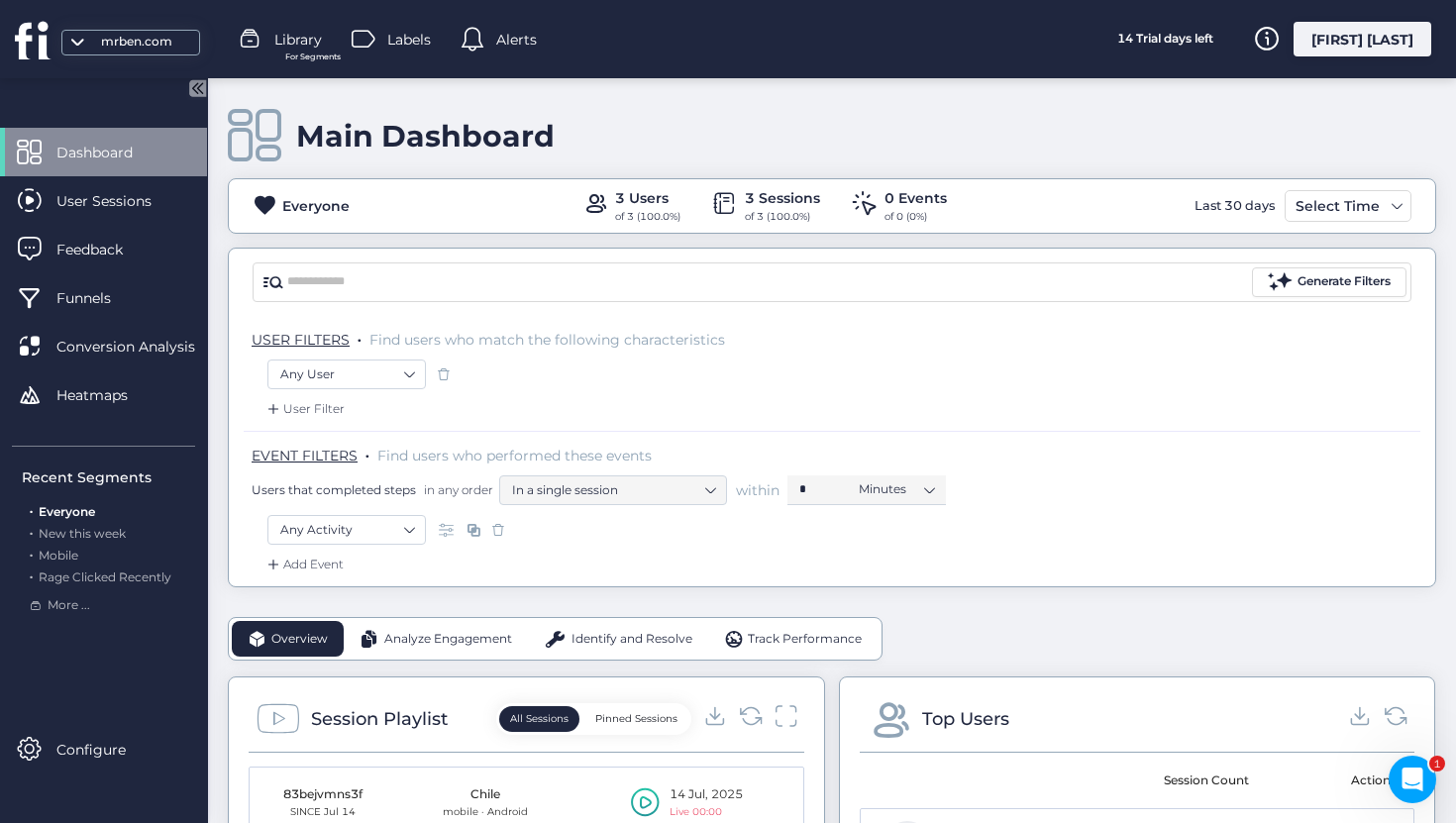 click 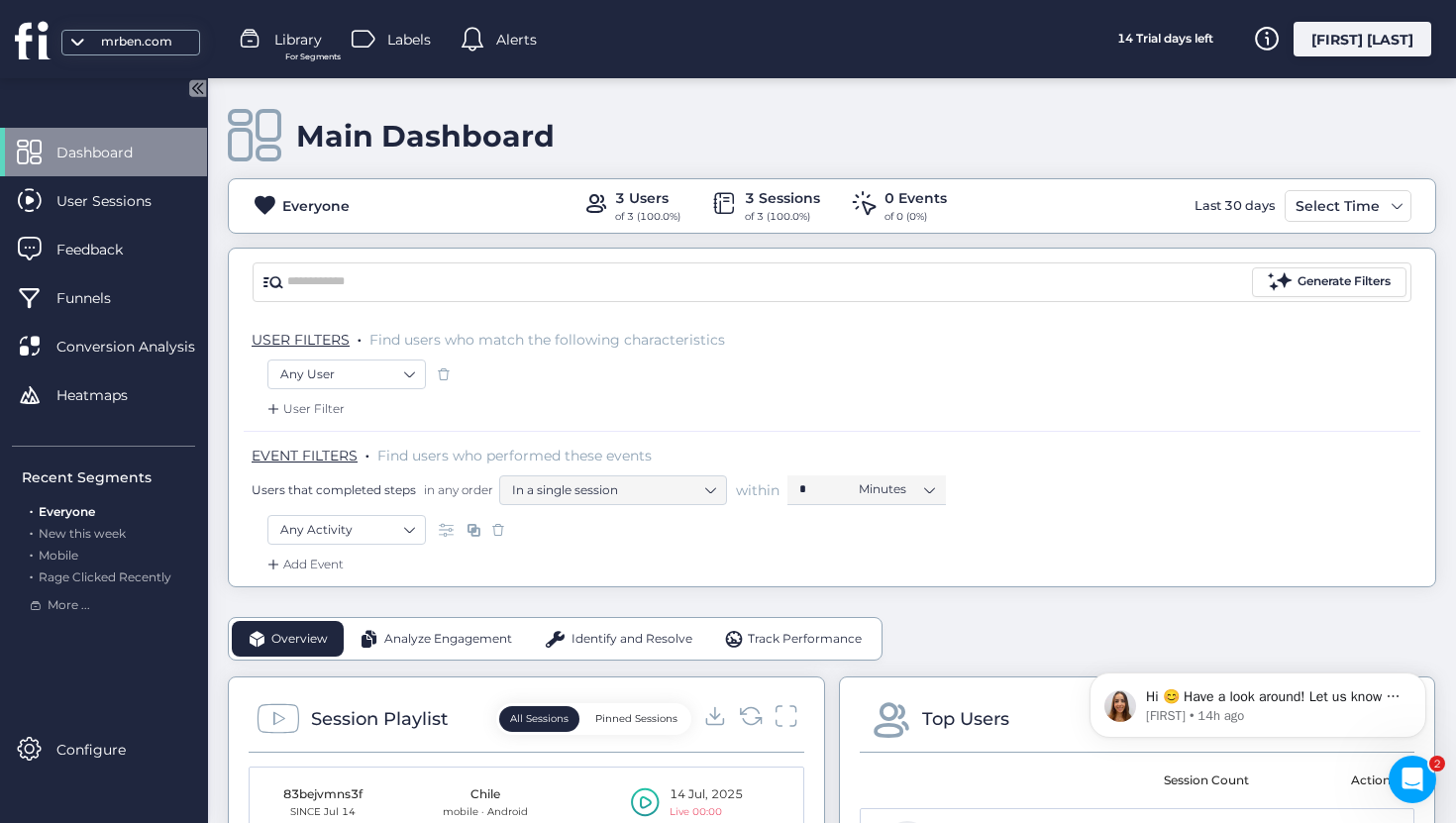 scroll, scrollTop: 0, scrollLeft: 0, axis: both 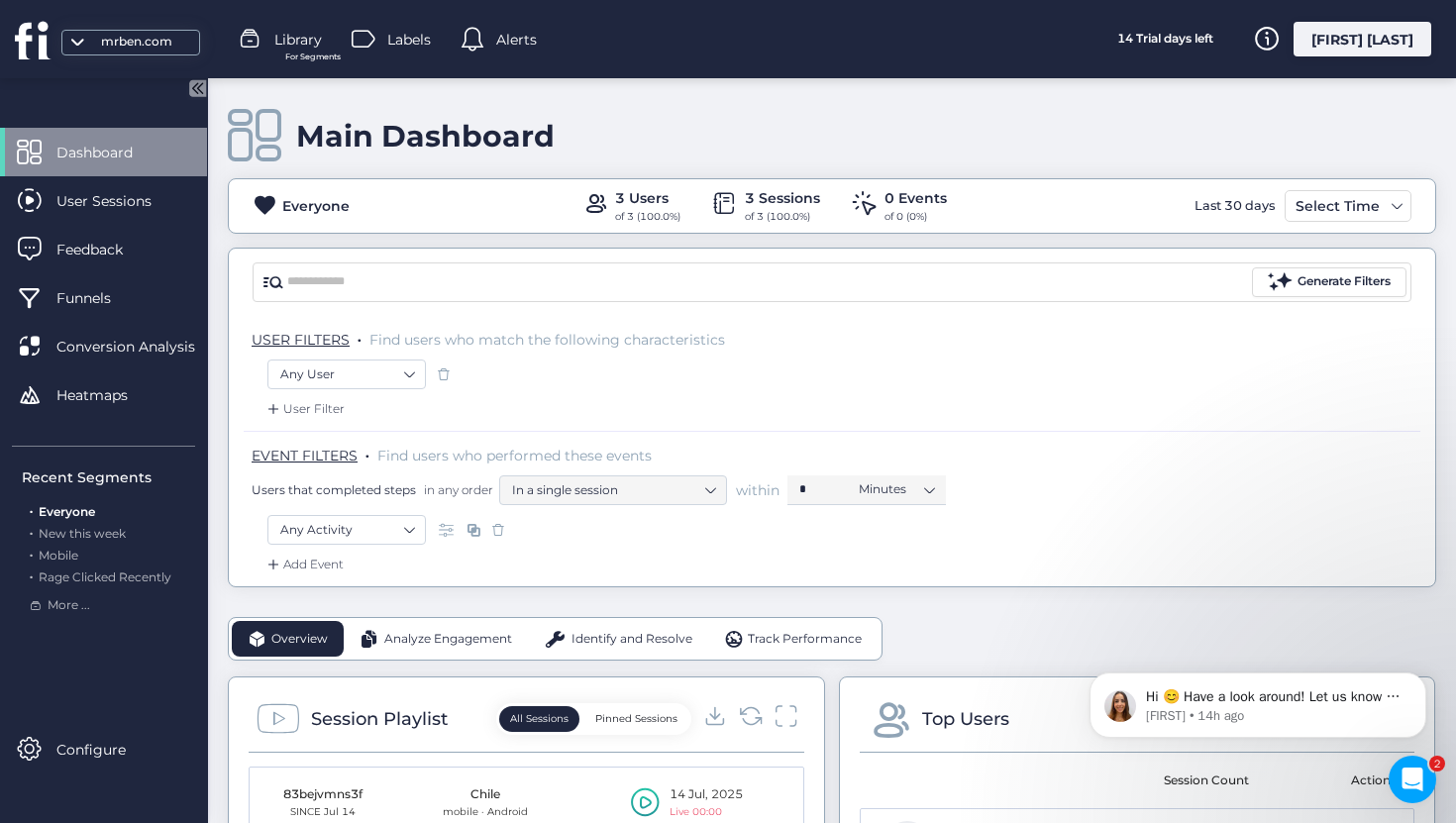 click 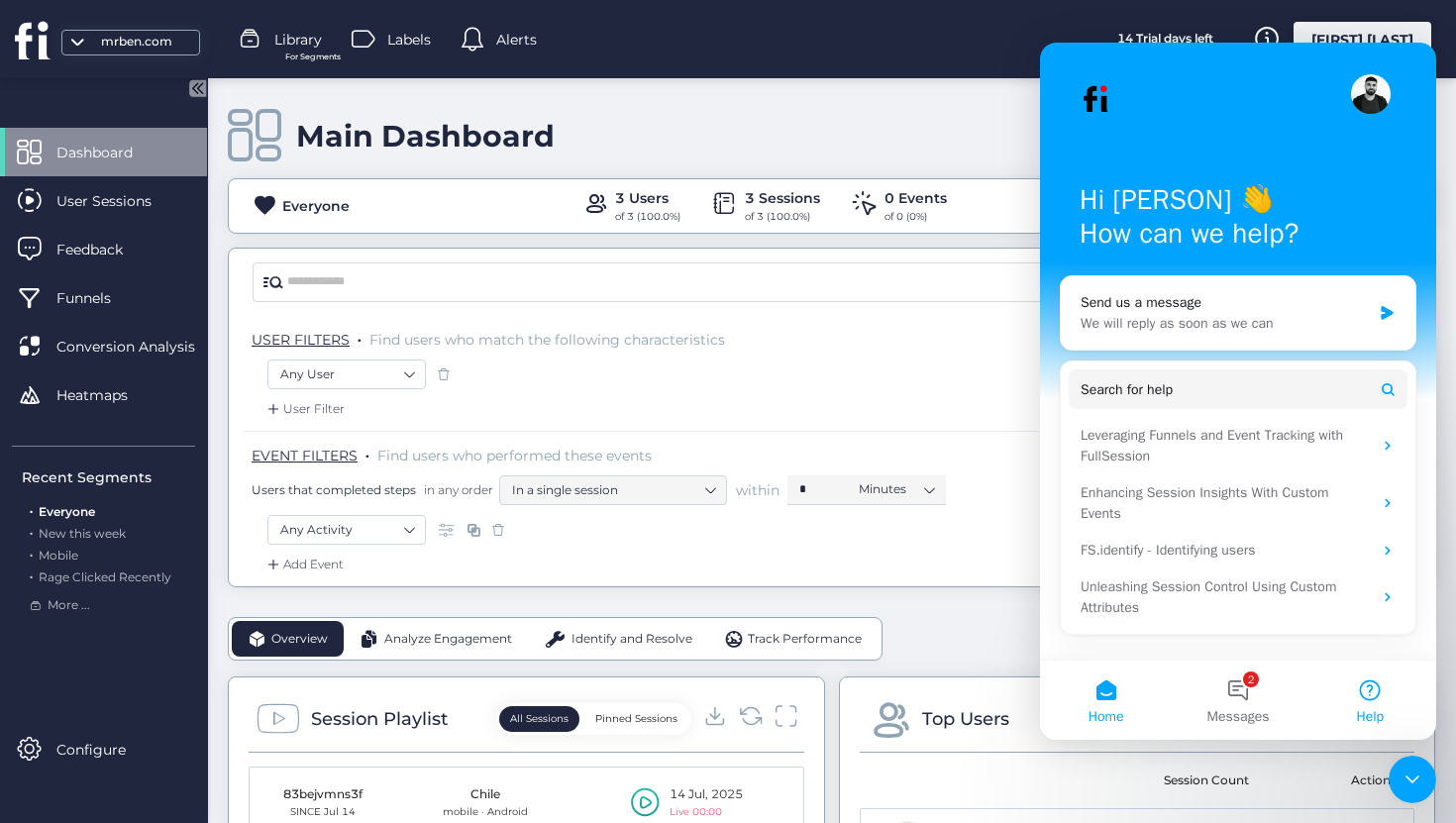 click on "Help" at bounding box center [1370, 700] 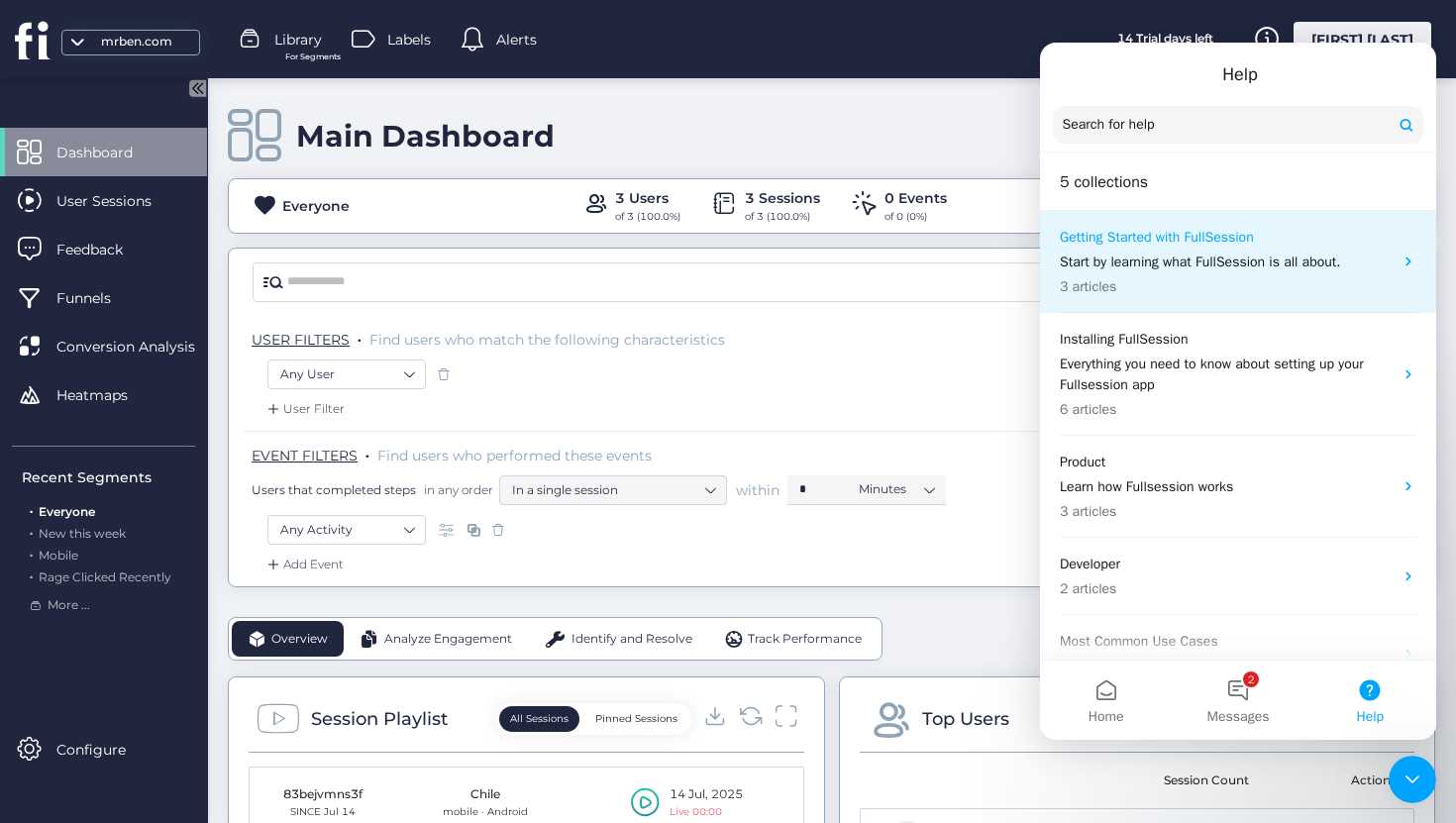 click on "3 articles" at bounding box center [1226, 286] 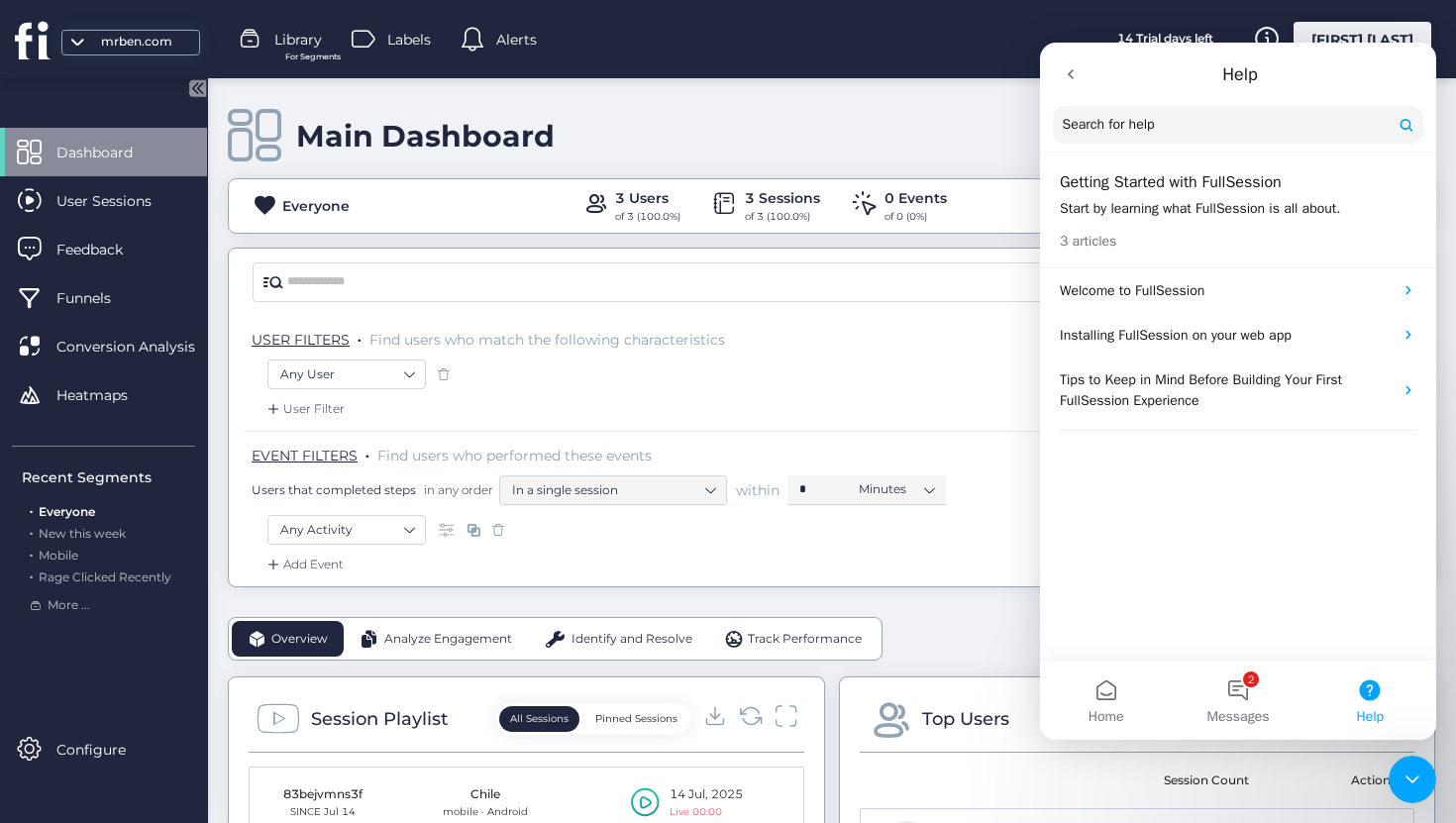 click at bounding box center [1071, 74] 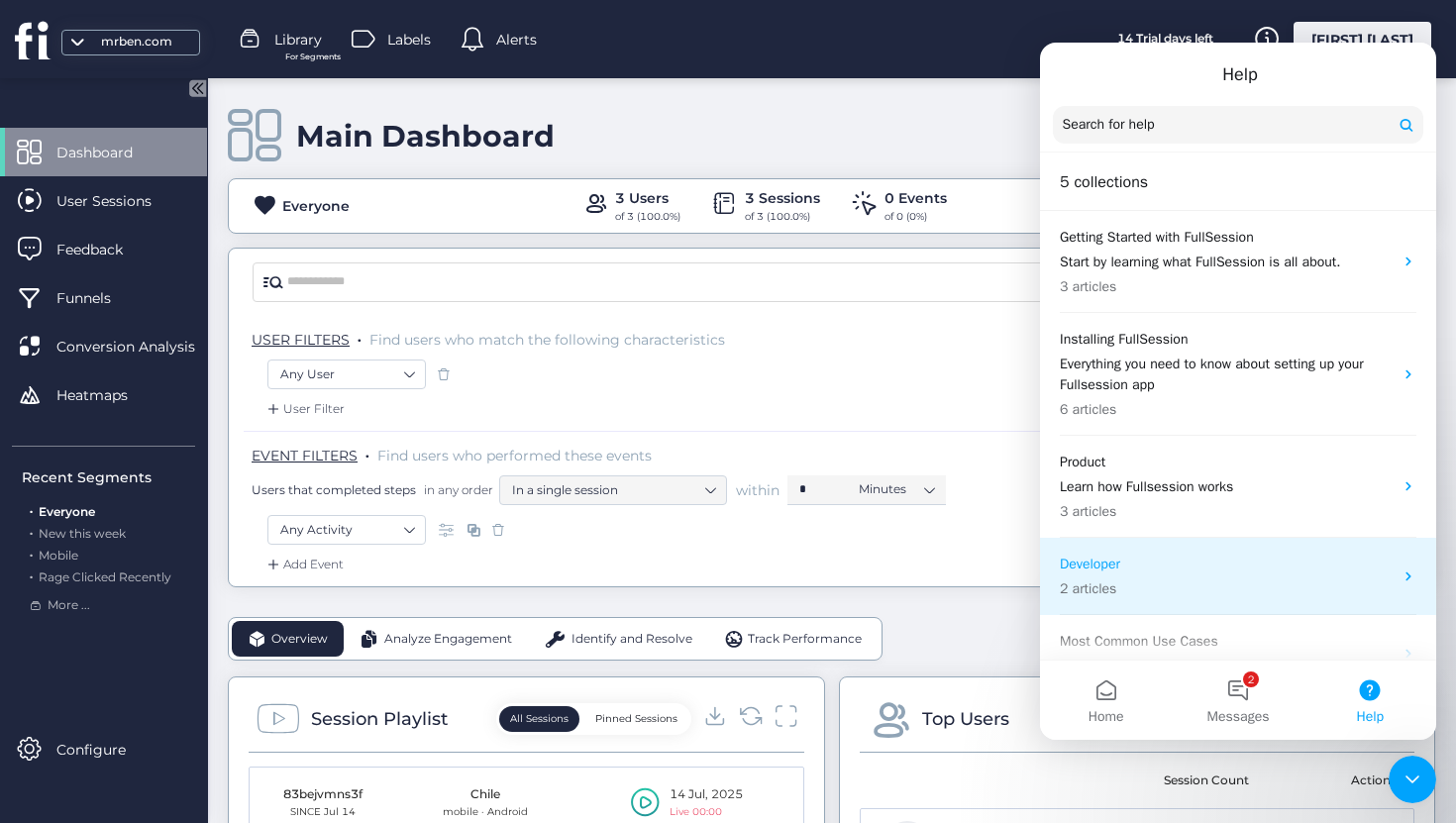 click on "2 articles" at bounding box center (1226, 588) 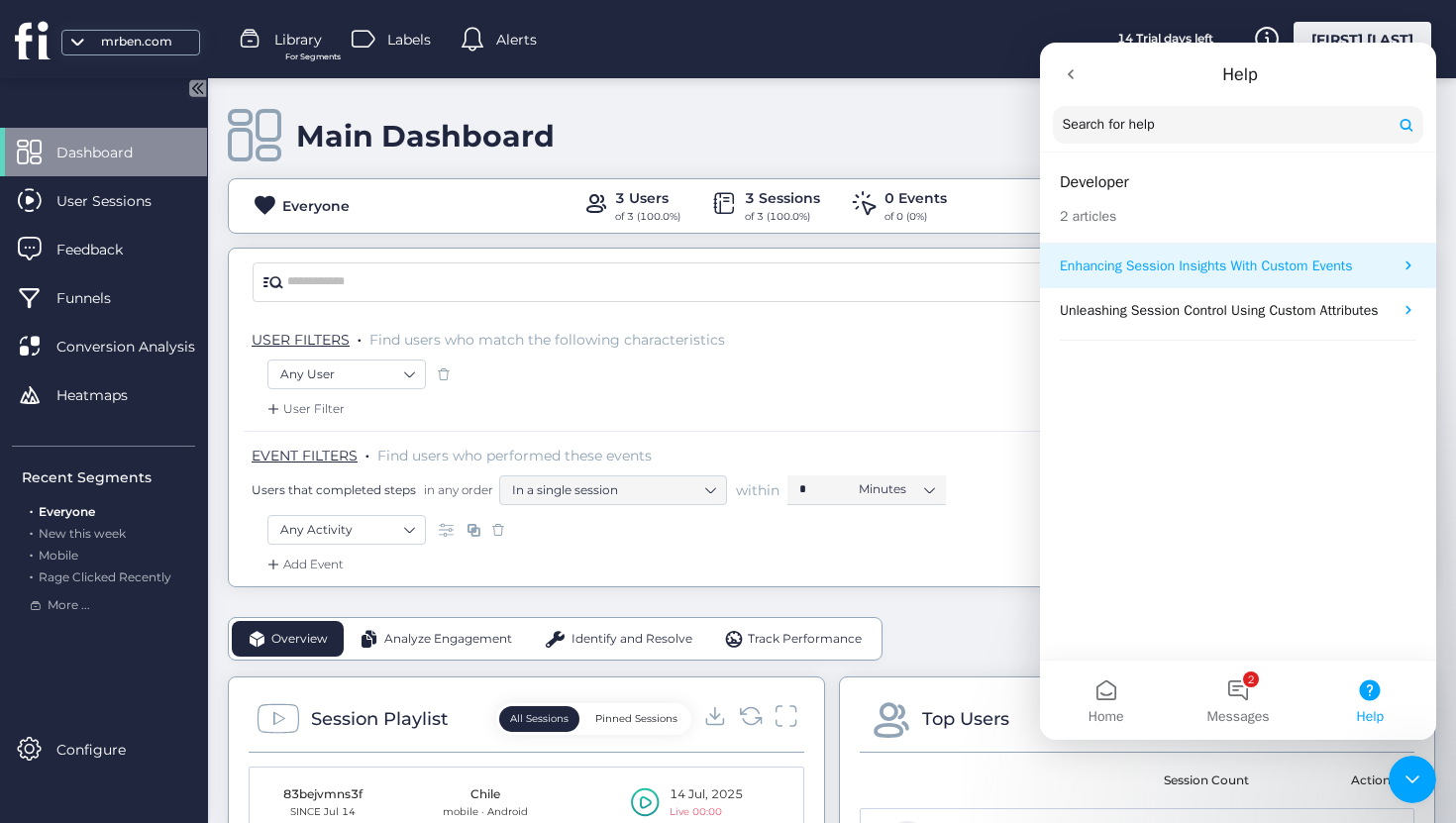 click on "Enhancing Session Insights With Custom Events" at bounding box center [1238, 265] 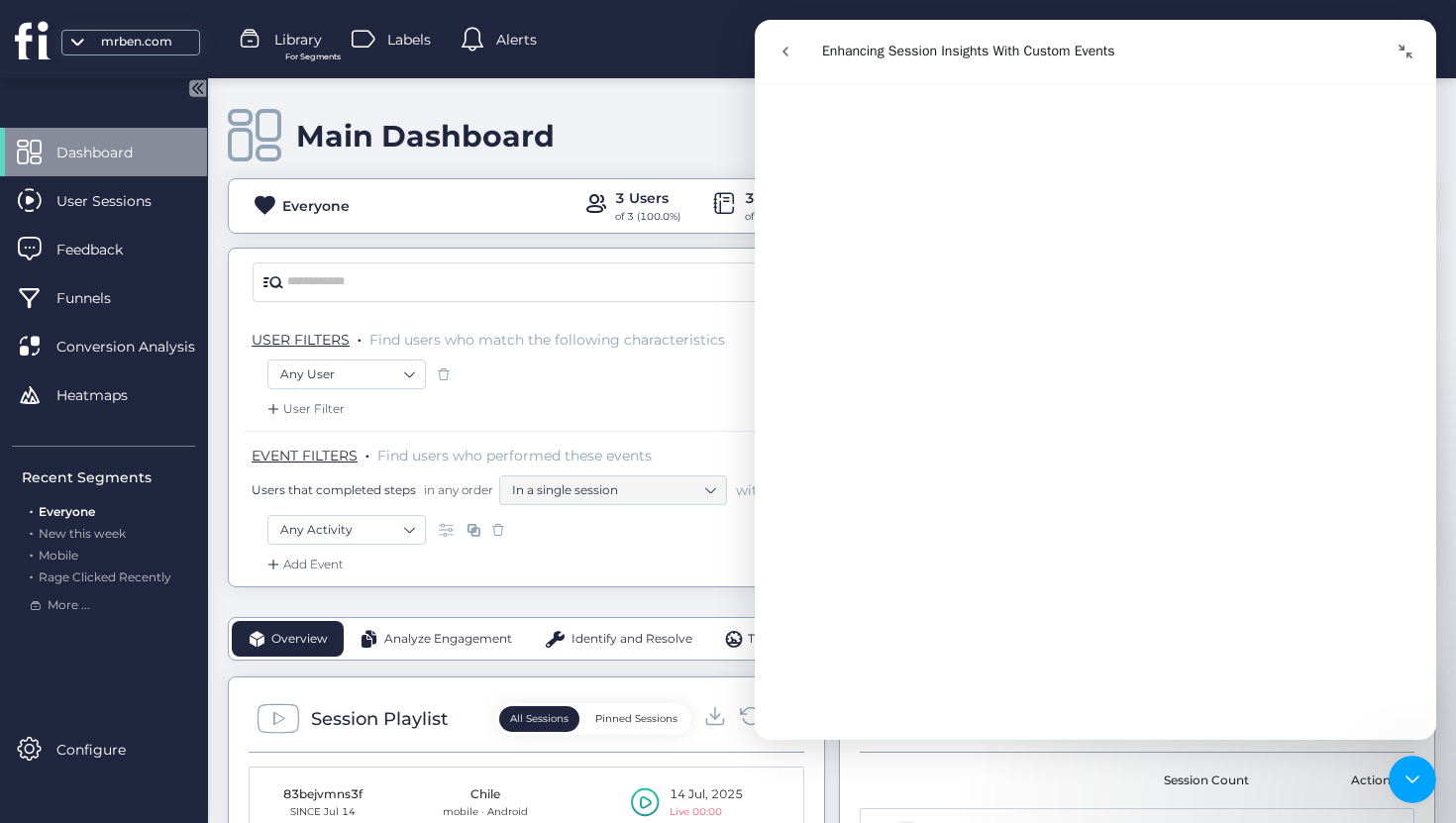 scroll, scrollTop: 0, scrollLeft: 0, axis: both 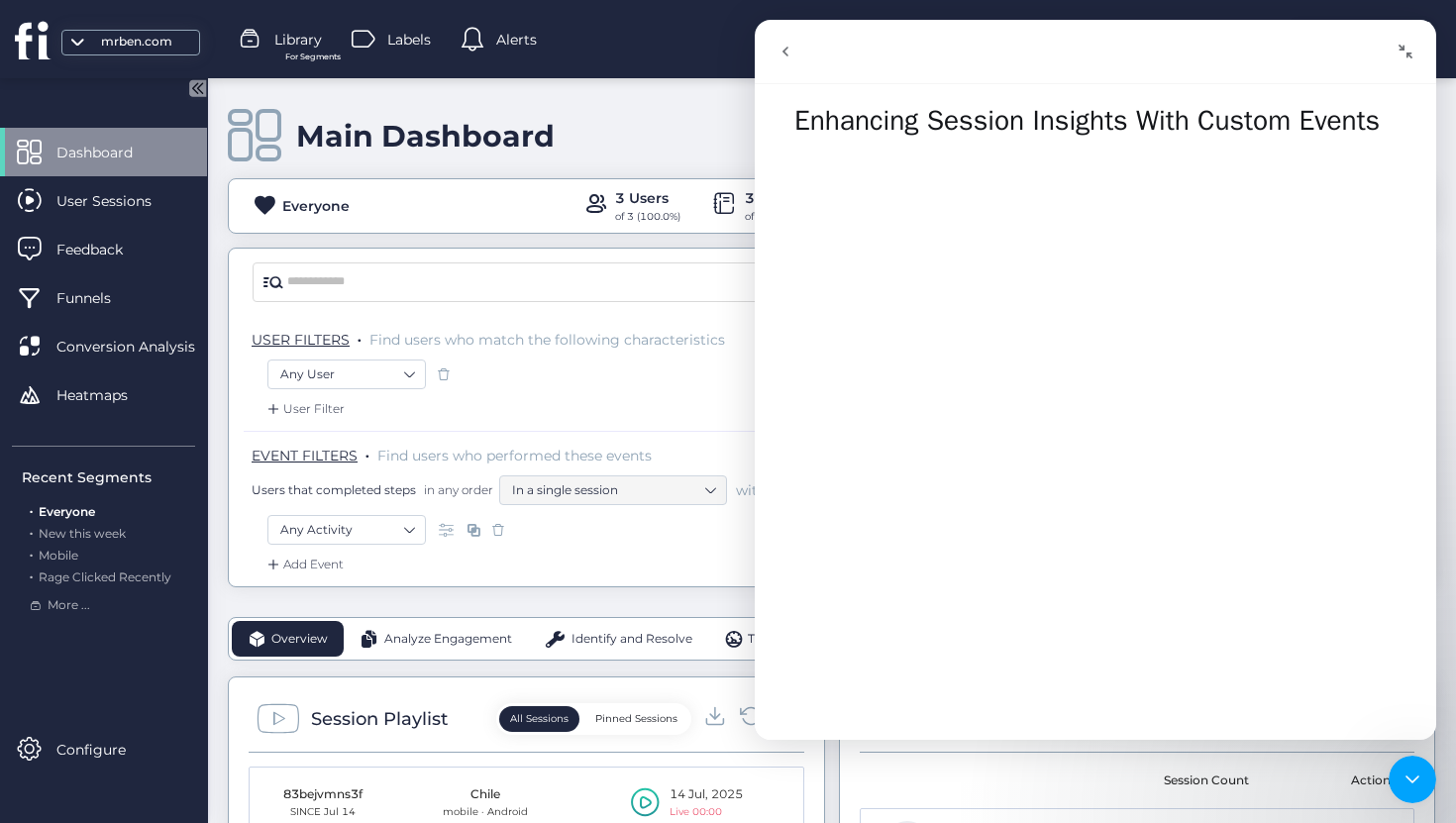 click at bounding box center (785, 51) 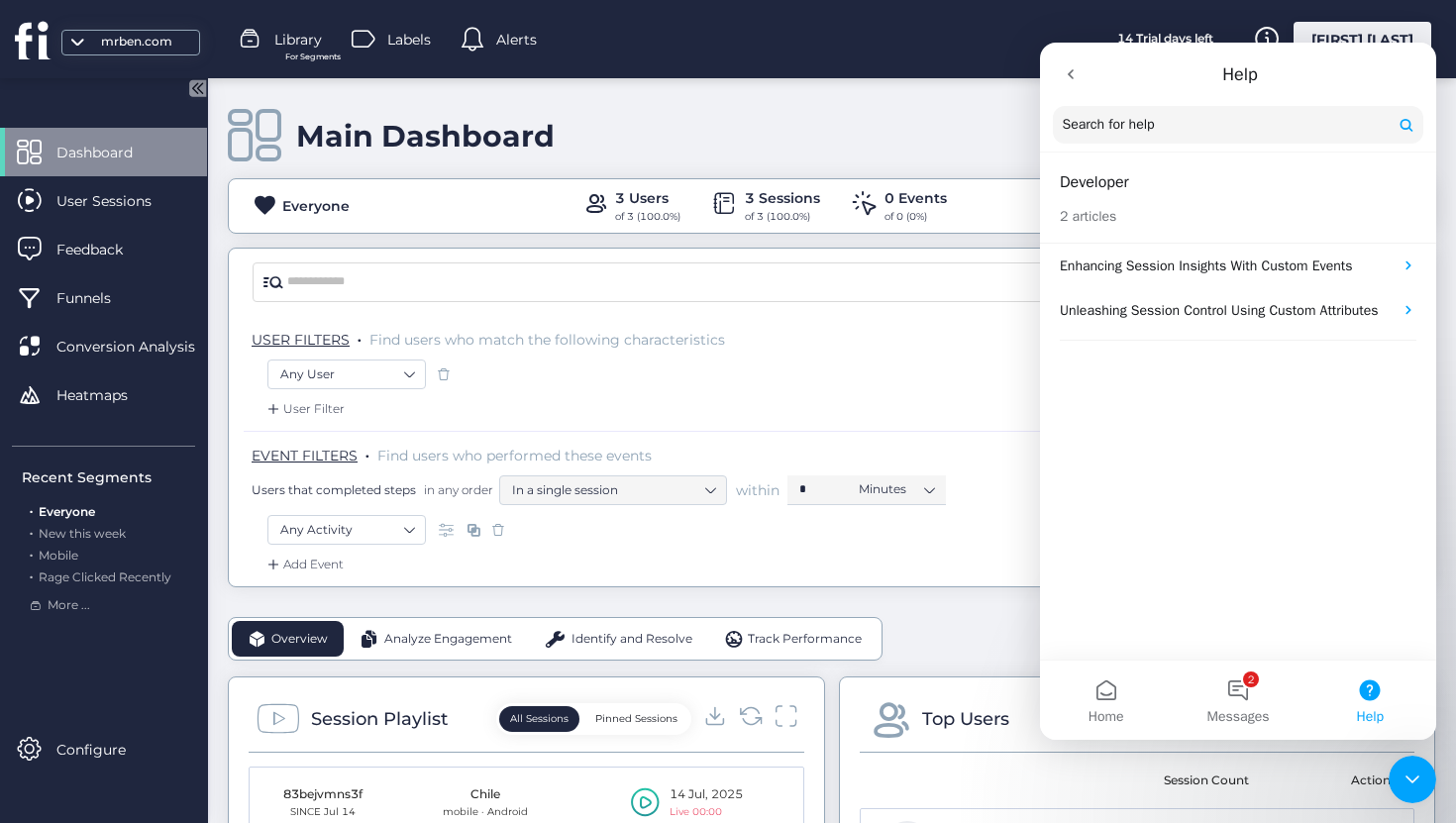 click at bounding box center [1071, 74] 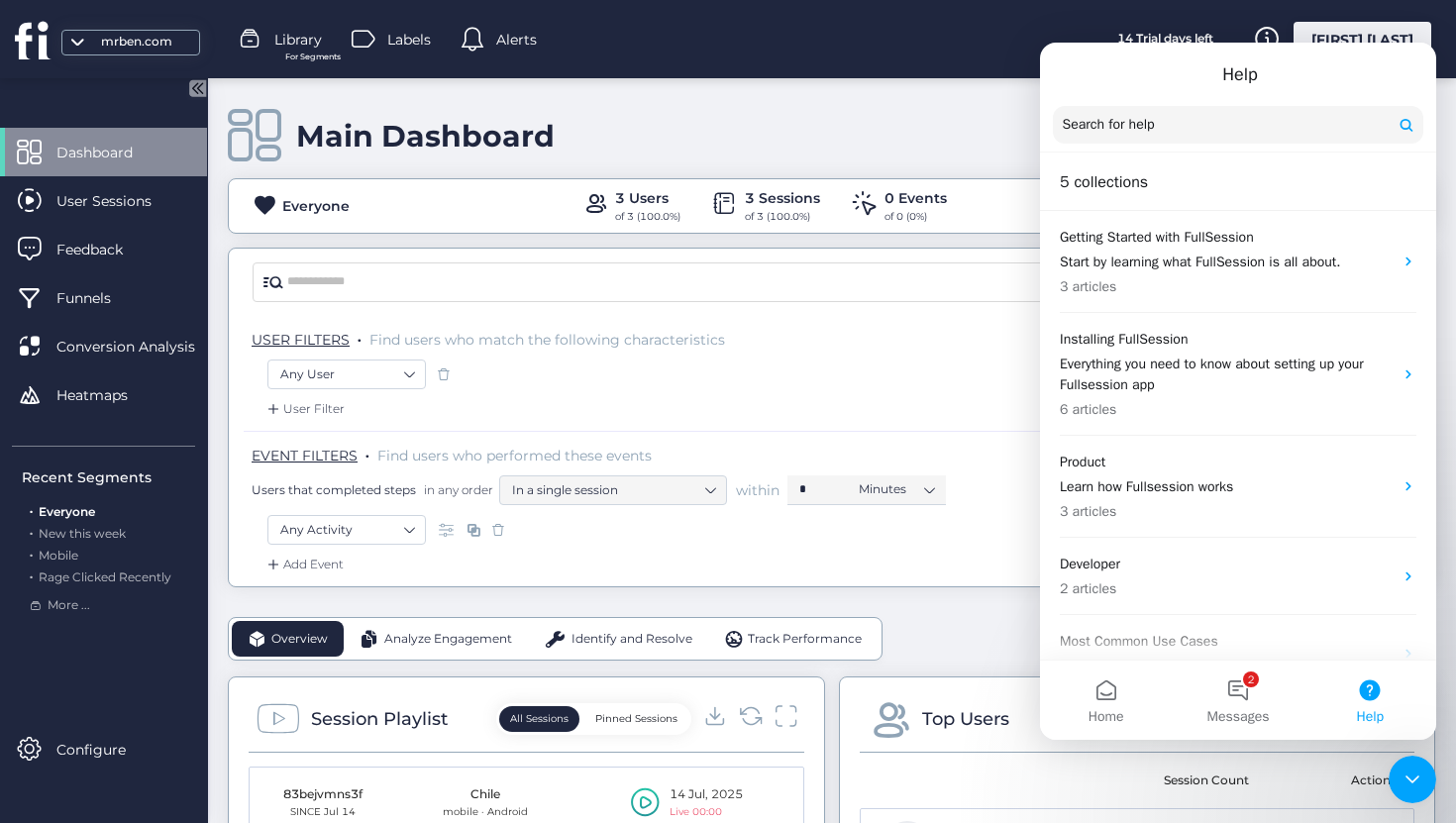 click on "Help" at bounding box center (1238, 74) 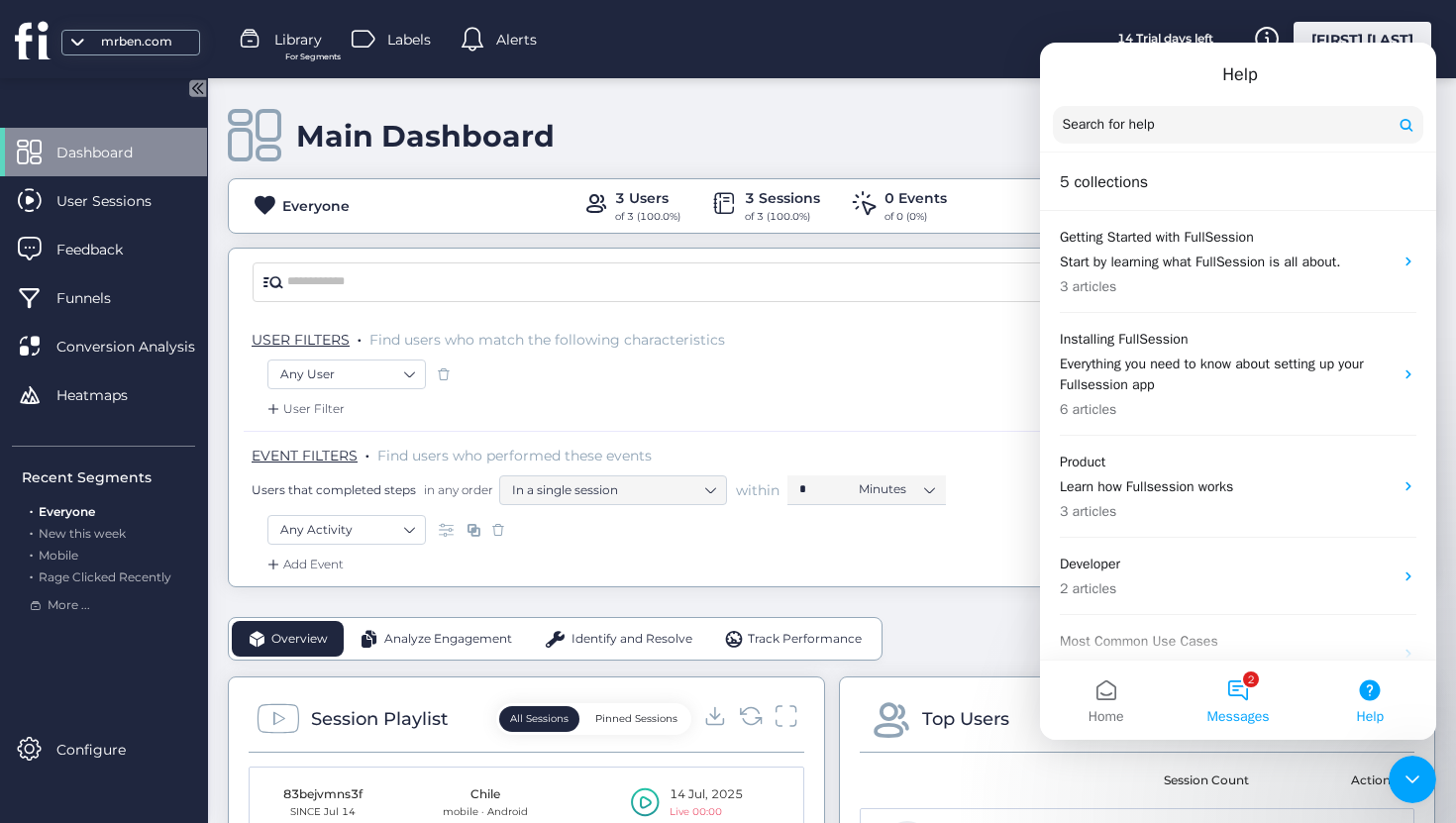 click on "2 Messages" at bounding box center (1237, 700) 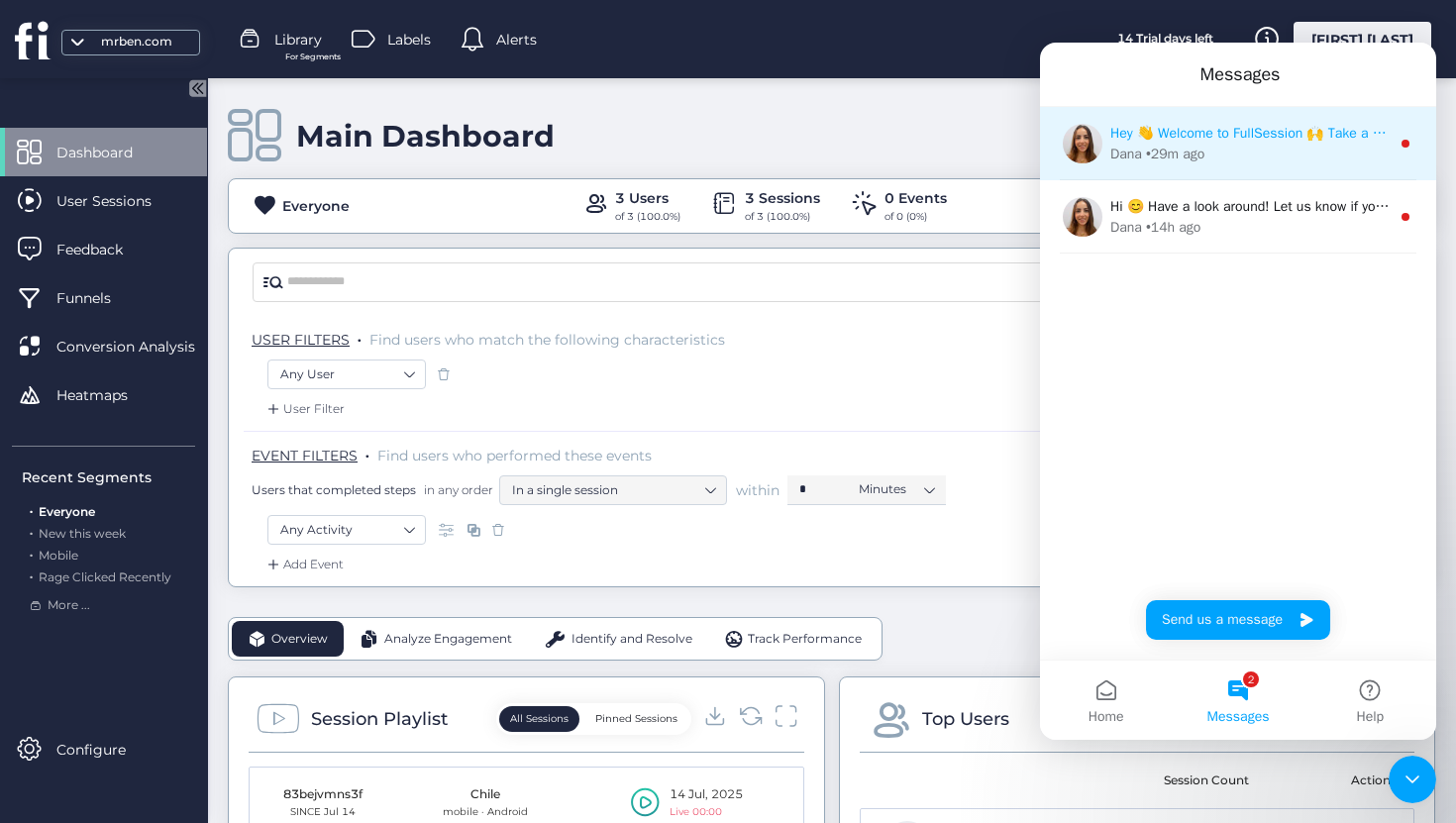 click on "Dana • 29m ago" at bounding box center (1250, 154) 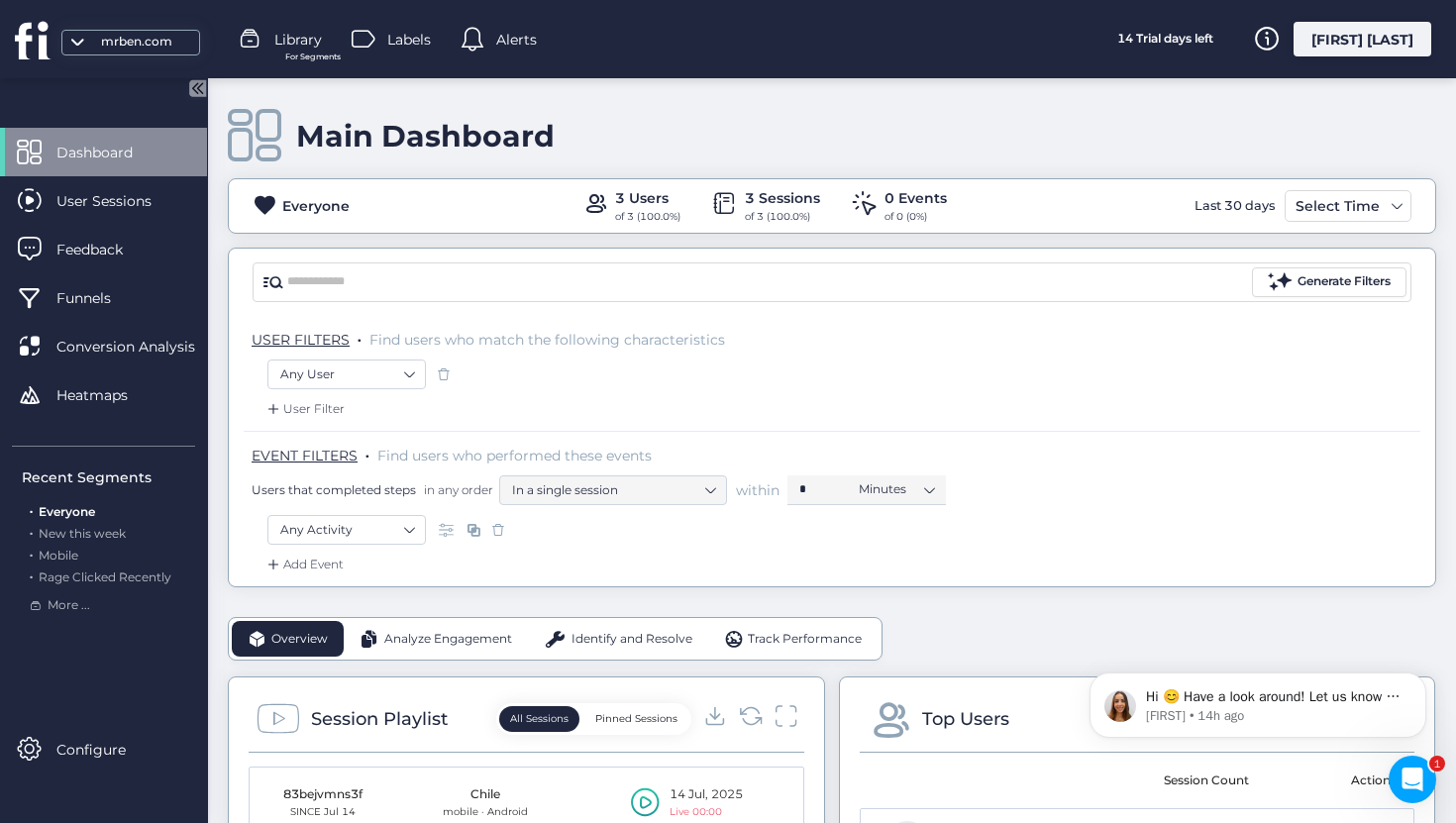 scroll, scrollTop: 0, scrollLeft: 0, axis: both 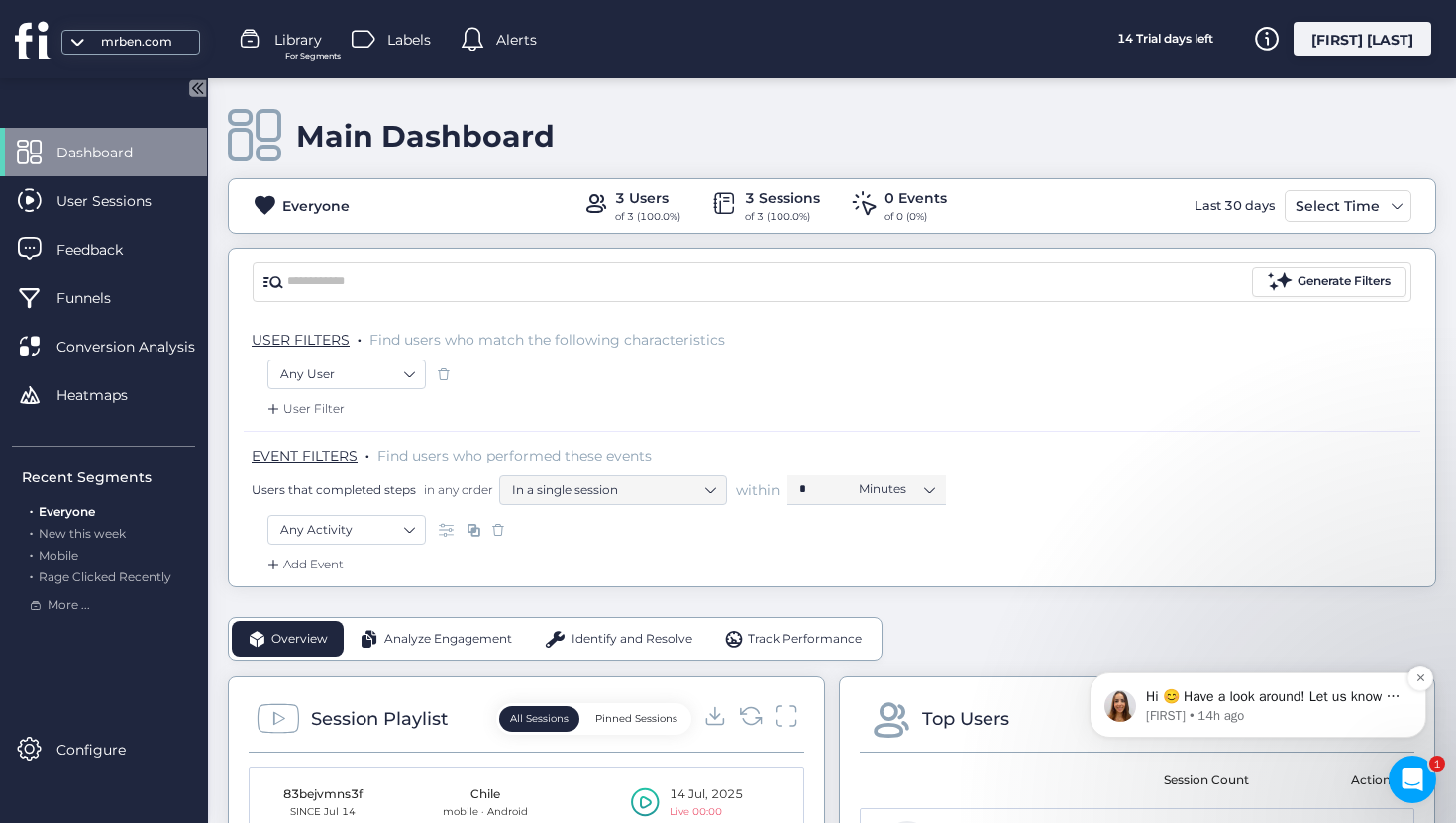 click on "Hi 😊 Have a look around! Let us know if you have any questions." at bounding box center [1274, 697] 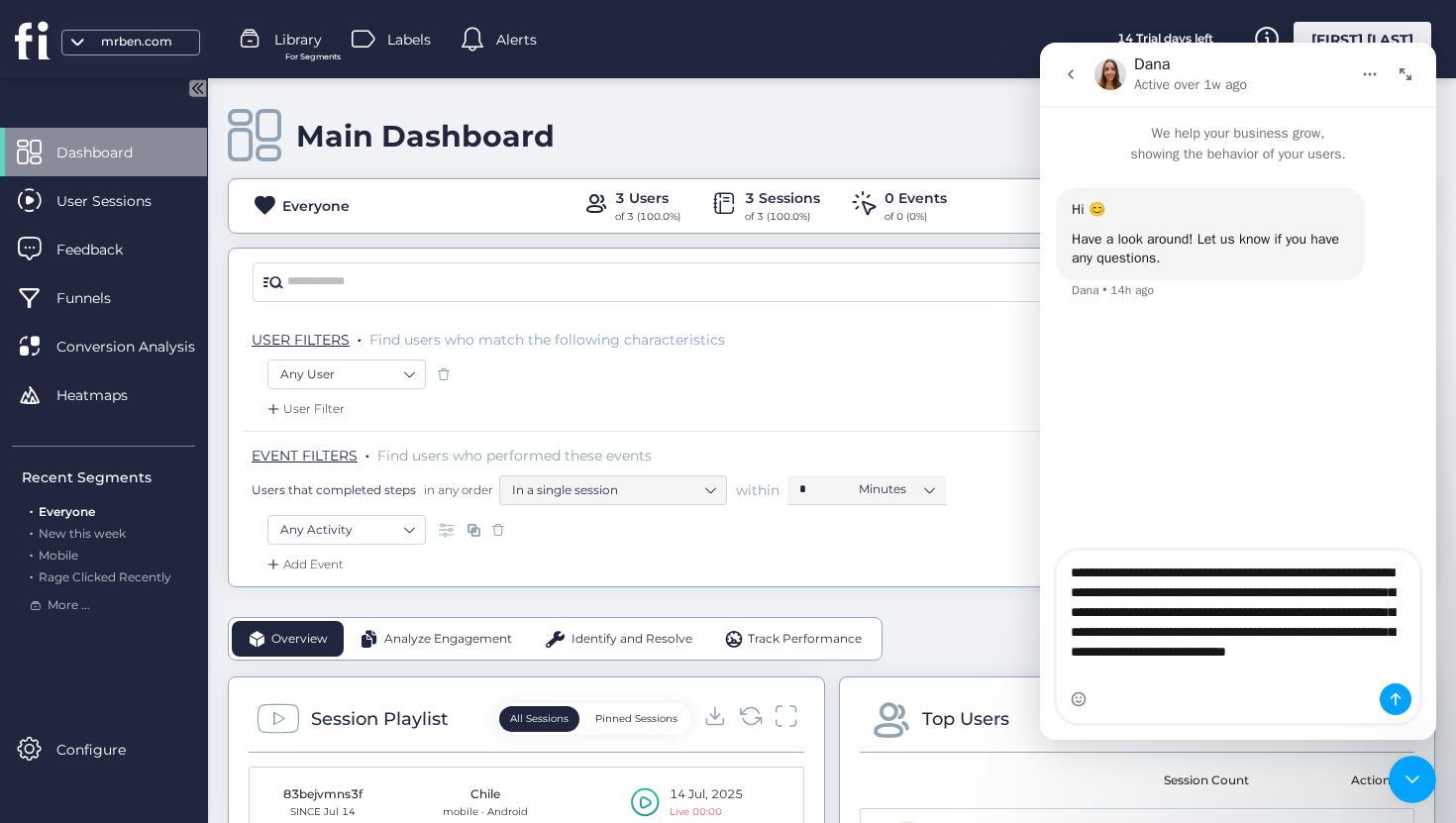 type on "**********" 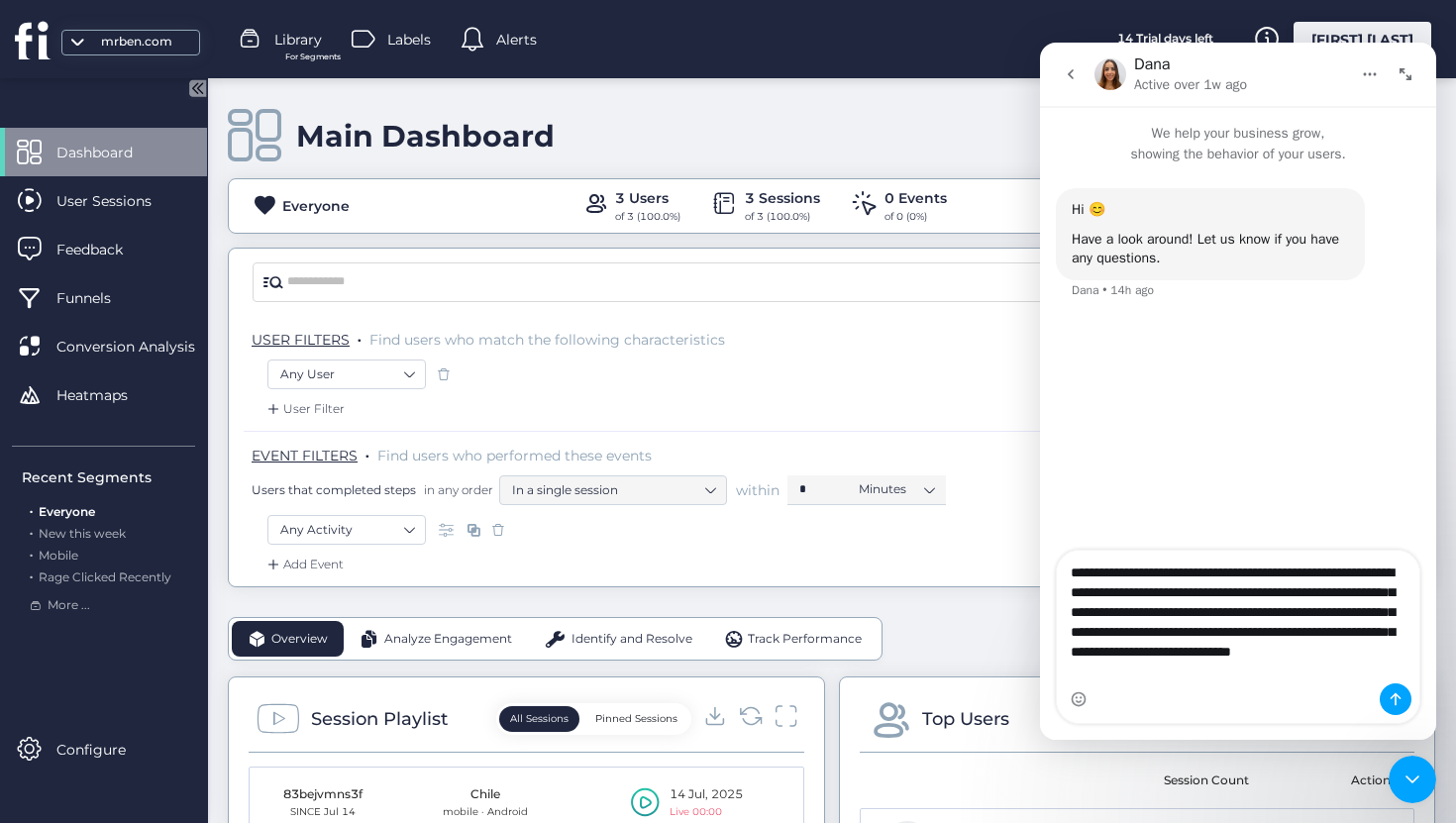 type 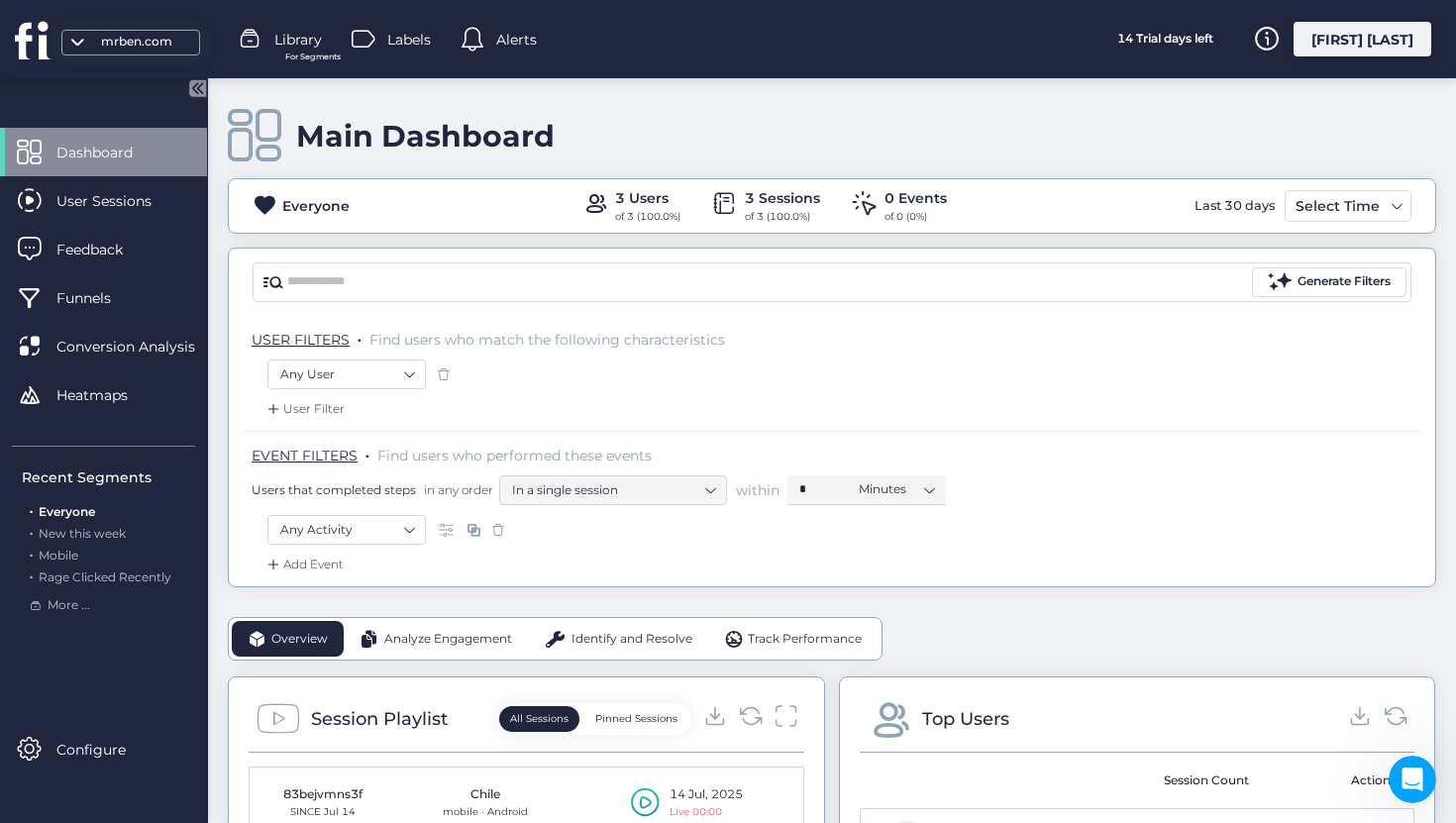 scroll, scrollTop: 108, scrollLeft: 0, axis: vertical 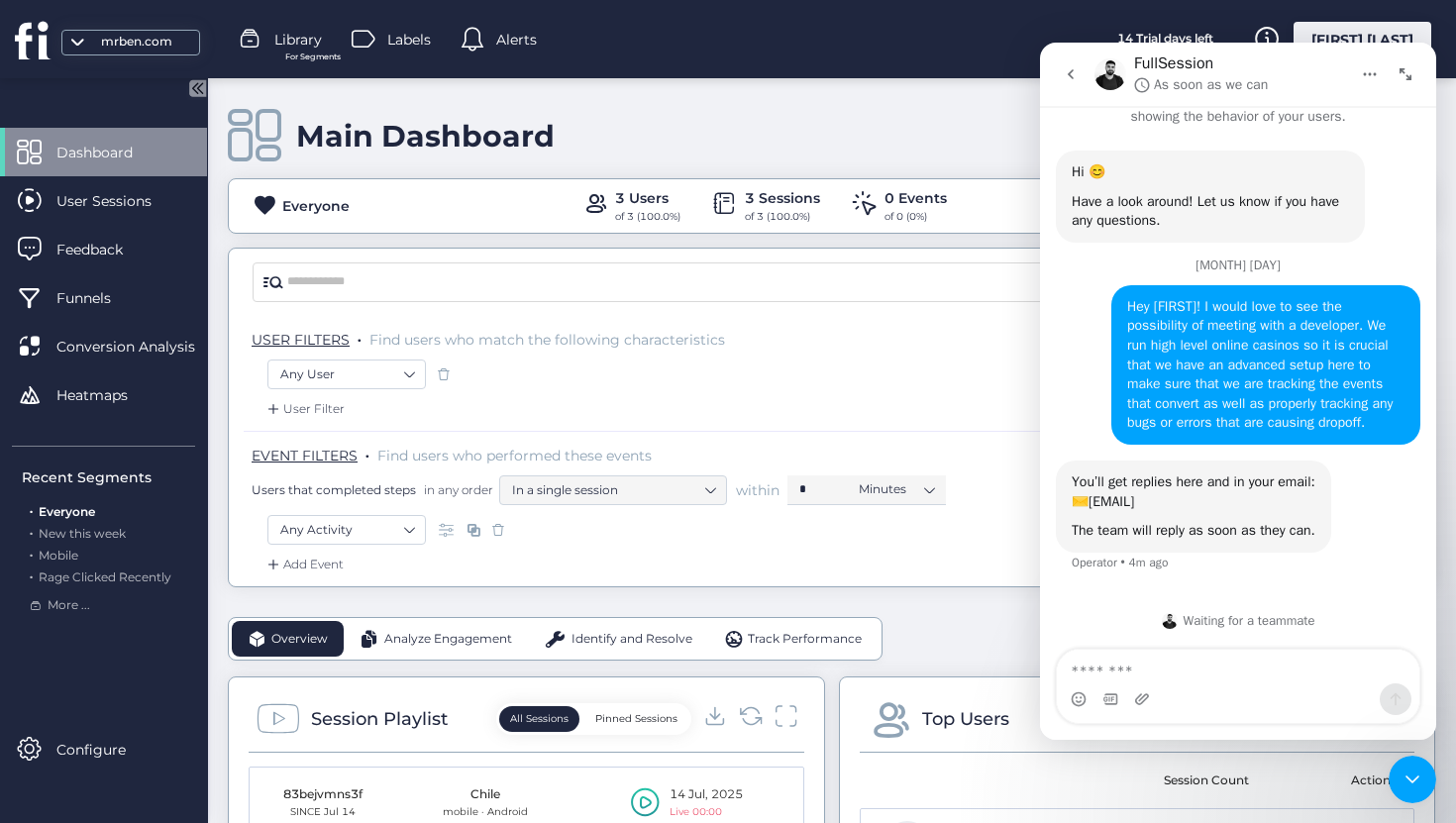 click at bounding box center [1238, 667] 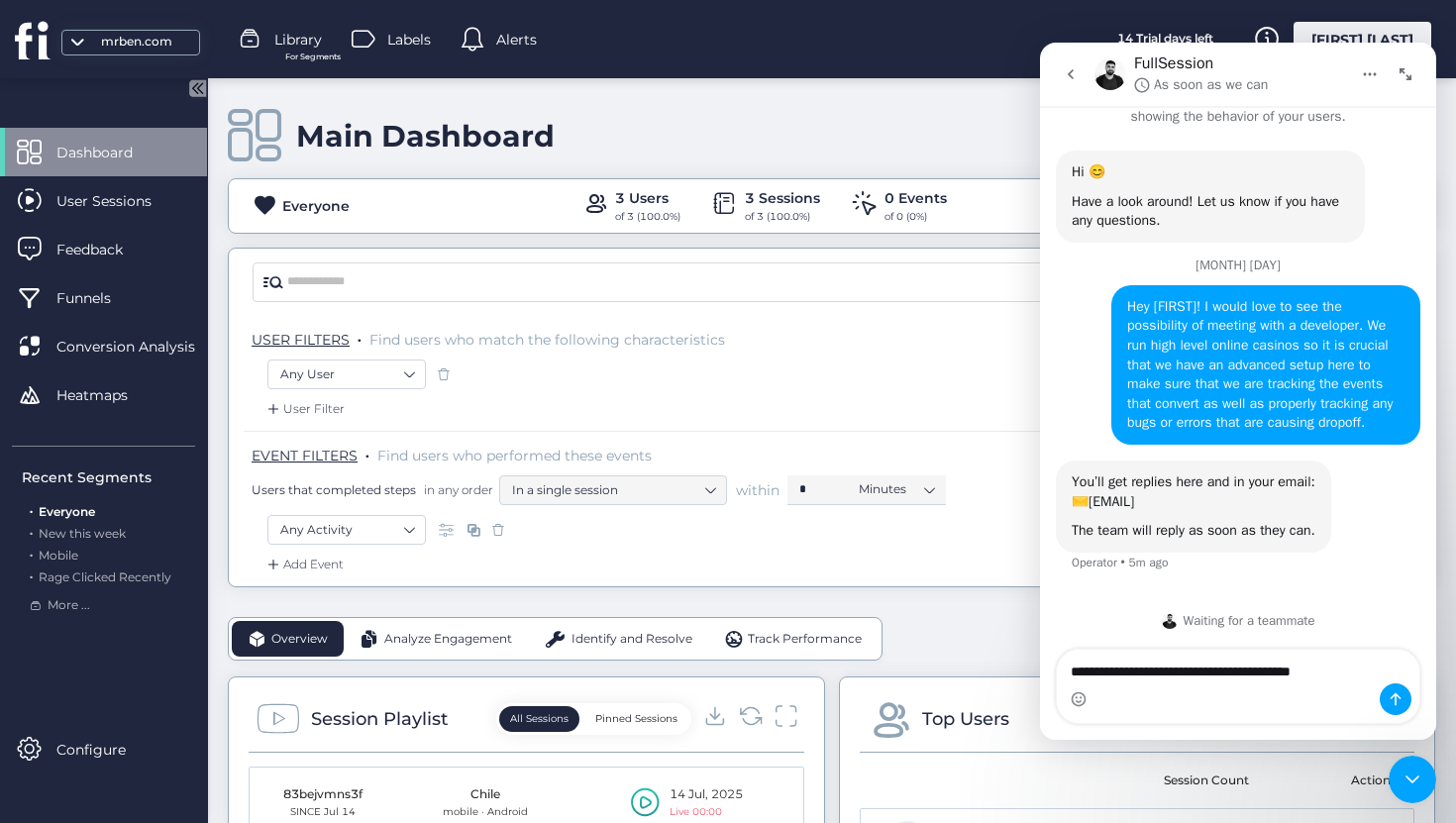 type on "**********" 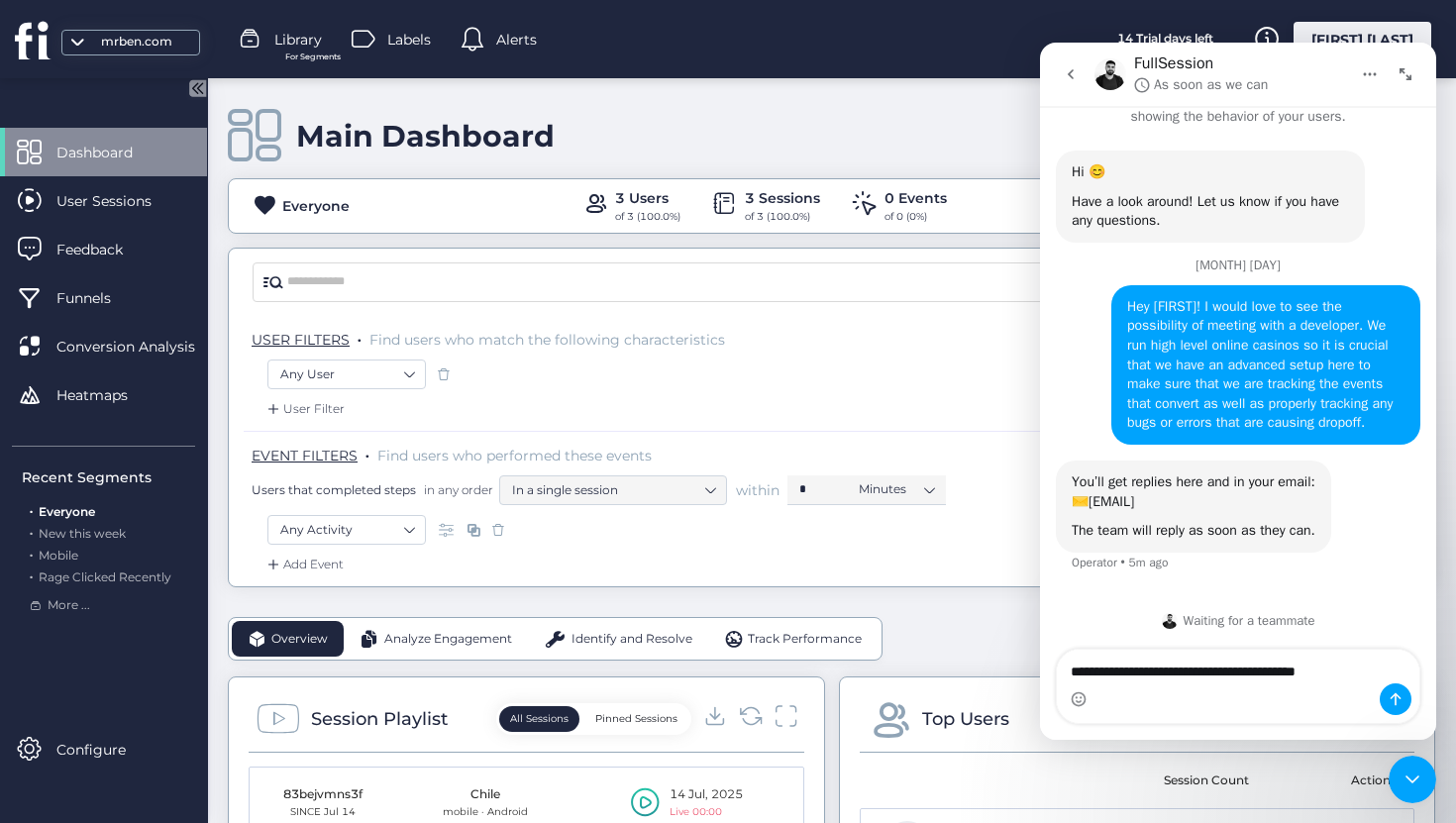 type 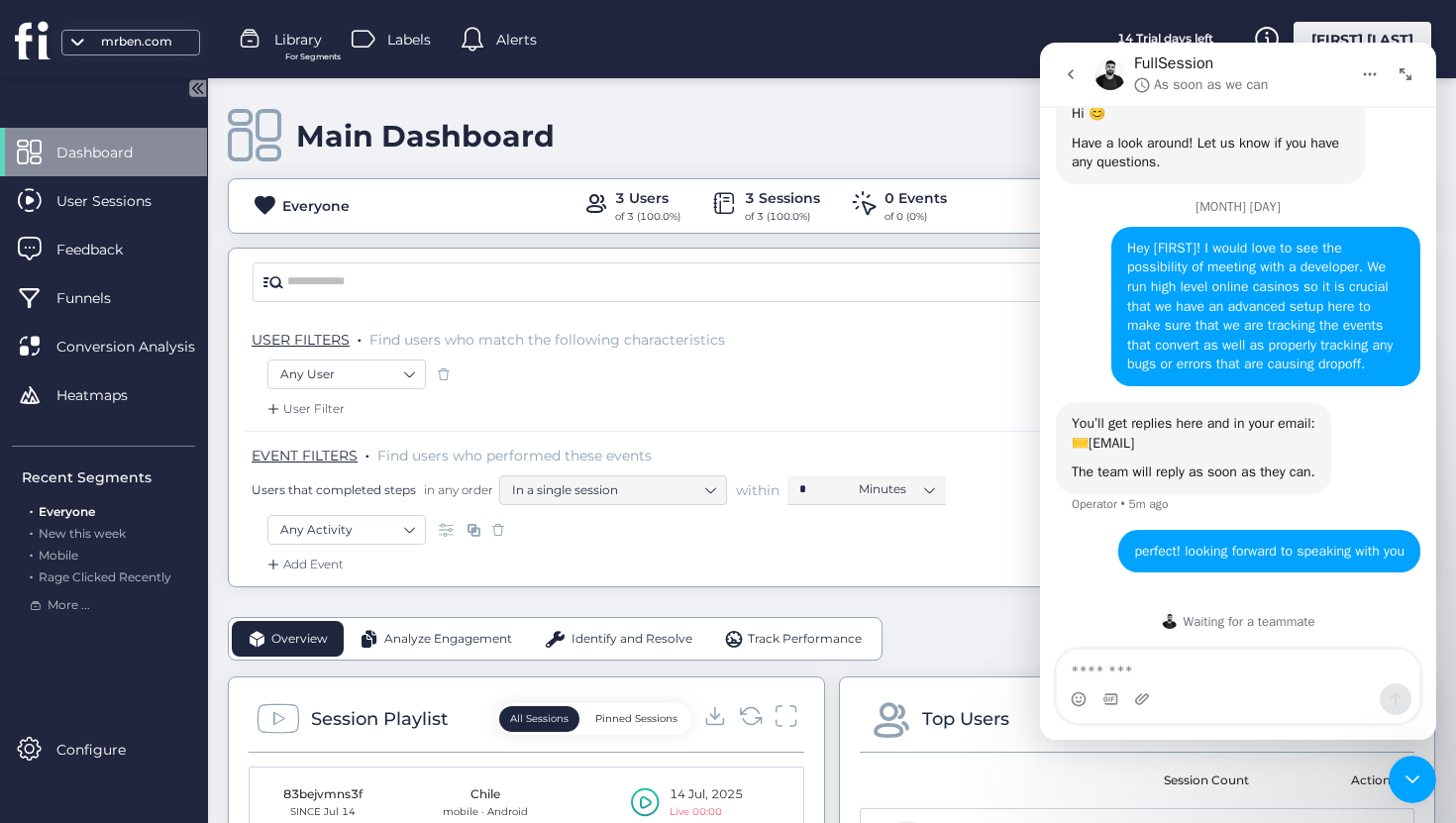 scroll, scrollTop: 135, scrollLeft: 0, axis: vertical 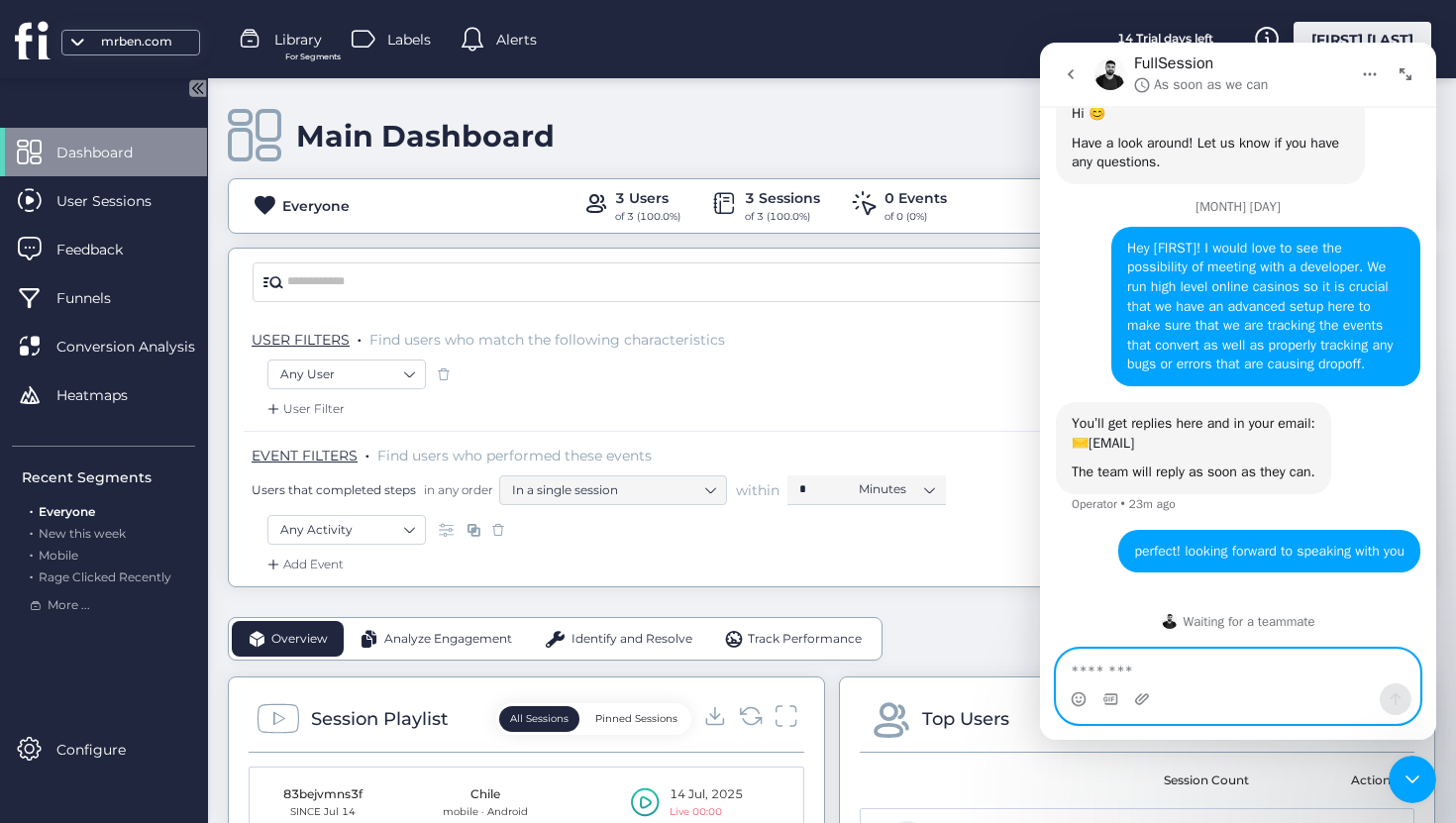 click at bounding box center (1238, 667) 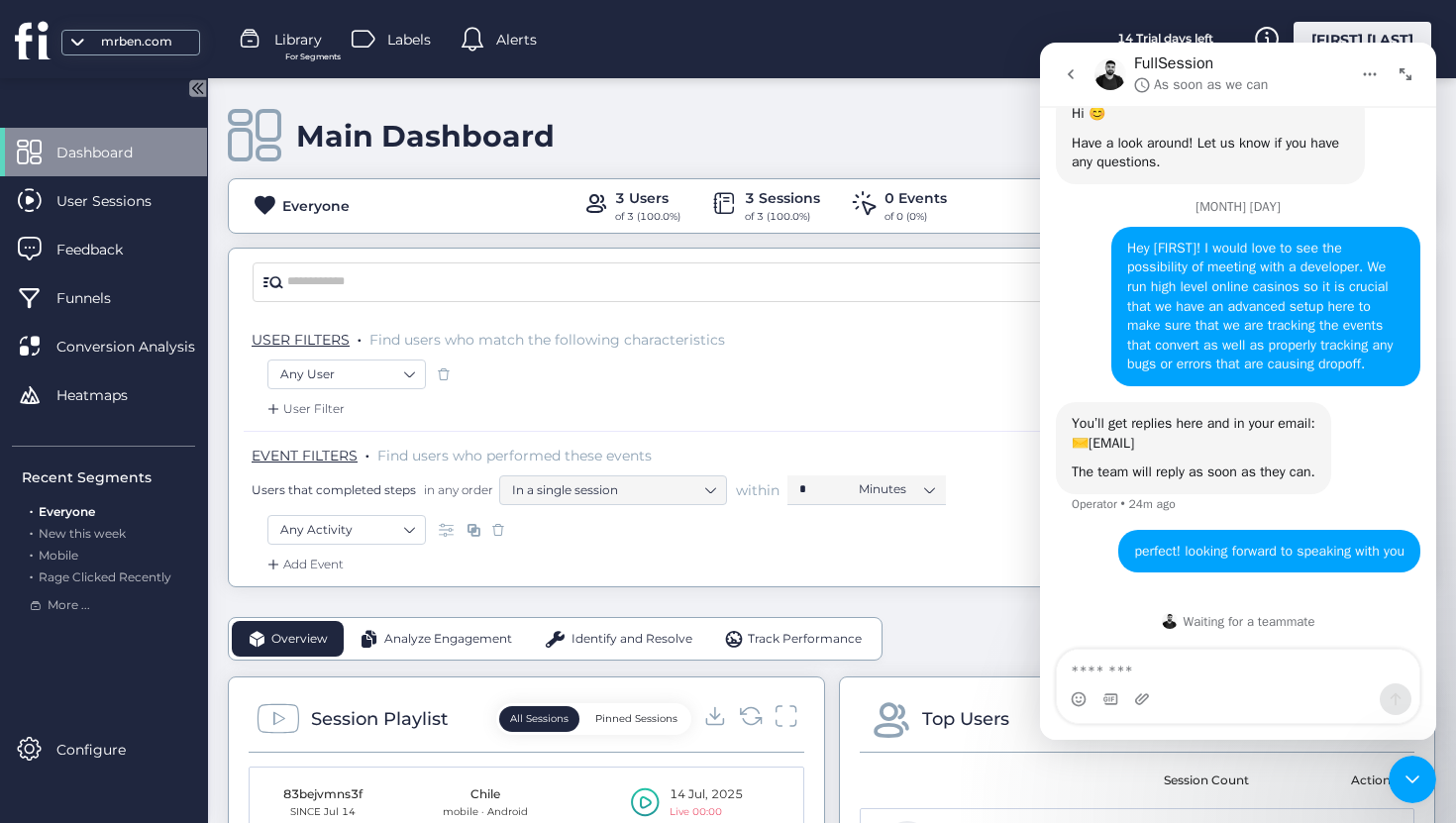 click on "Main Dashboard" 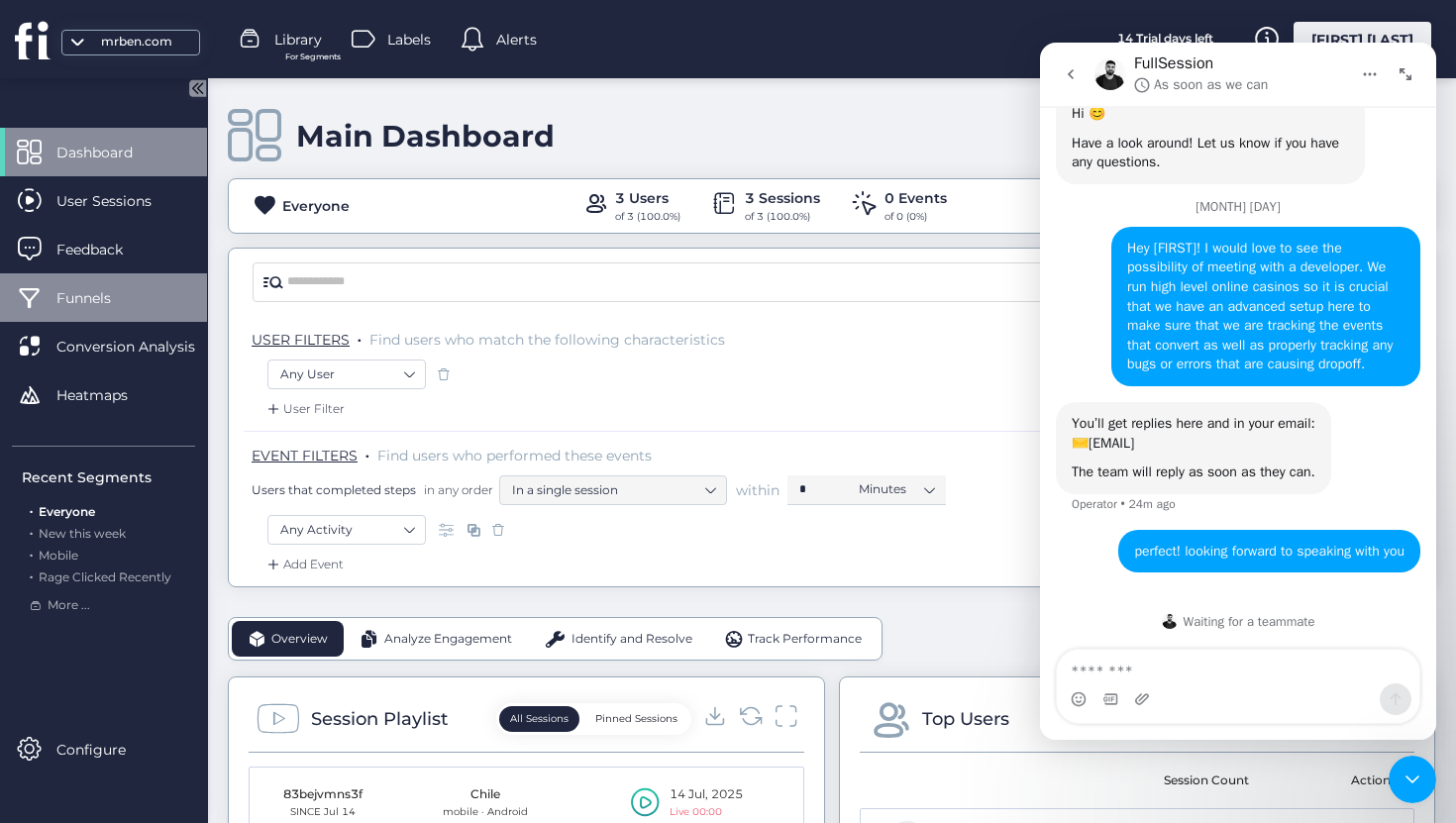 click on "Funnels" 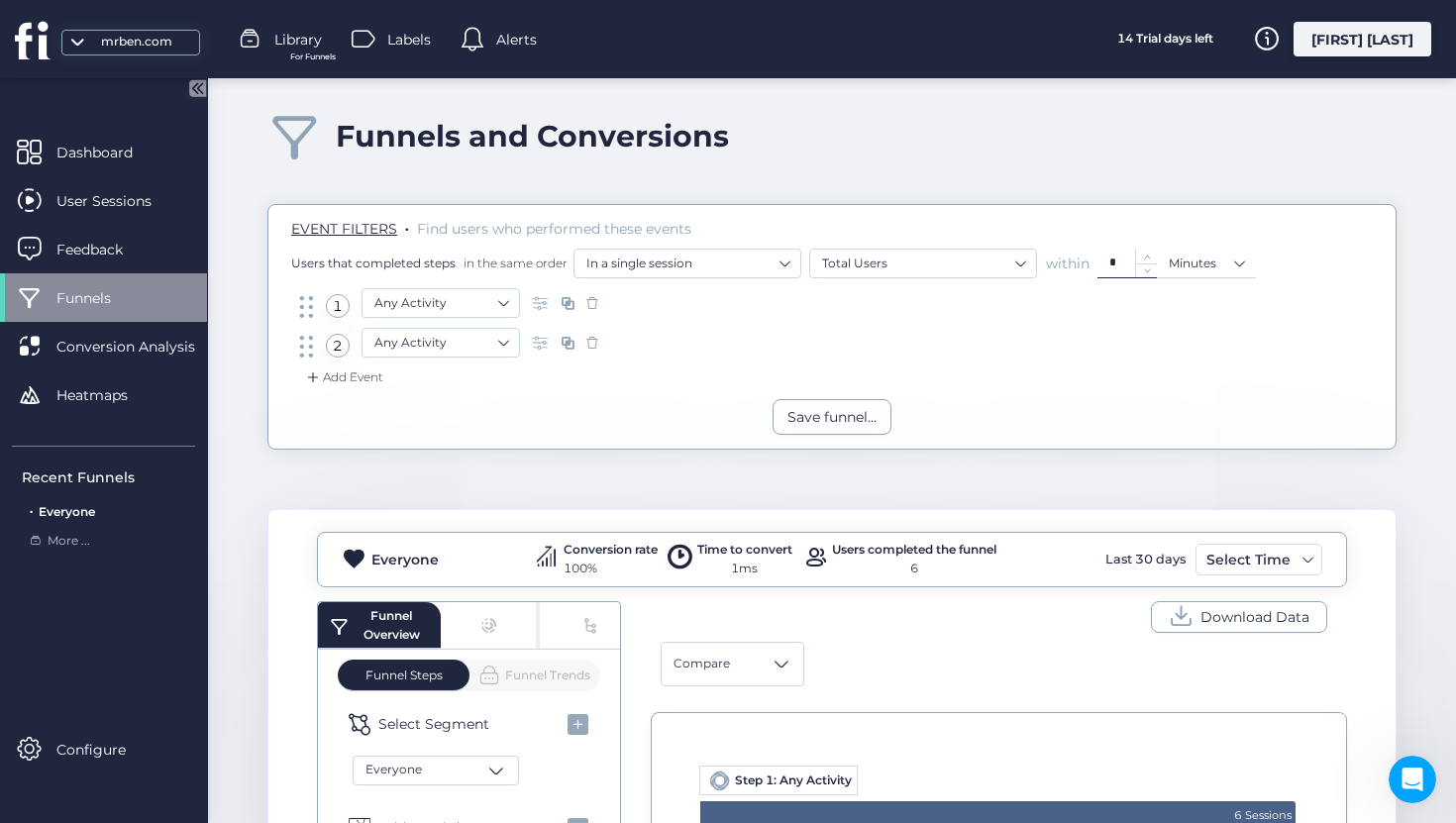 click on "*" 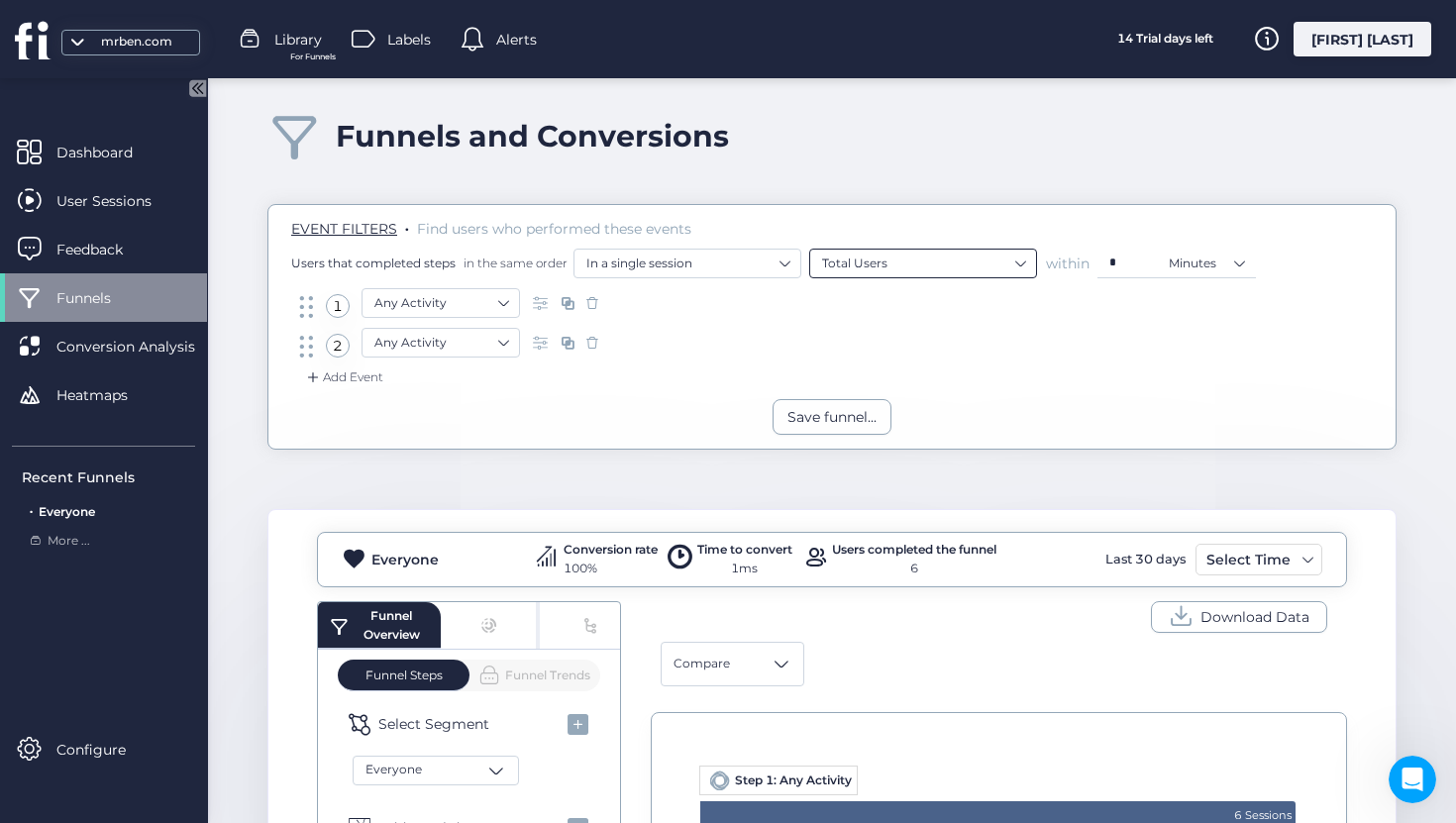 click on "Total Users" 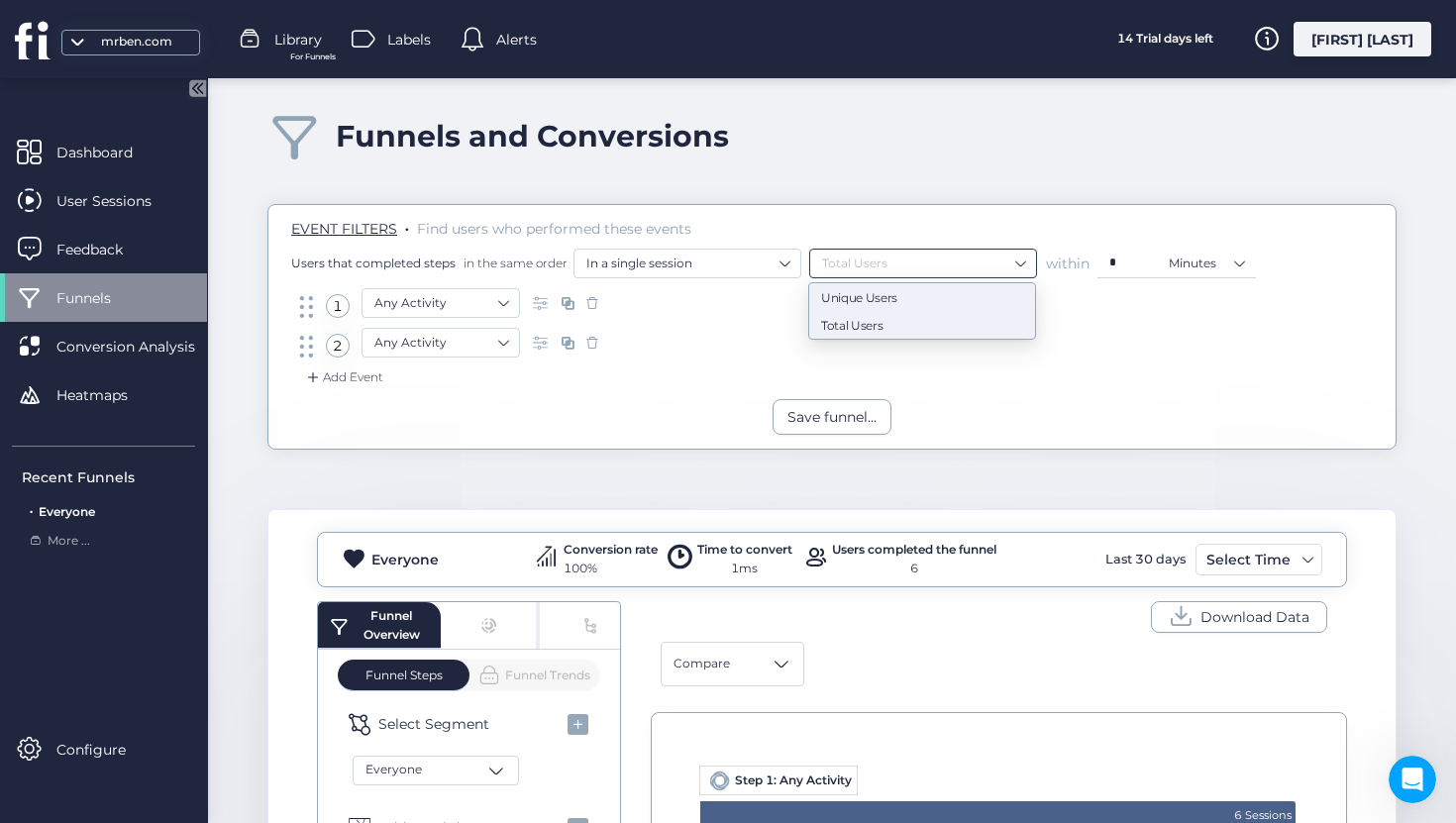 click on "Unique Users" at bounding box center (922, 296) 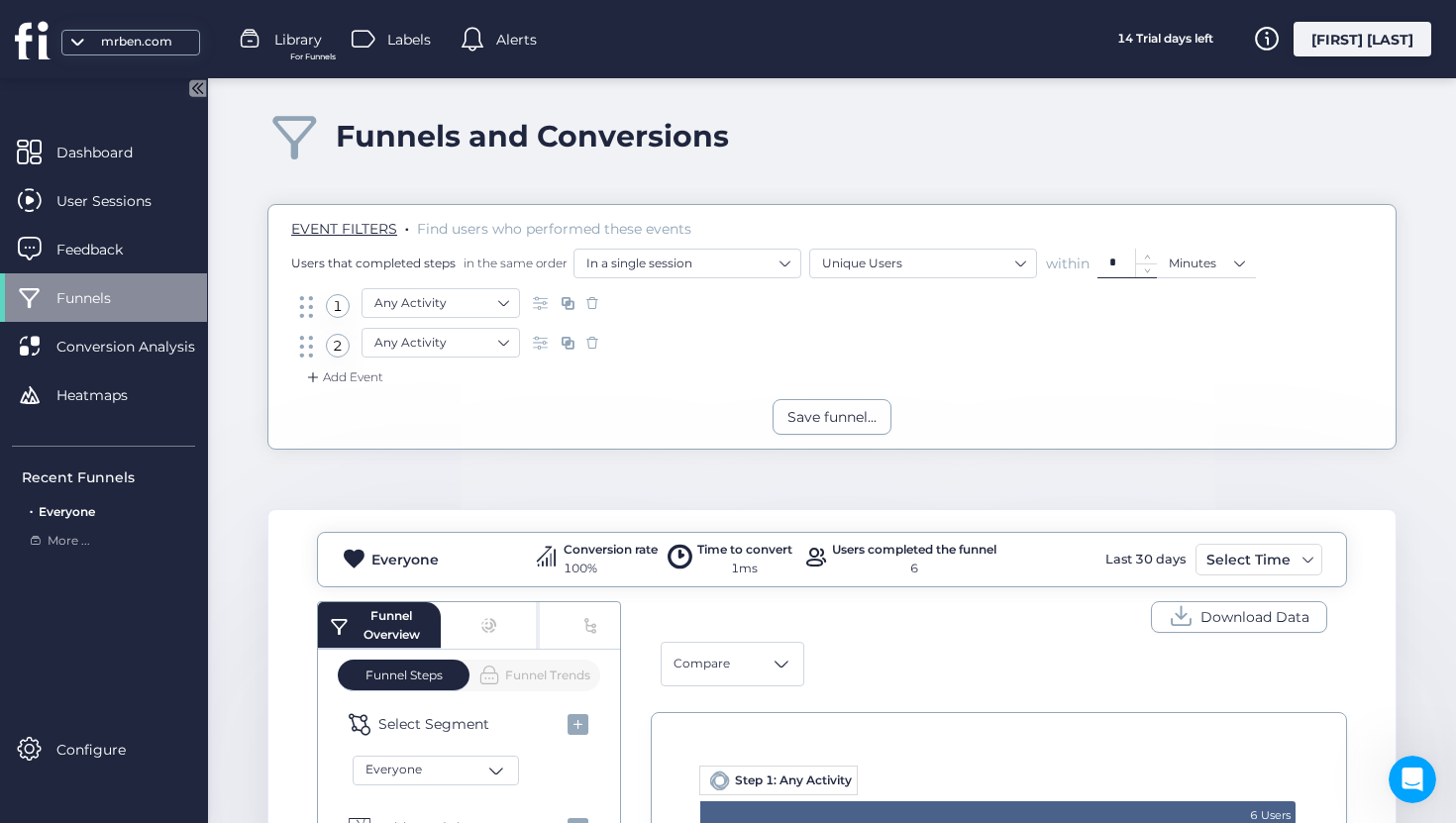 click on "*" 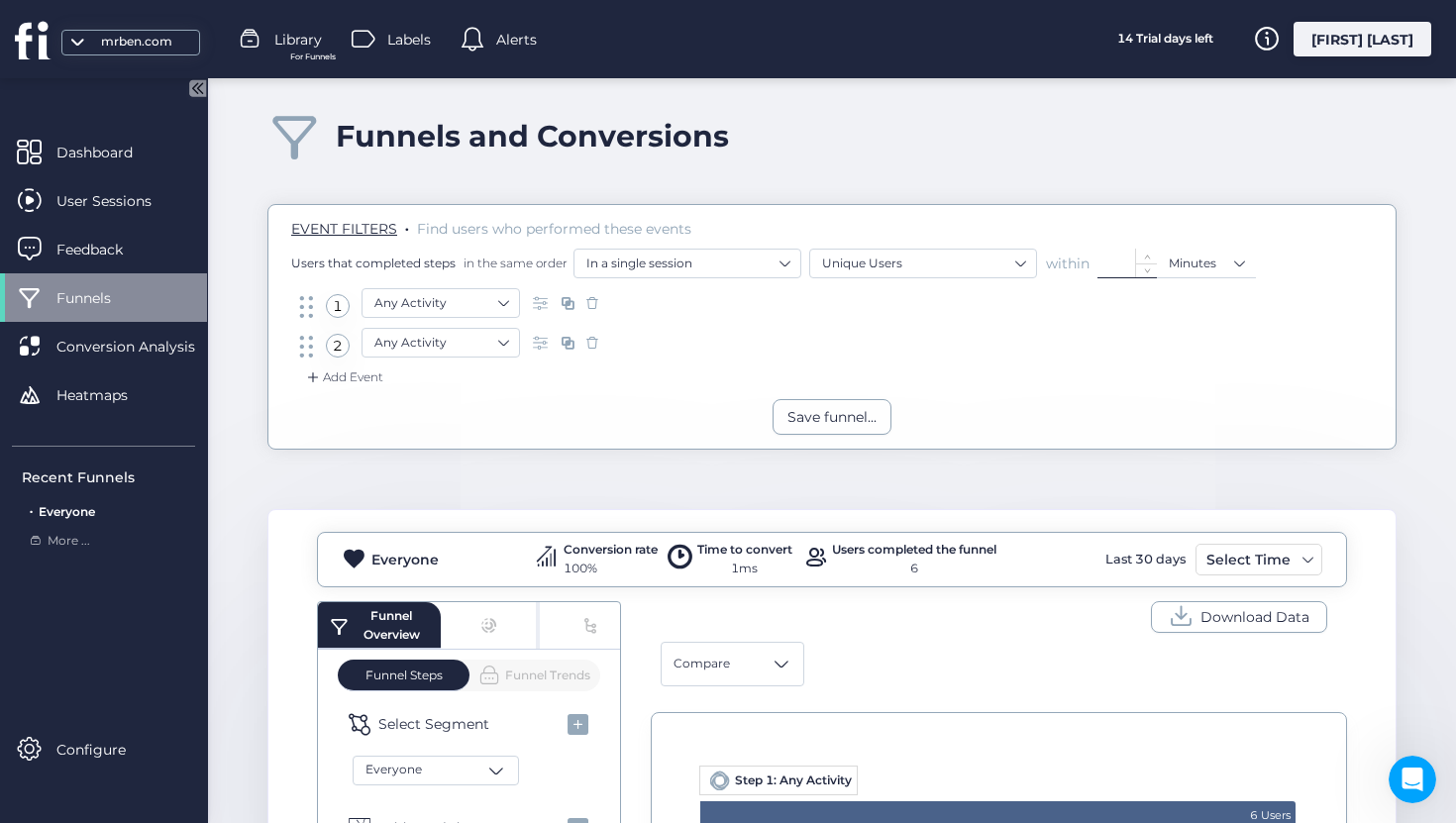 type on "*" 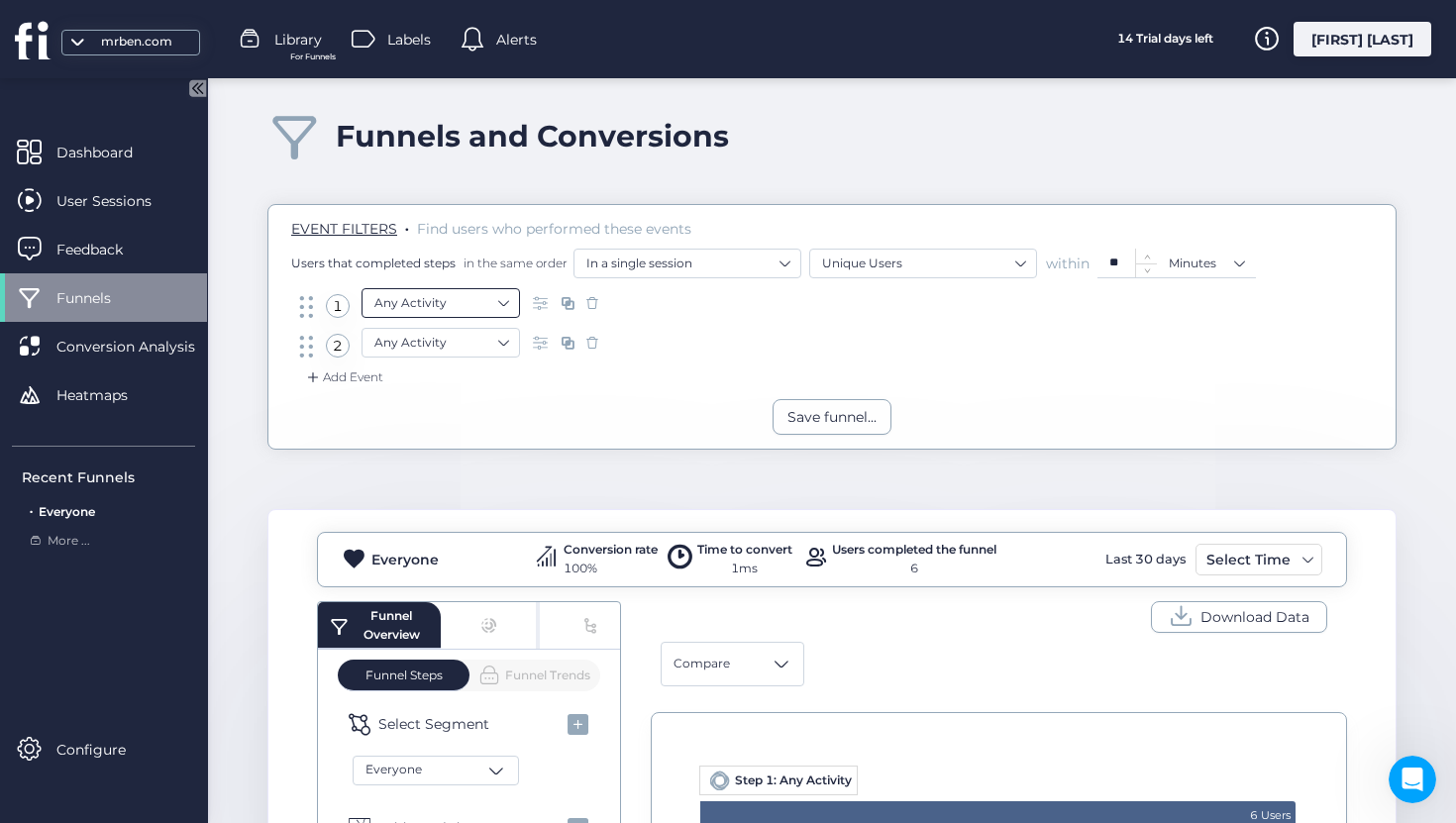 type on "**" 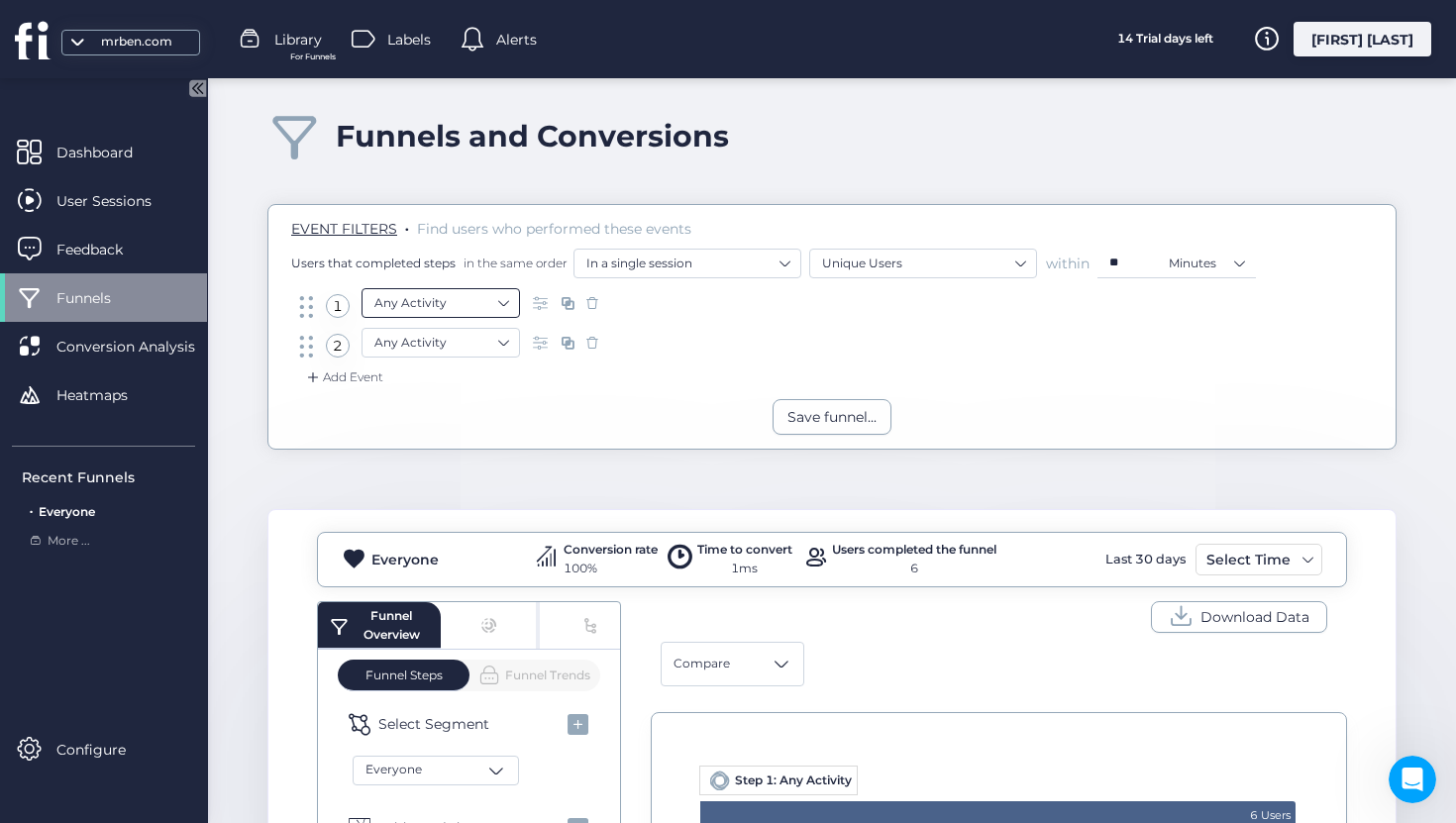 click on "Any Activity" 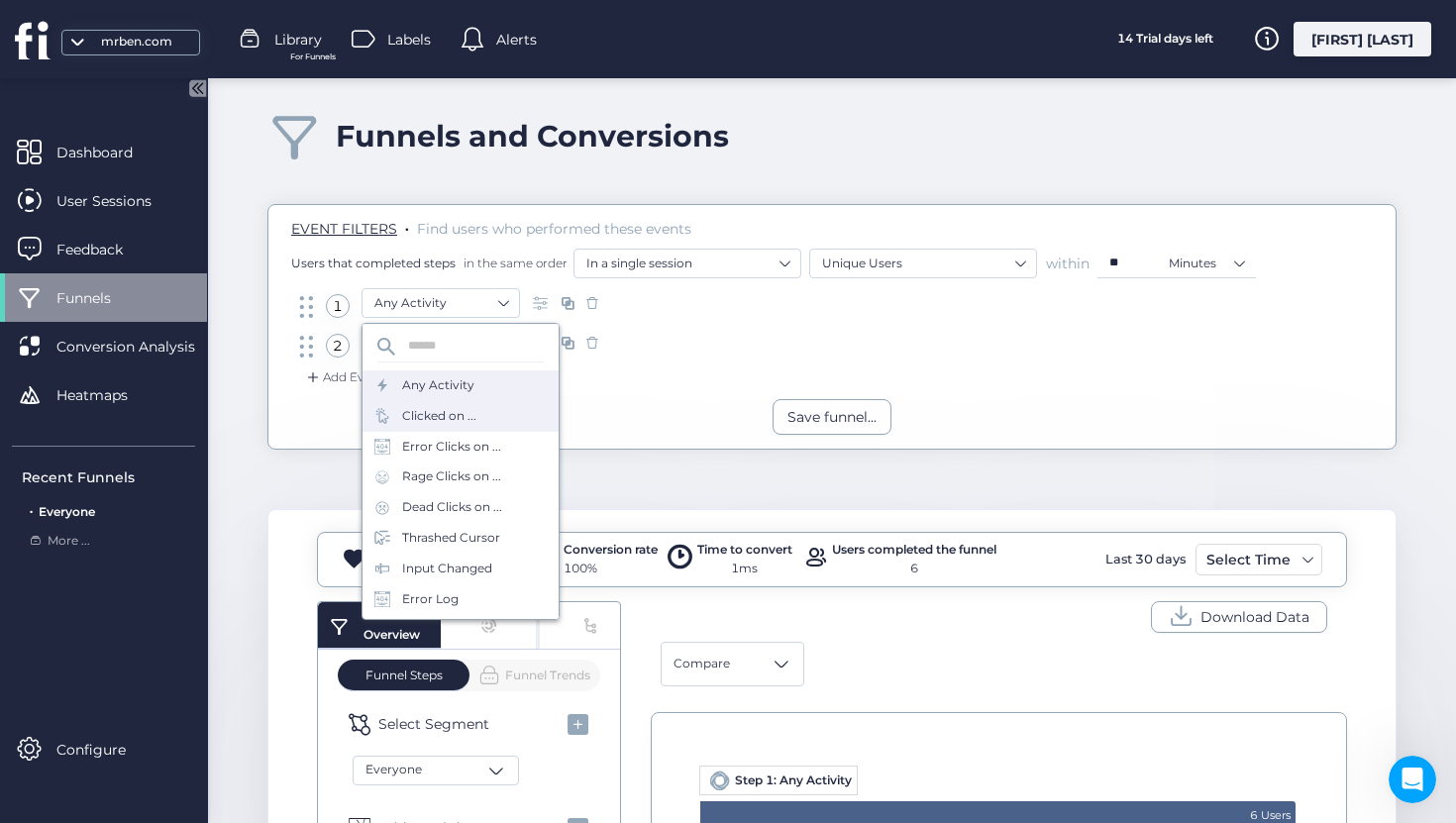 click on "Clicked on ..." at bounding box center (461, 416) 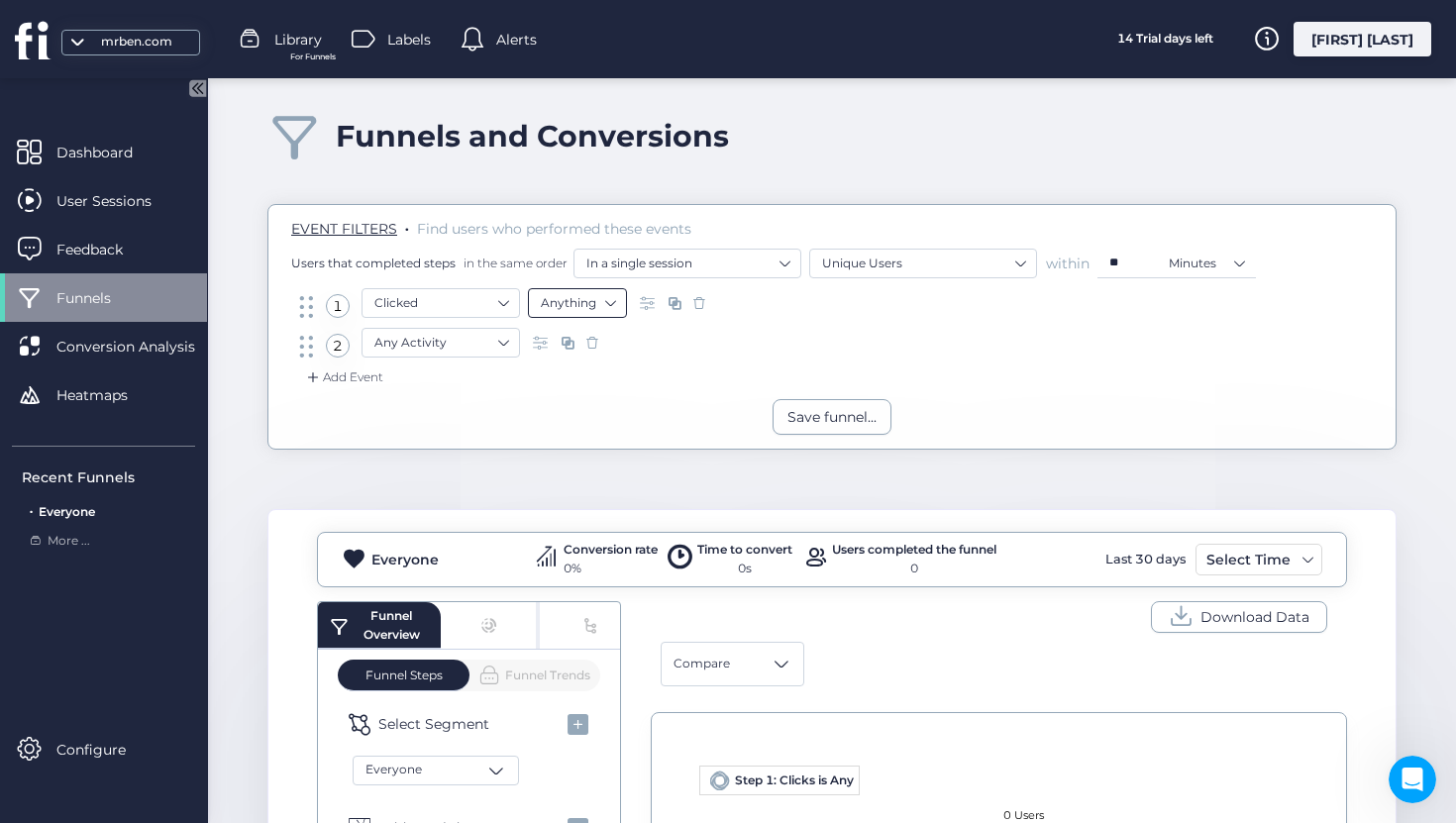 click on "Anything" 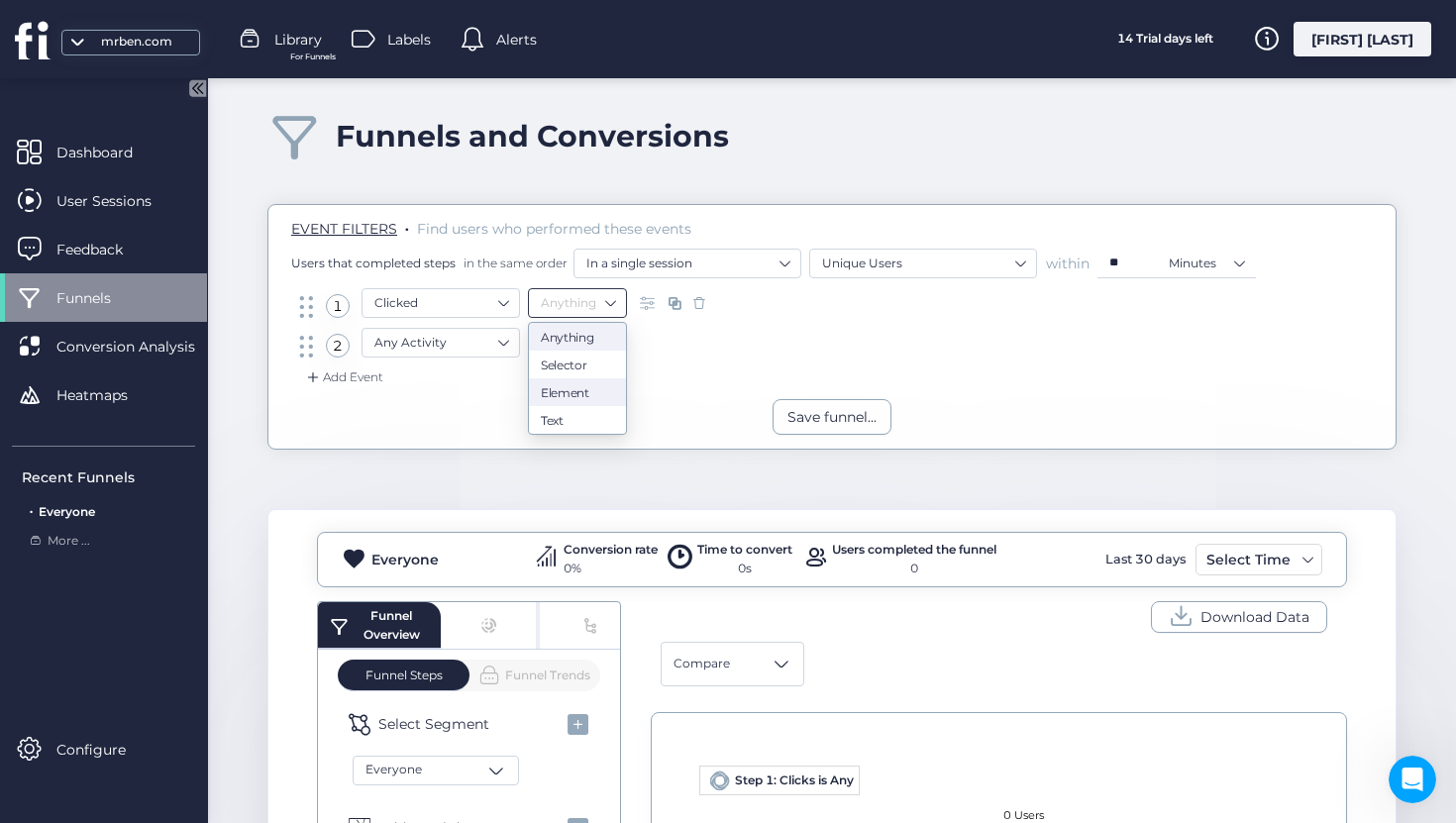 click on "Element" at bounding box center [577, 392] 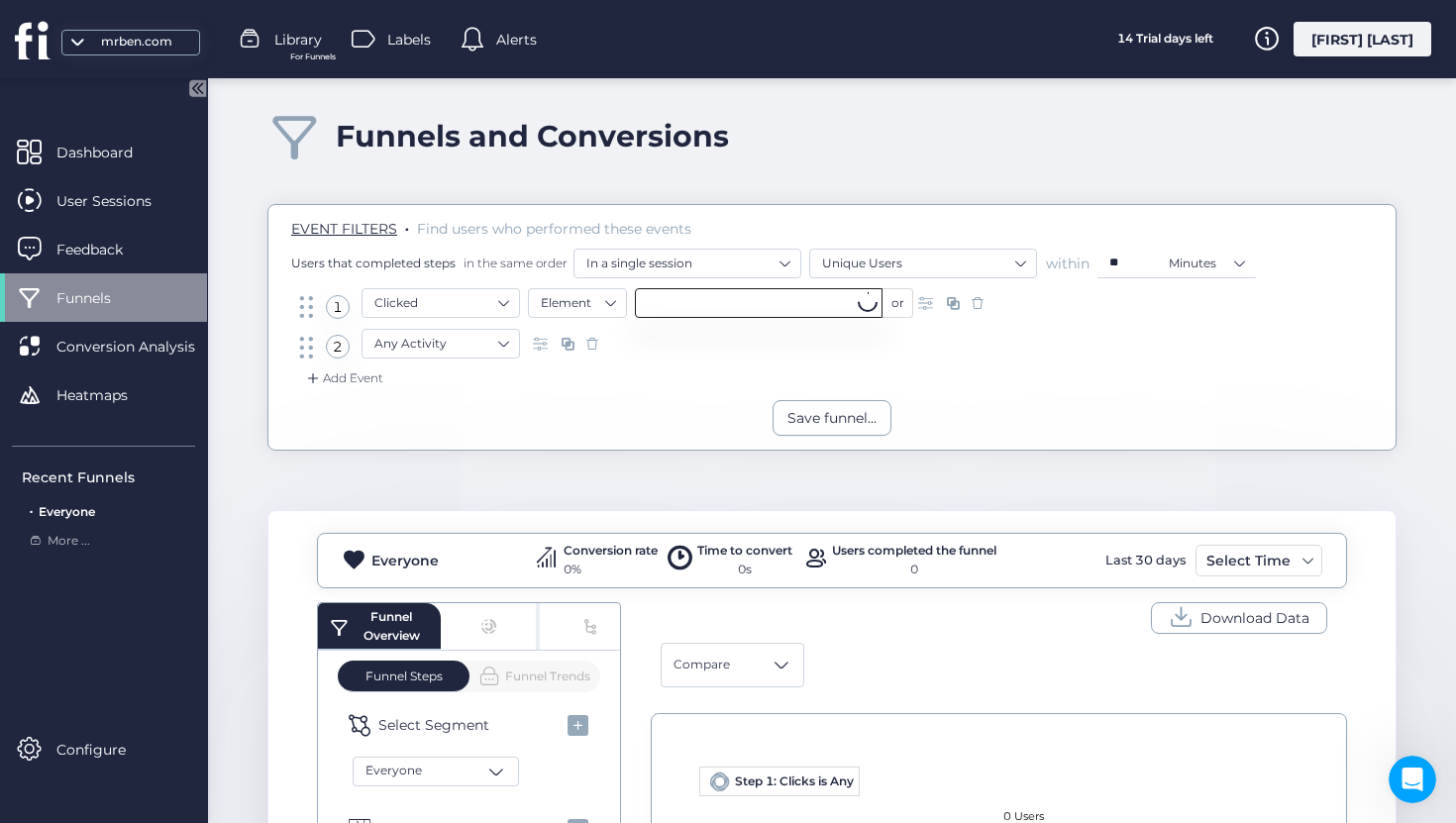 click at bounding box center (759, 303) 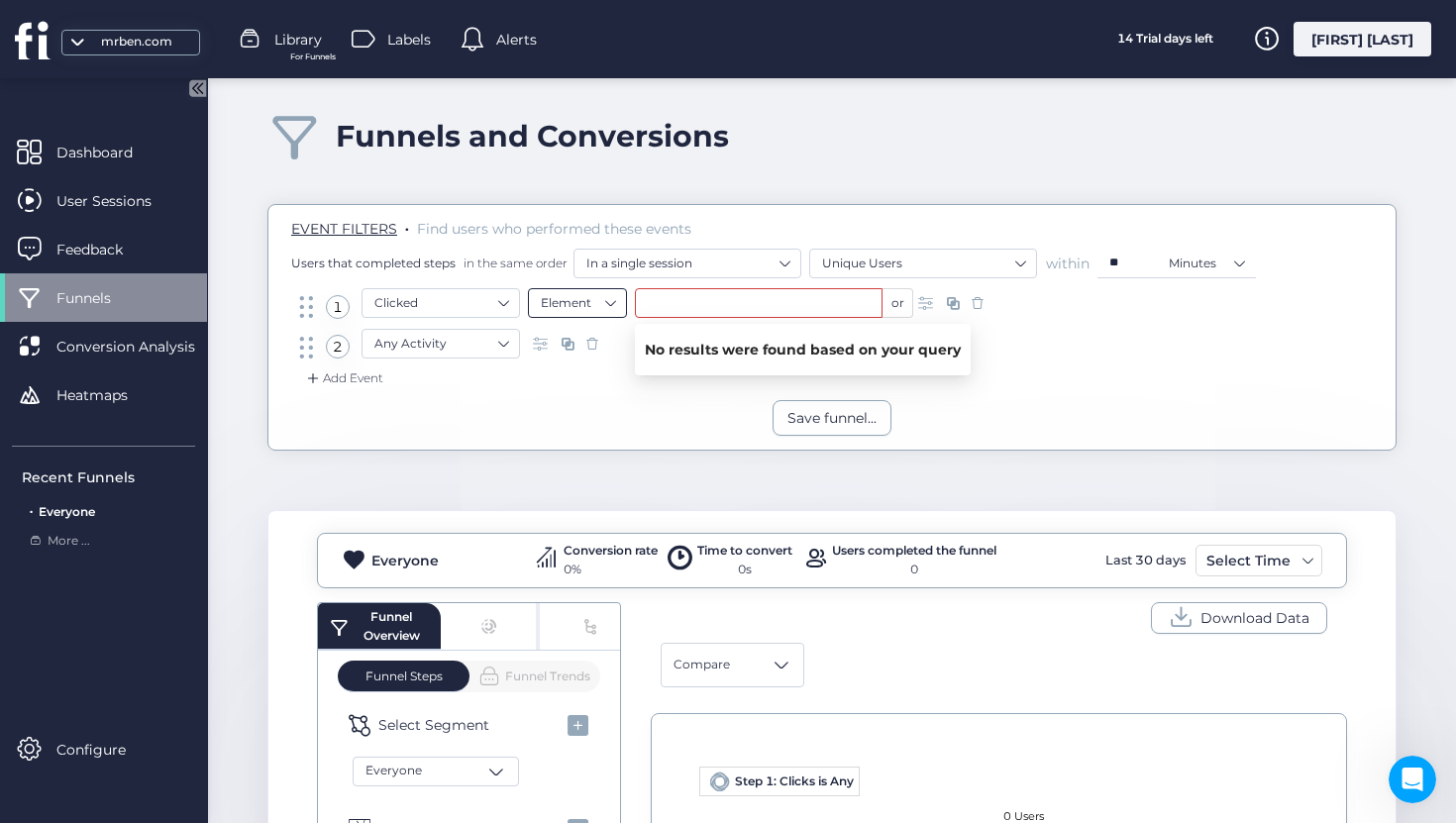 click on "Element" 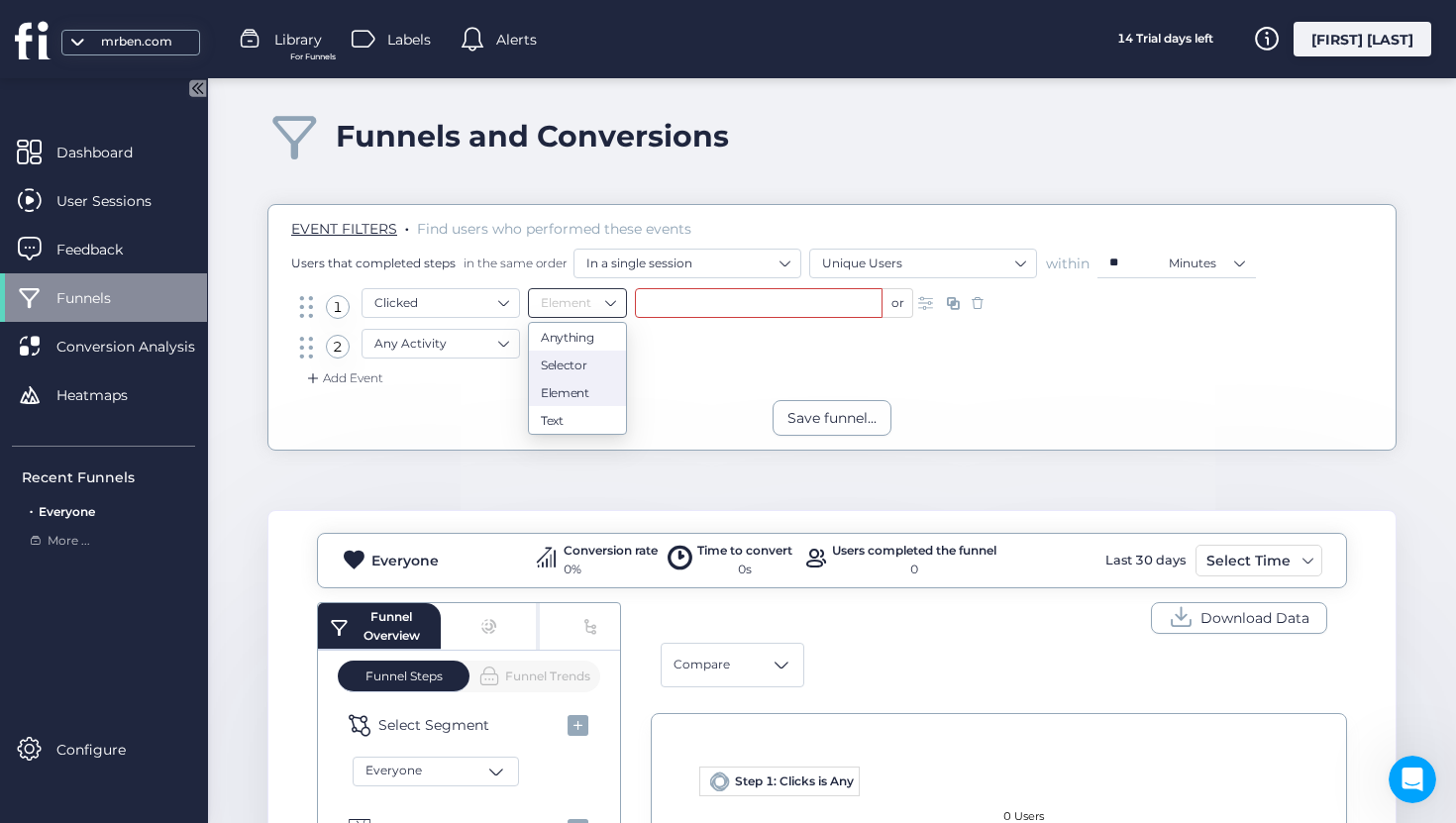 click on "Selector" at bounding box center [577, 363] 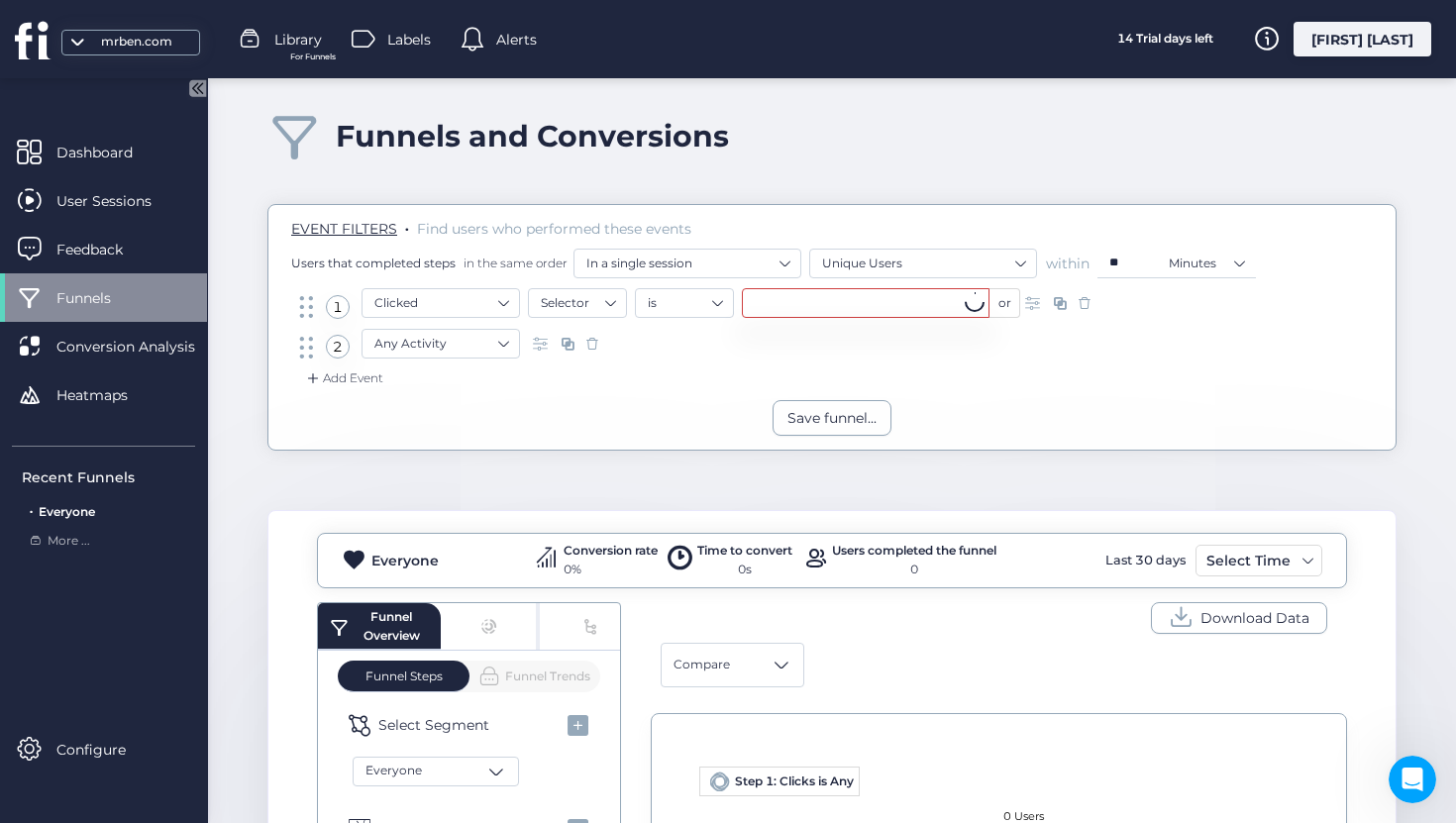 click 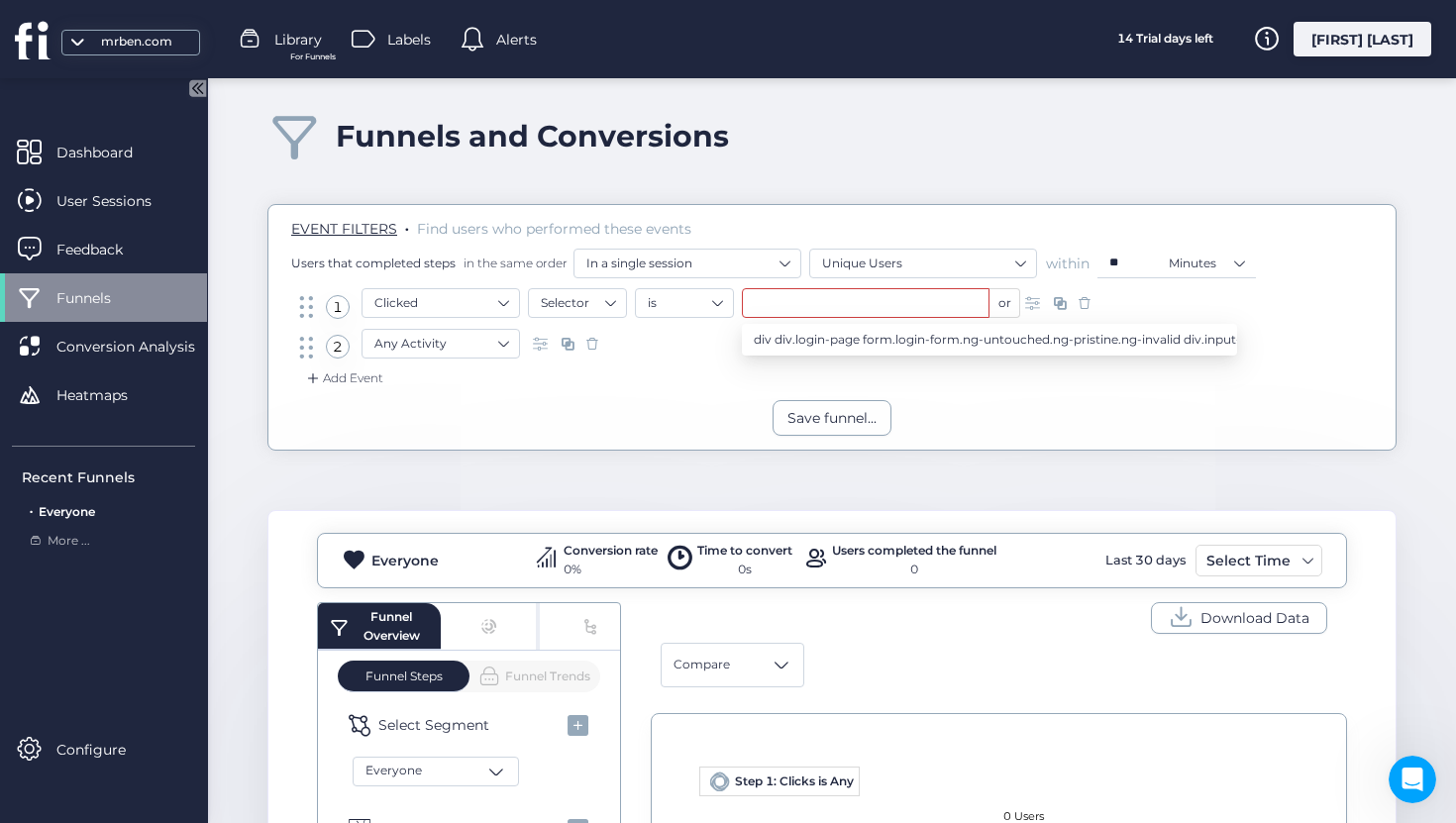 click on "Add Event" 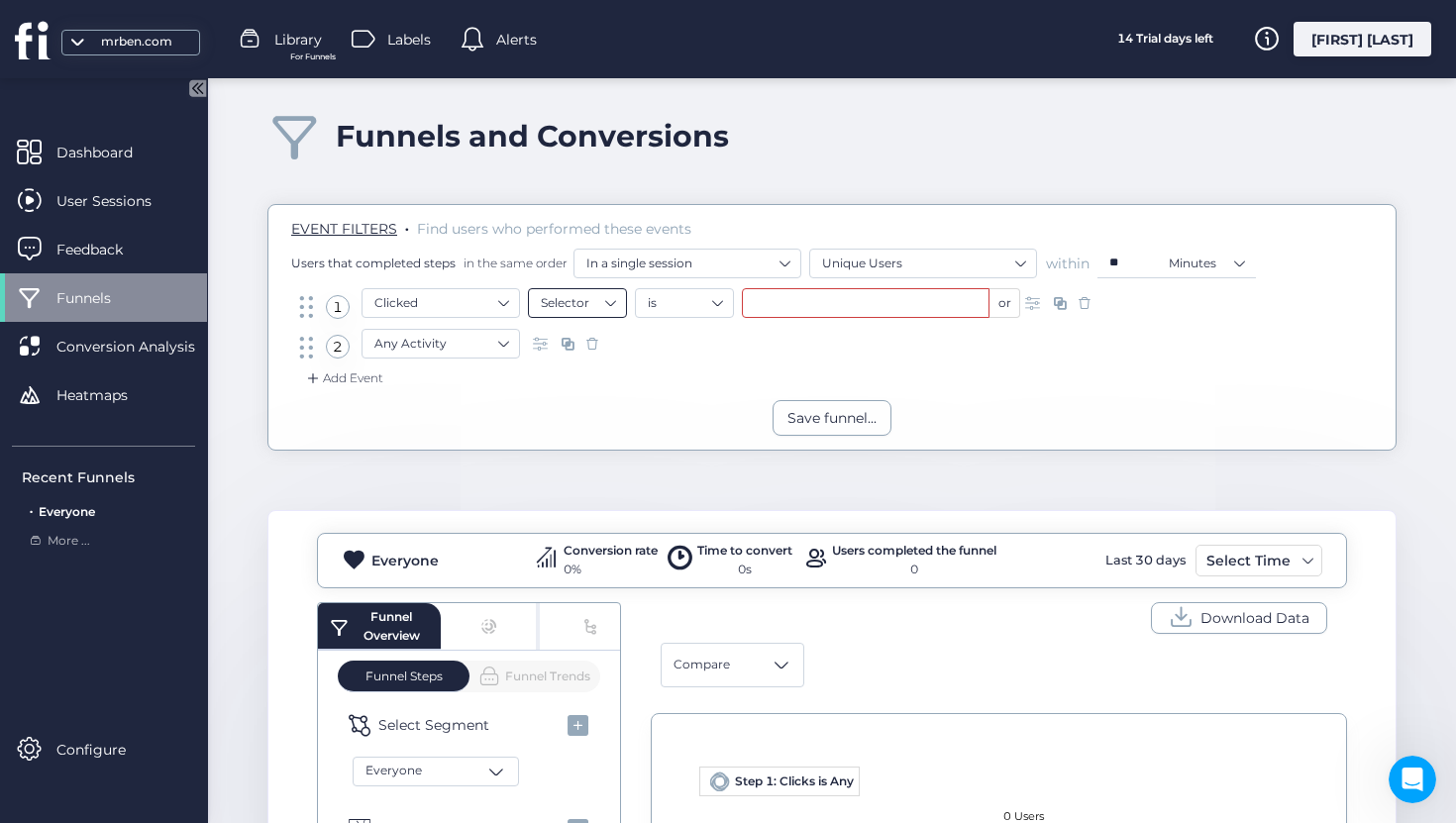click on "Selector" 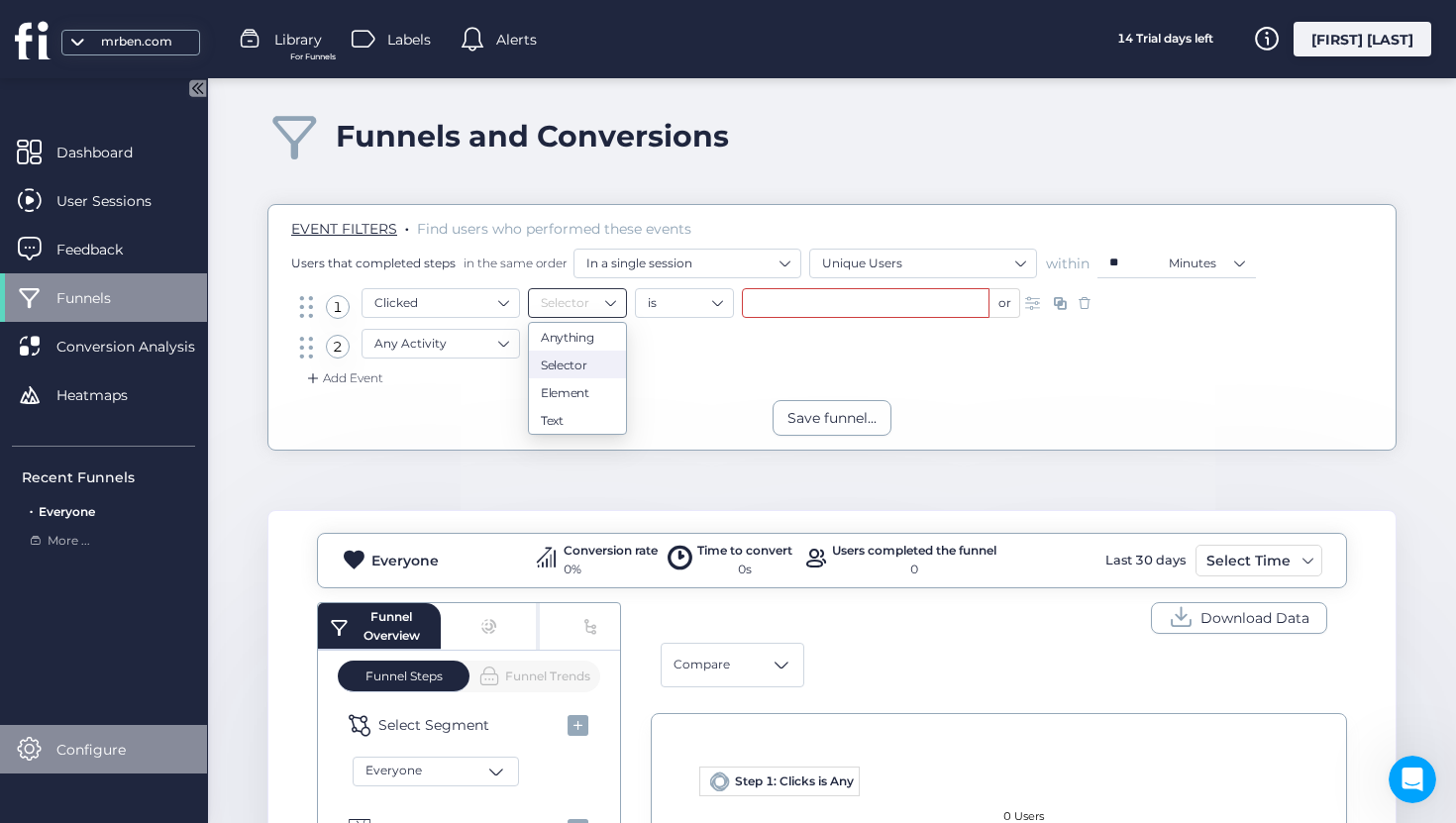 click on "Configure" 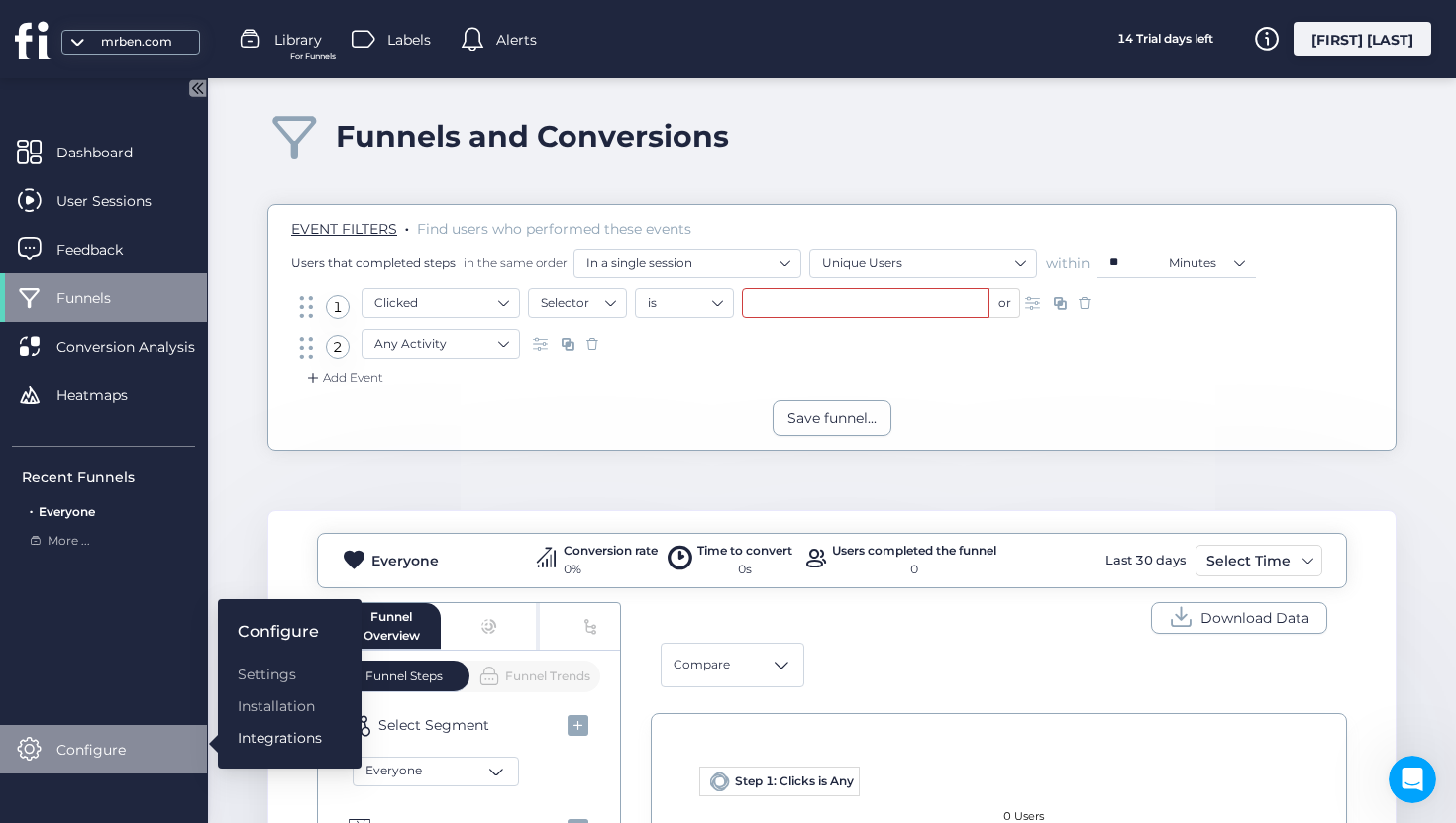 click on "Integrations" at bounding box center [279, 738] 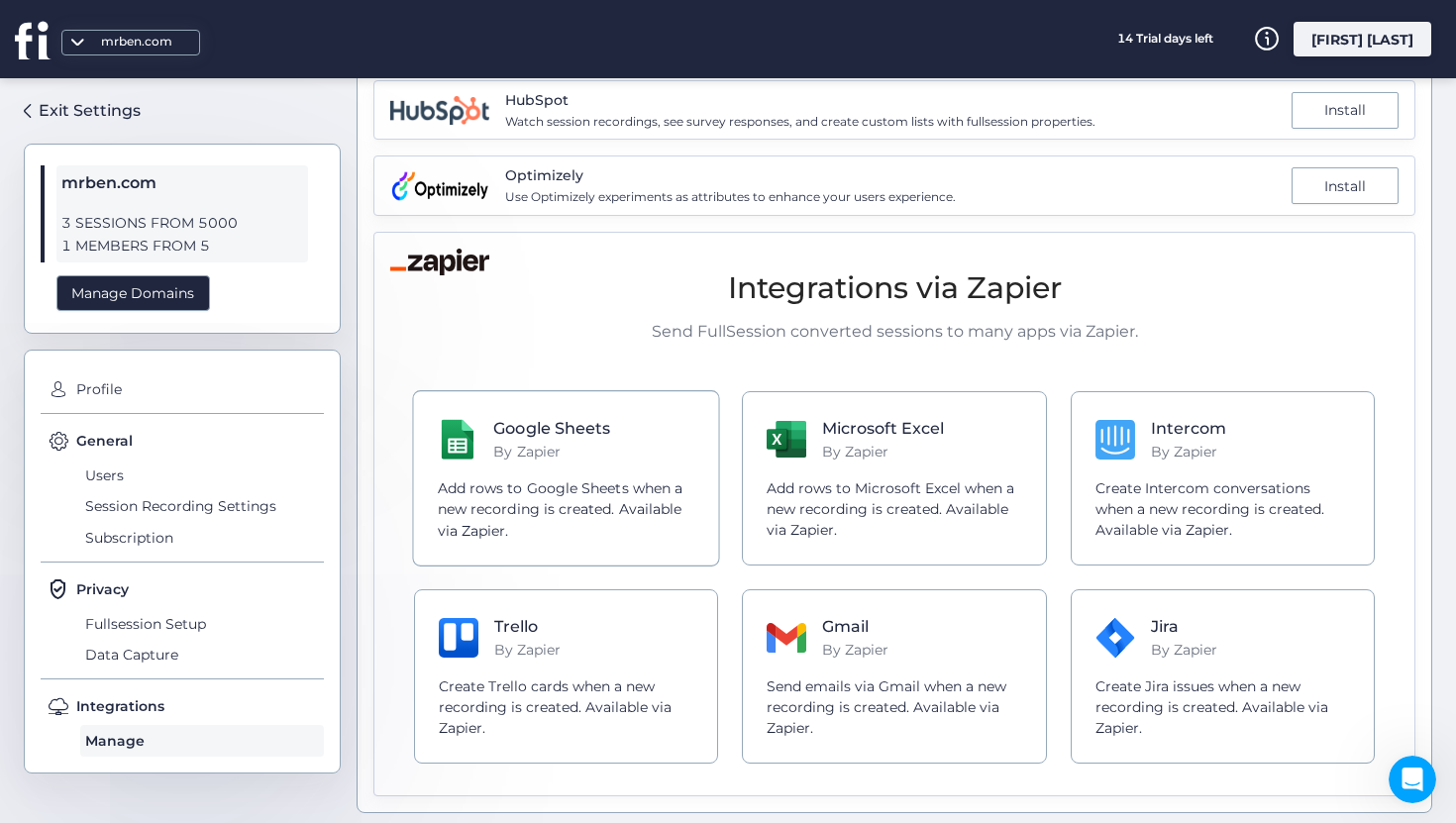 scroll, scrollTop: 130, scrollLeft: 0, axis: vertical 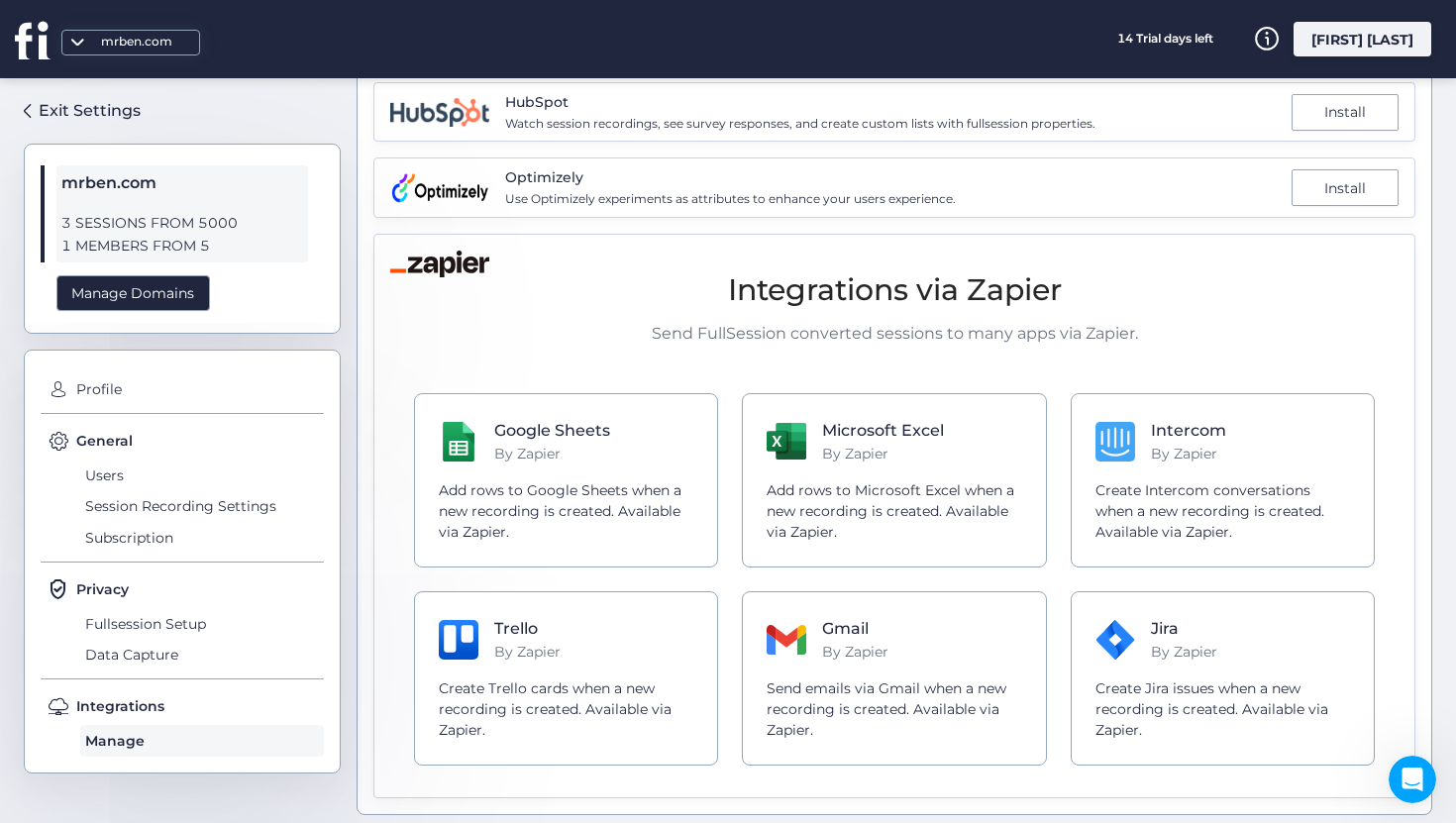 click on "[FIRST] [LAST]" 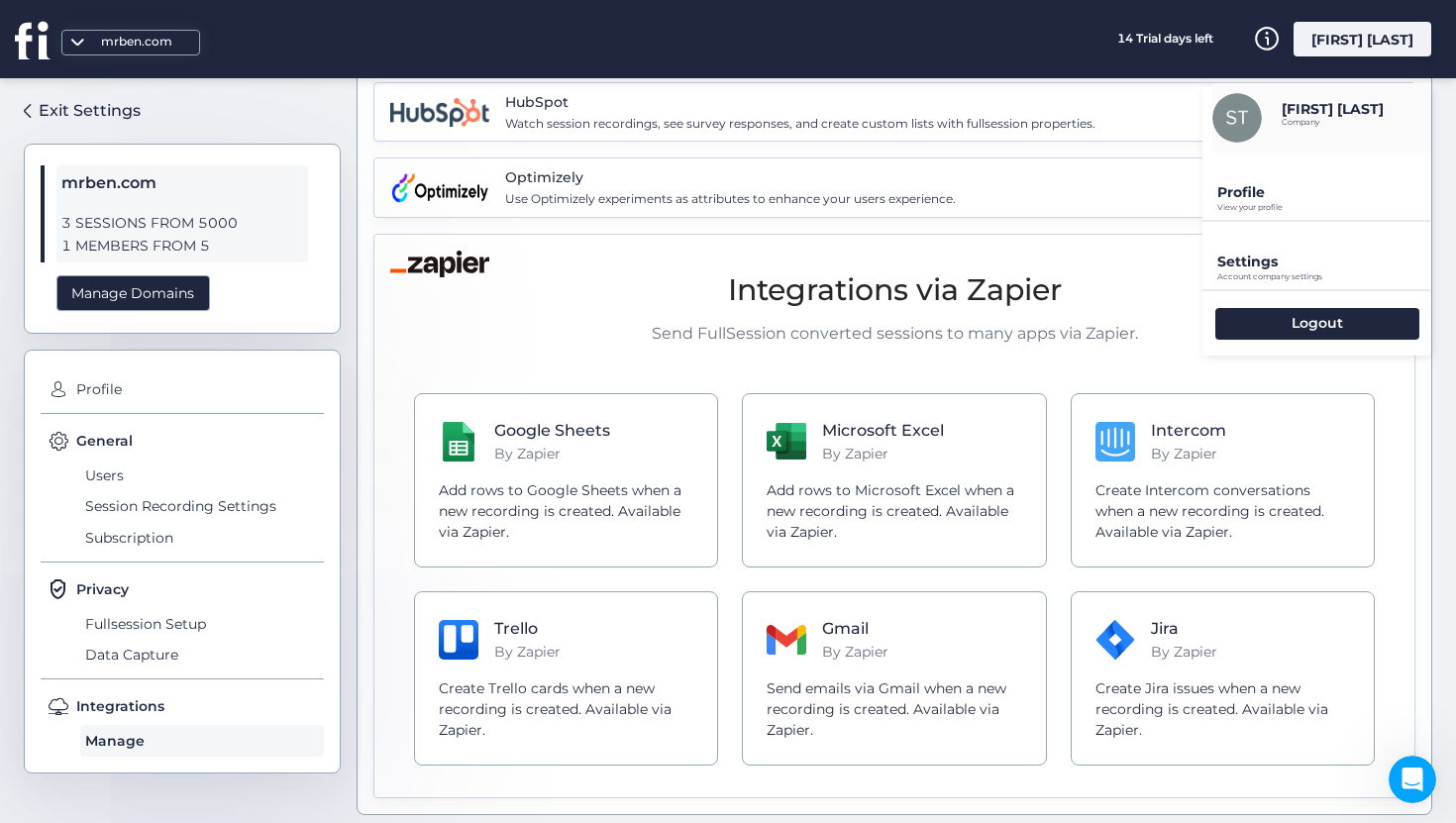 click on "Settings  Account company settings" at bounding box center [1316, 256] 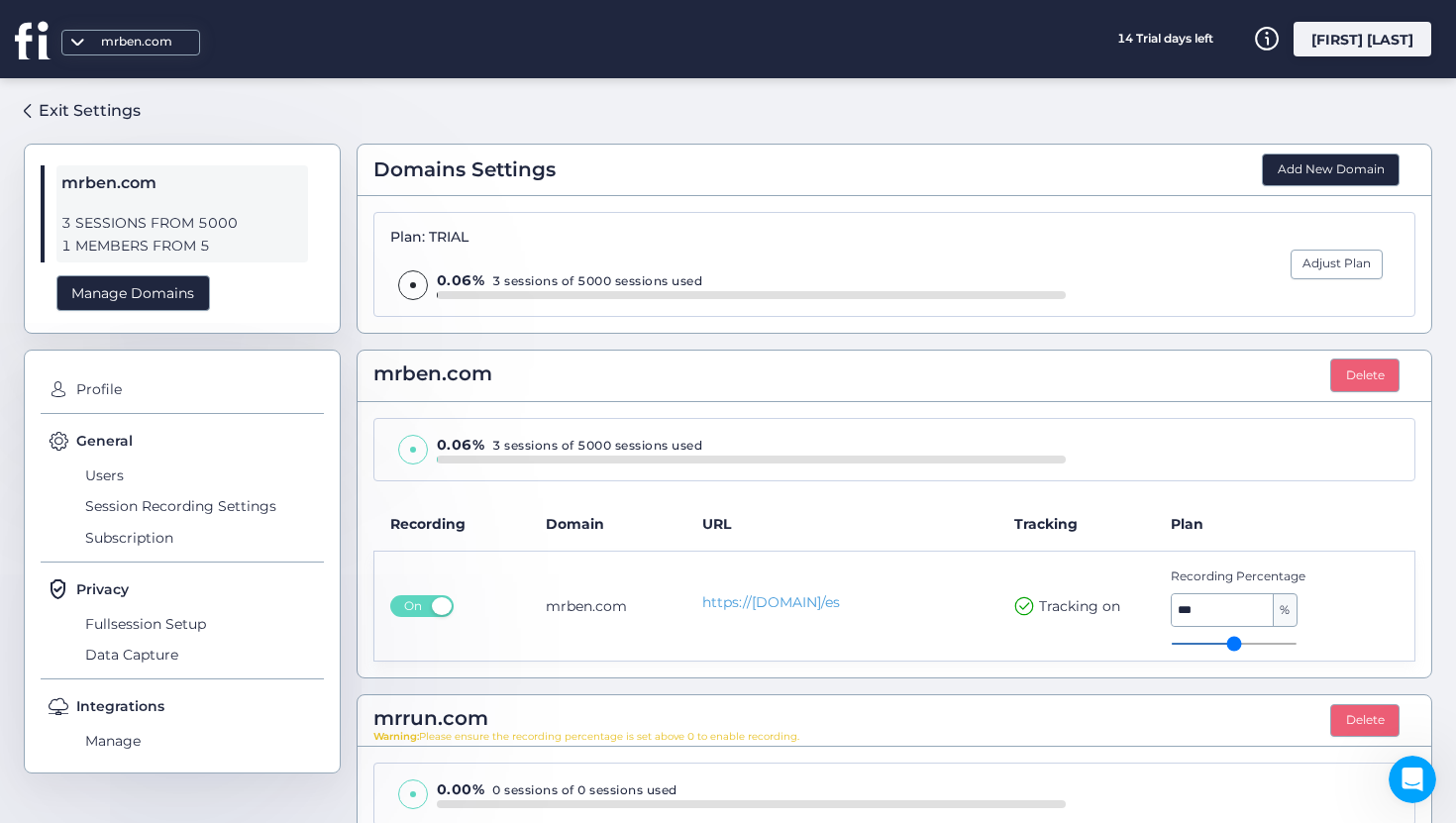 click on "mrben.com" at bounding box center (131, 43) 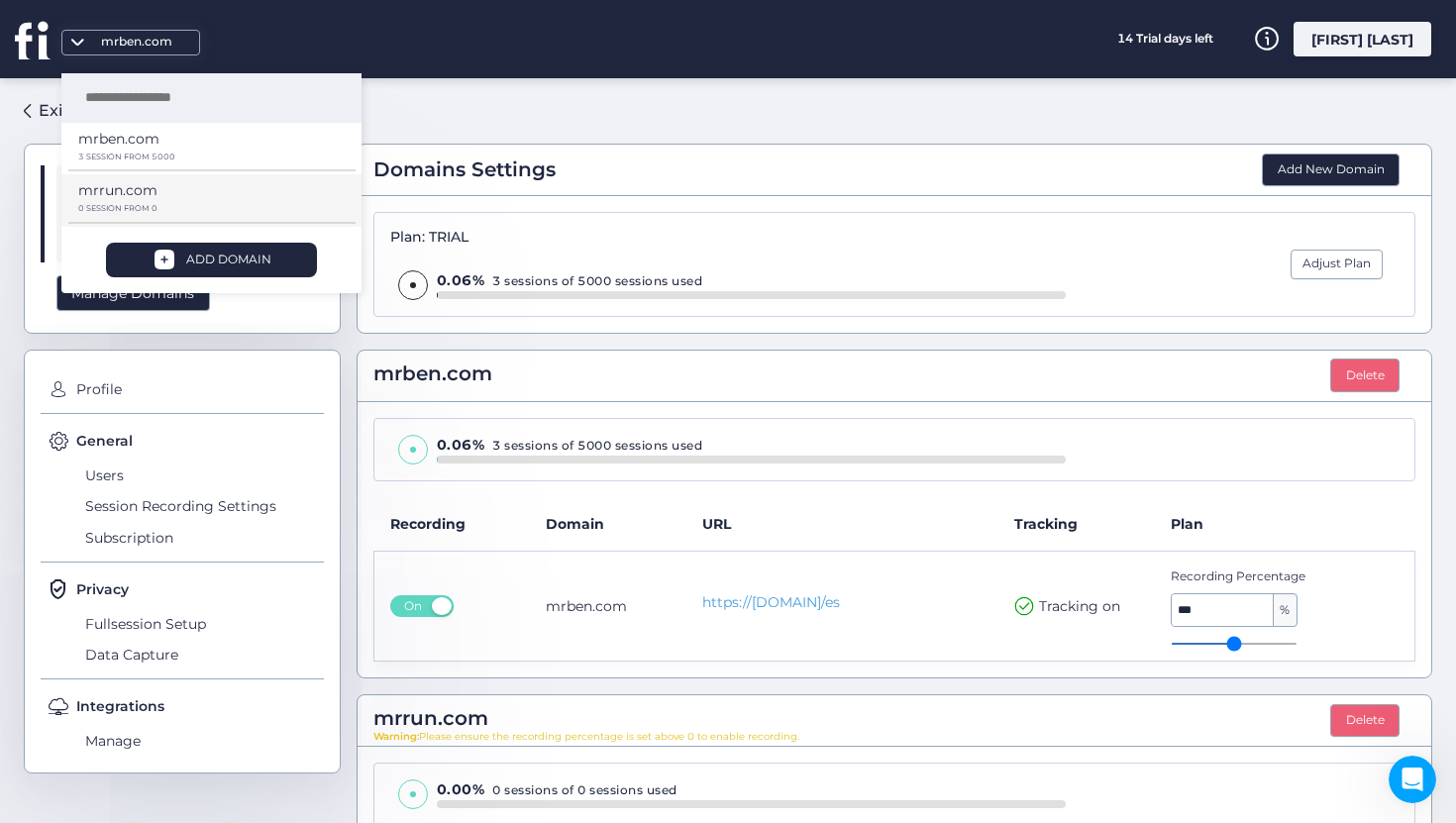 click on "mrrun.com" at bounding box center [204, 197] 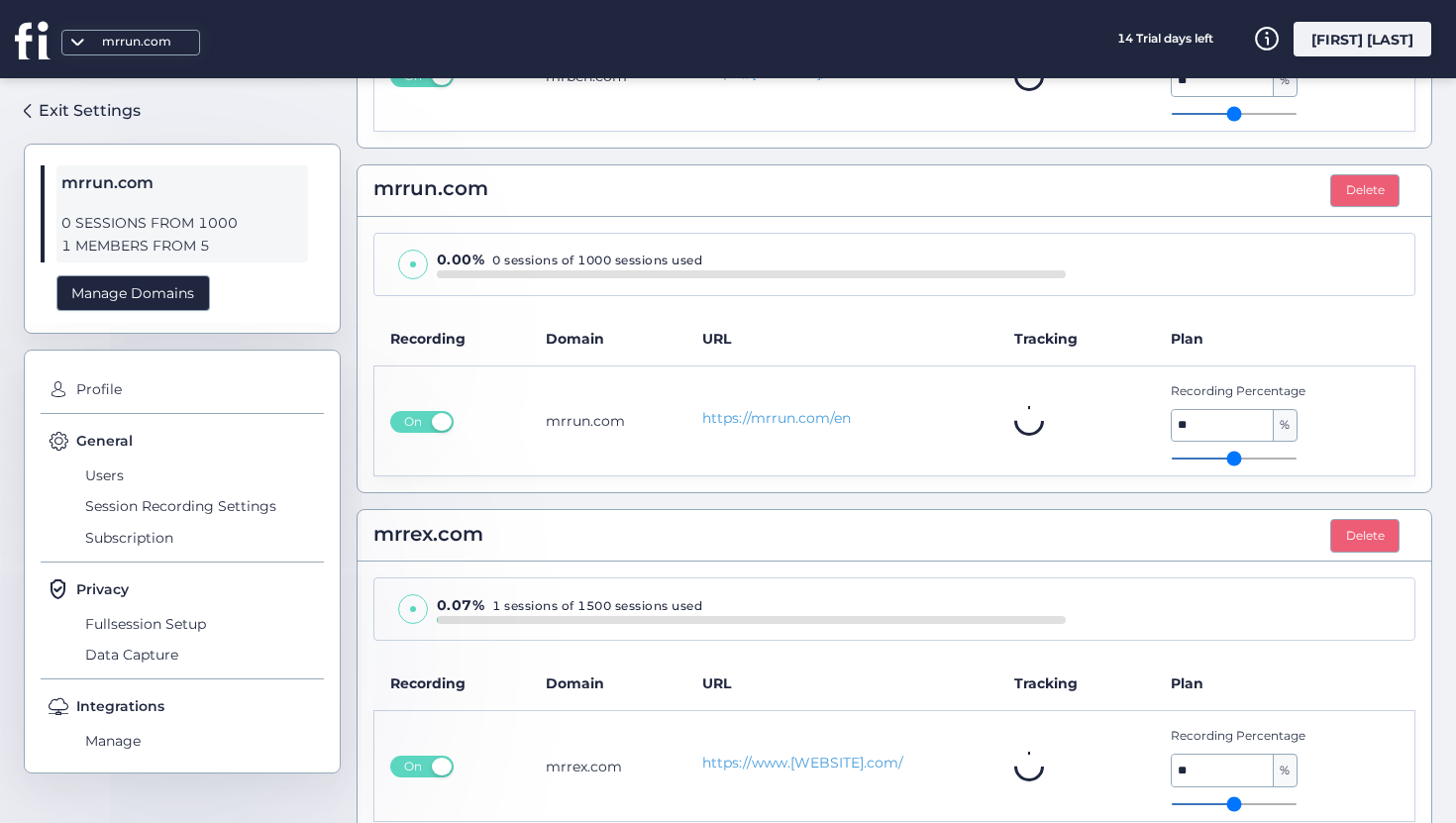 scroll, scrollTop: 562, scrollLeft: 0, axis: vertical 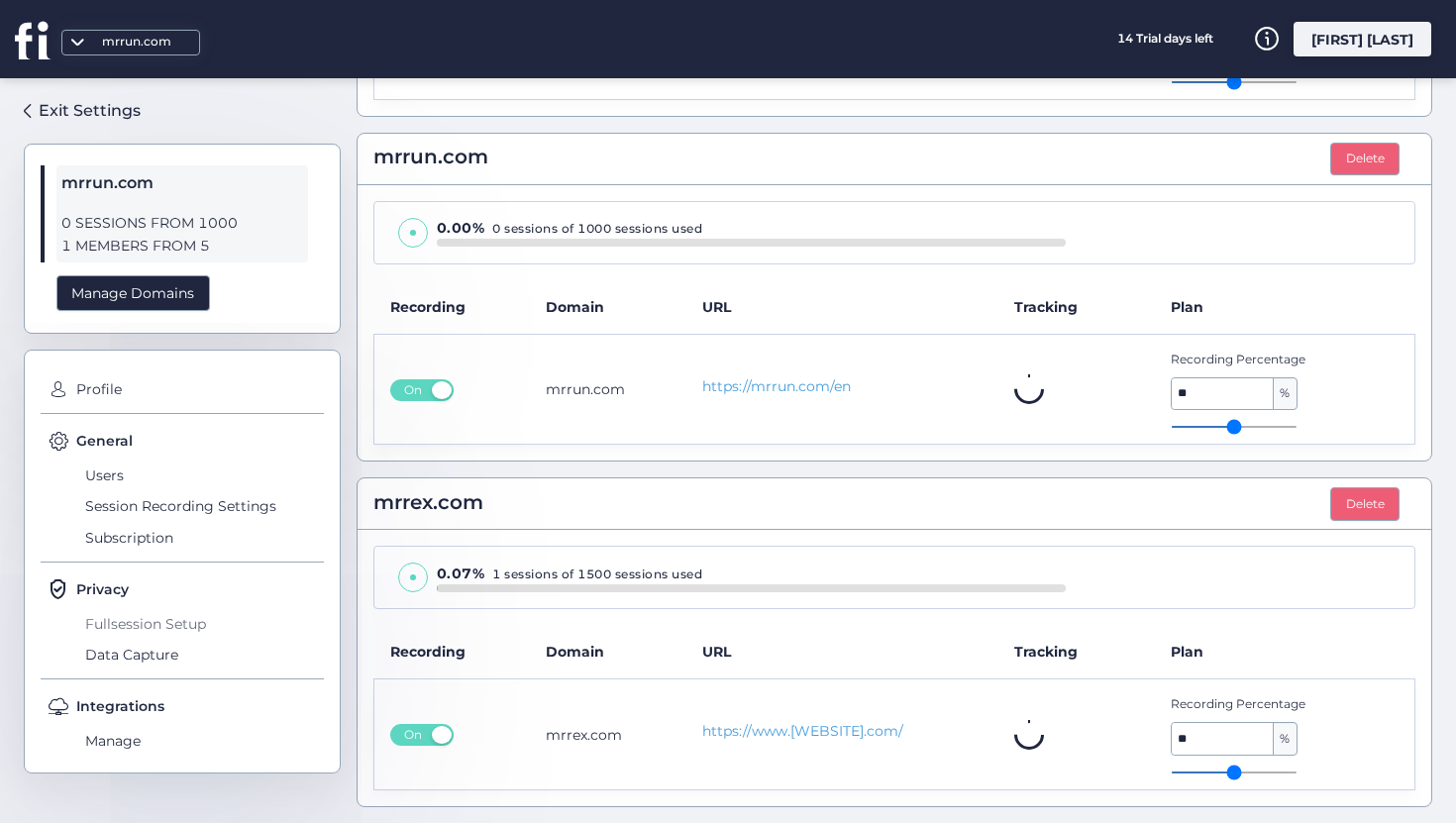 click on "Fullsession Setup" 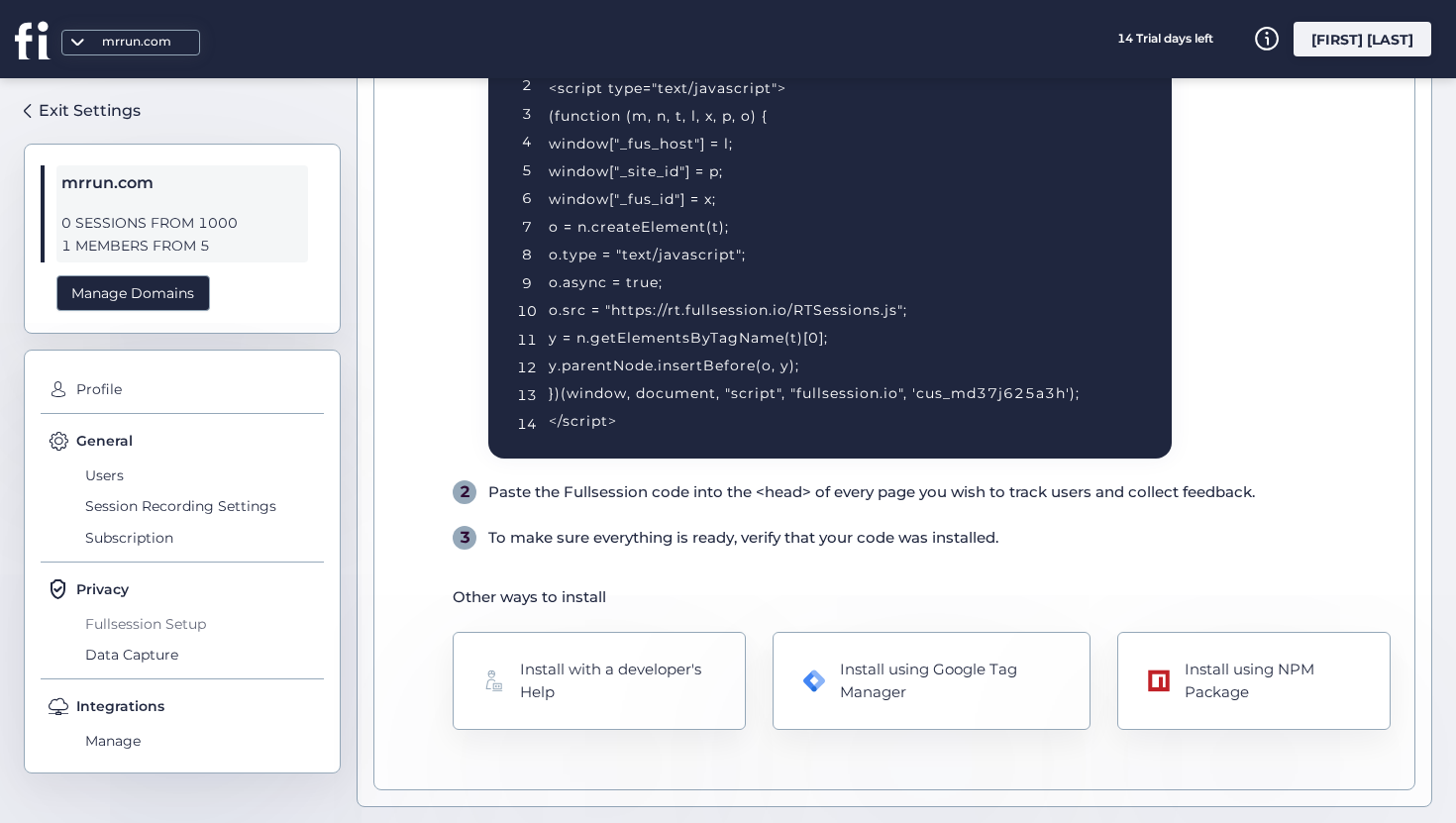 scroll, scrollTop: 315, scrollLeft: 0, axis: vertical 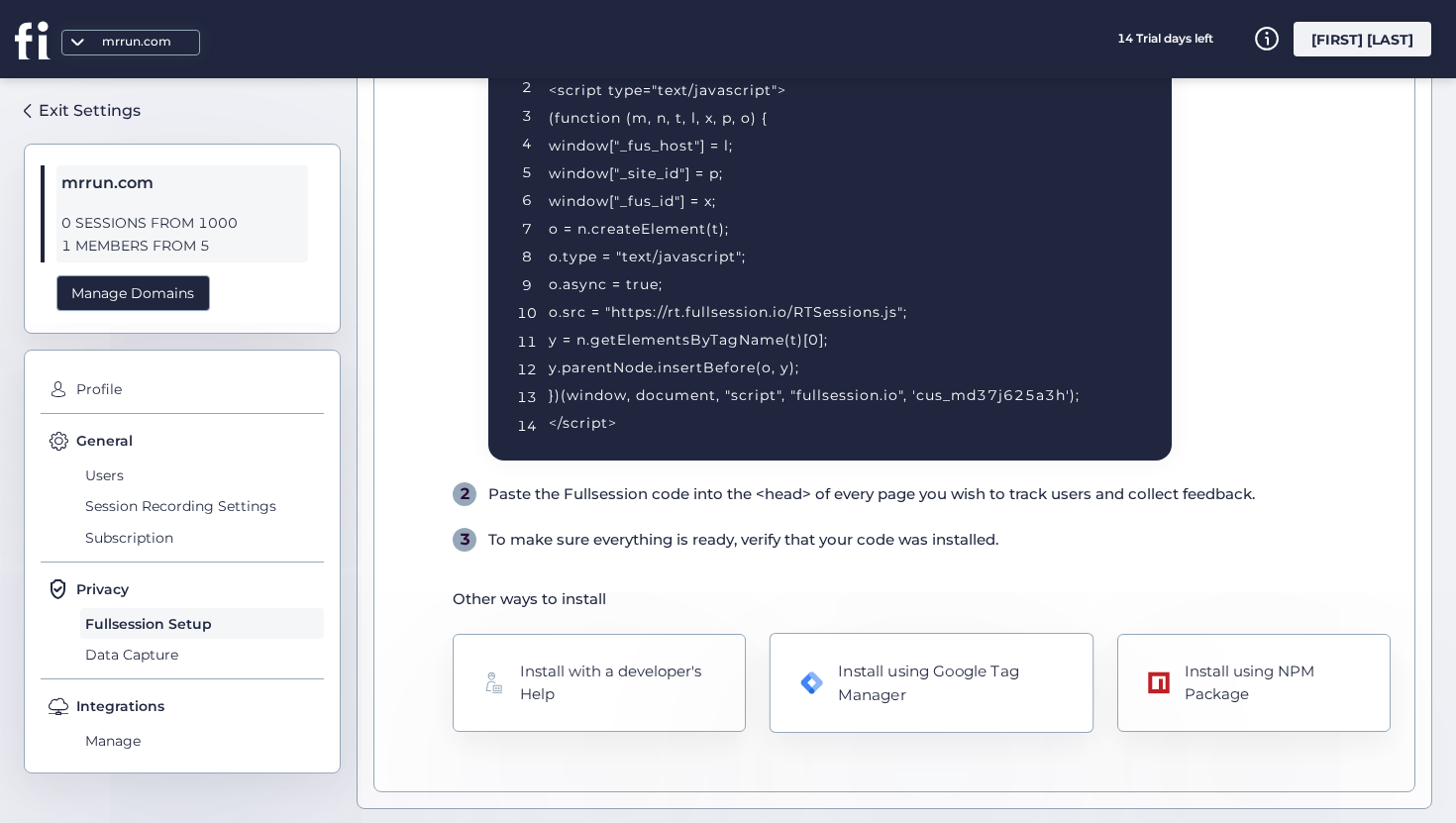 click on "Install using Google Tag Manager" 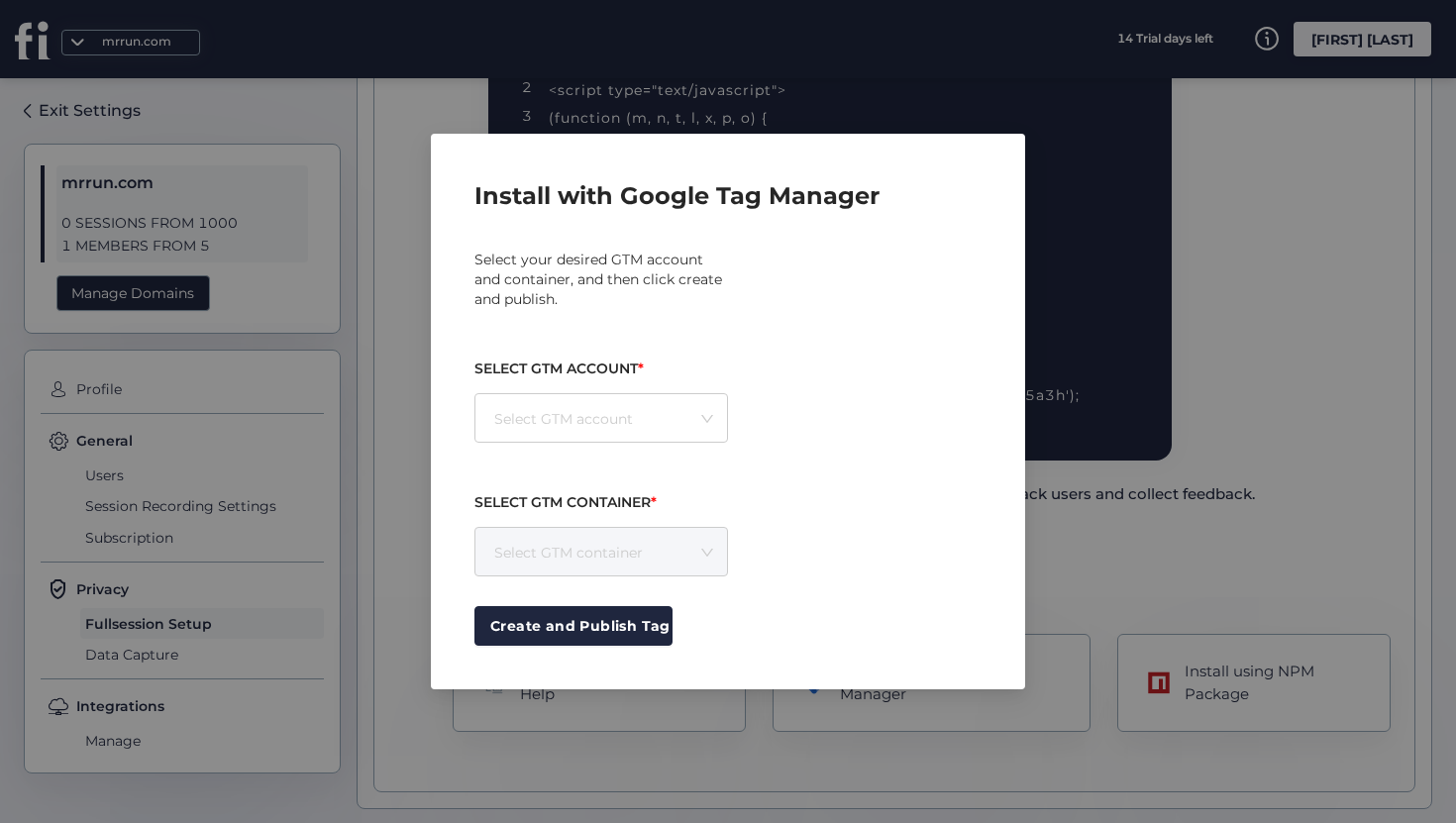 click on "Select GTM account" at bounding box center (604, 419) 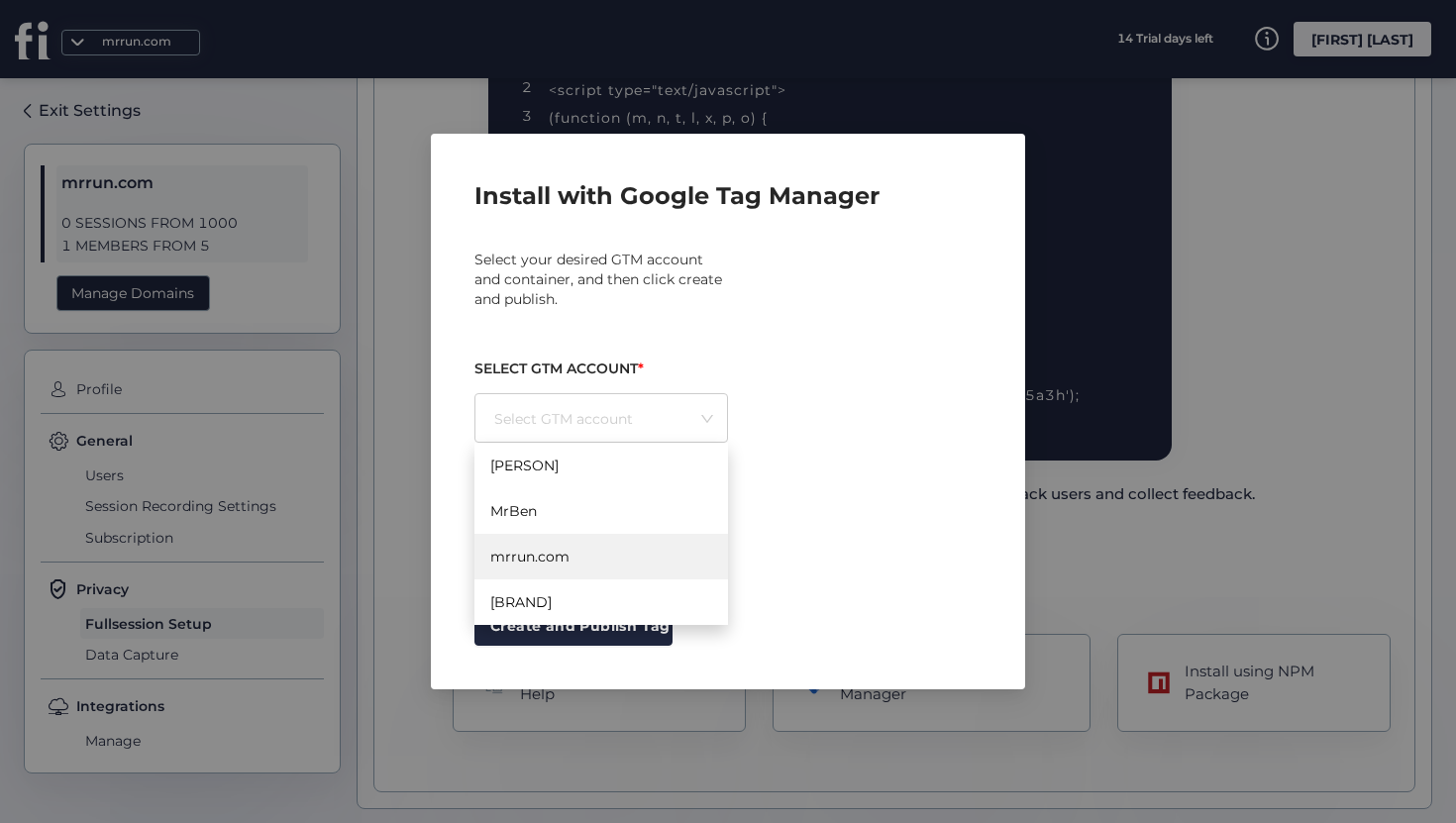click on "mrrun.com" at bounding box center [601, 557] 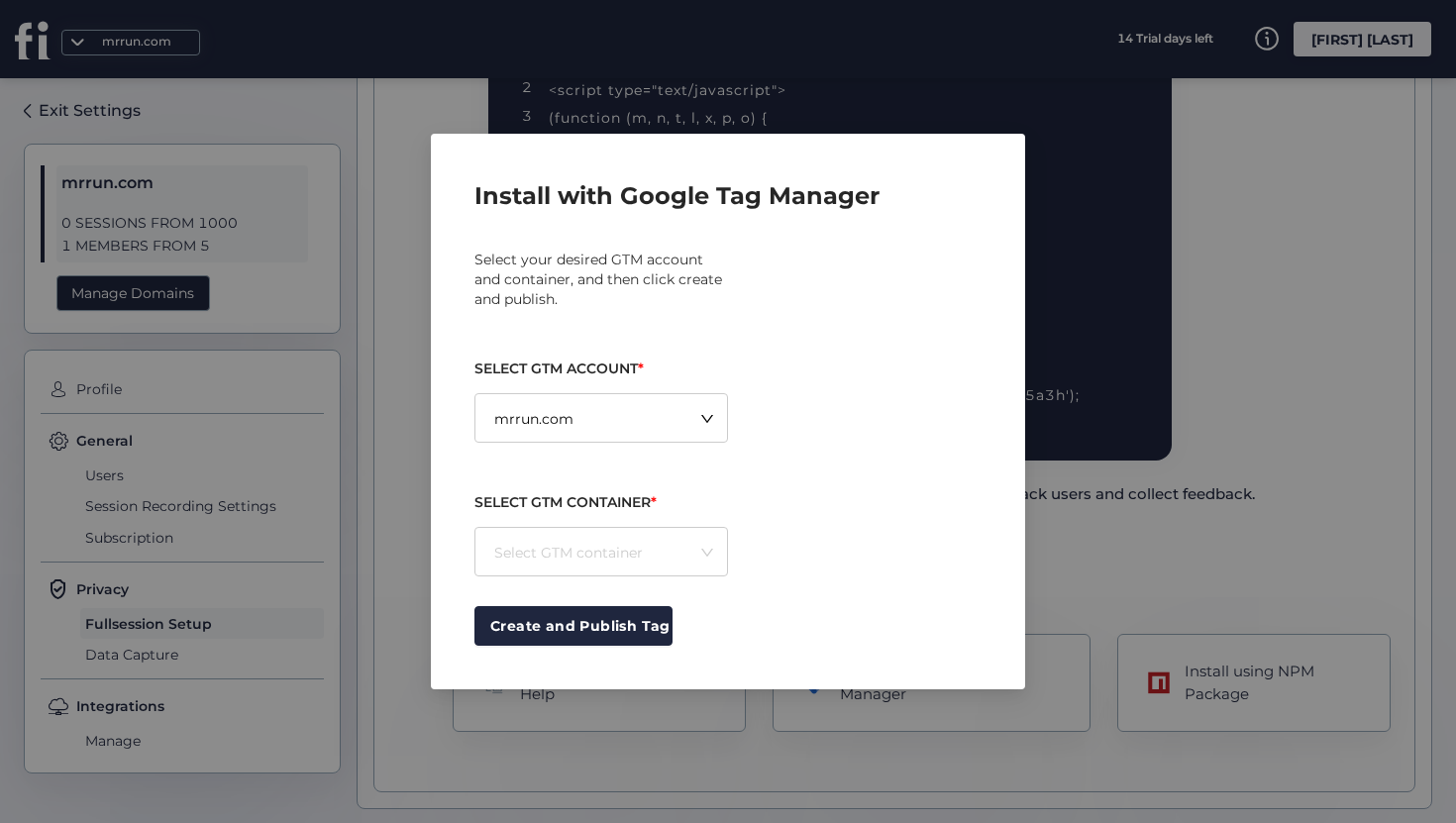 click on "Select GTM container" at bounding box center [604, 553] 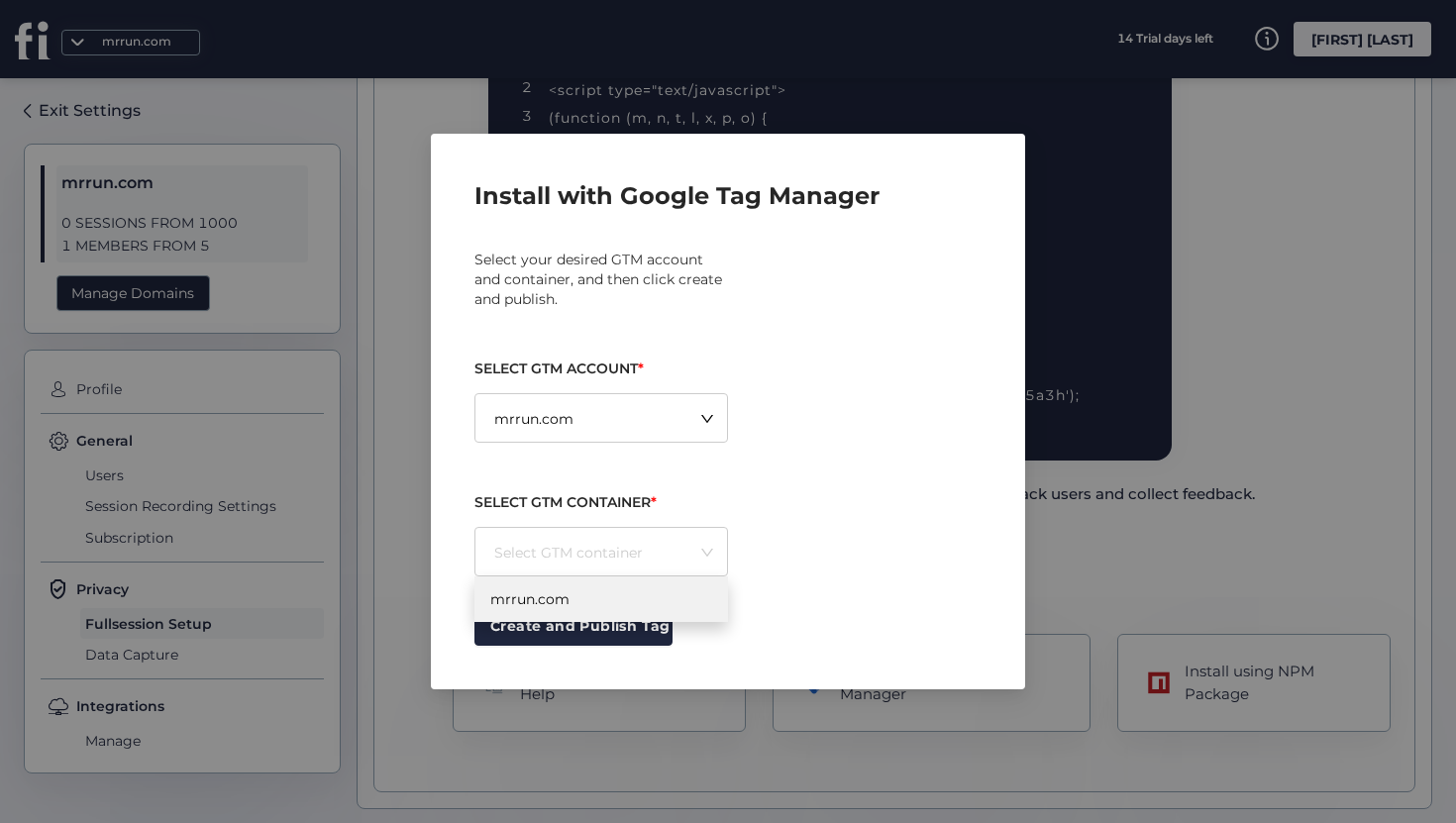 click on "mrrun.com" at bounding box center (601, 599) 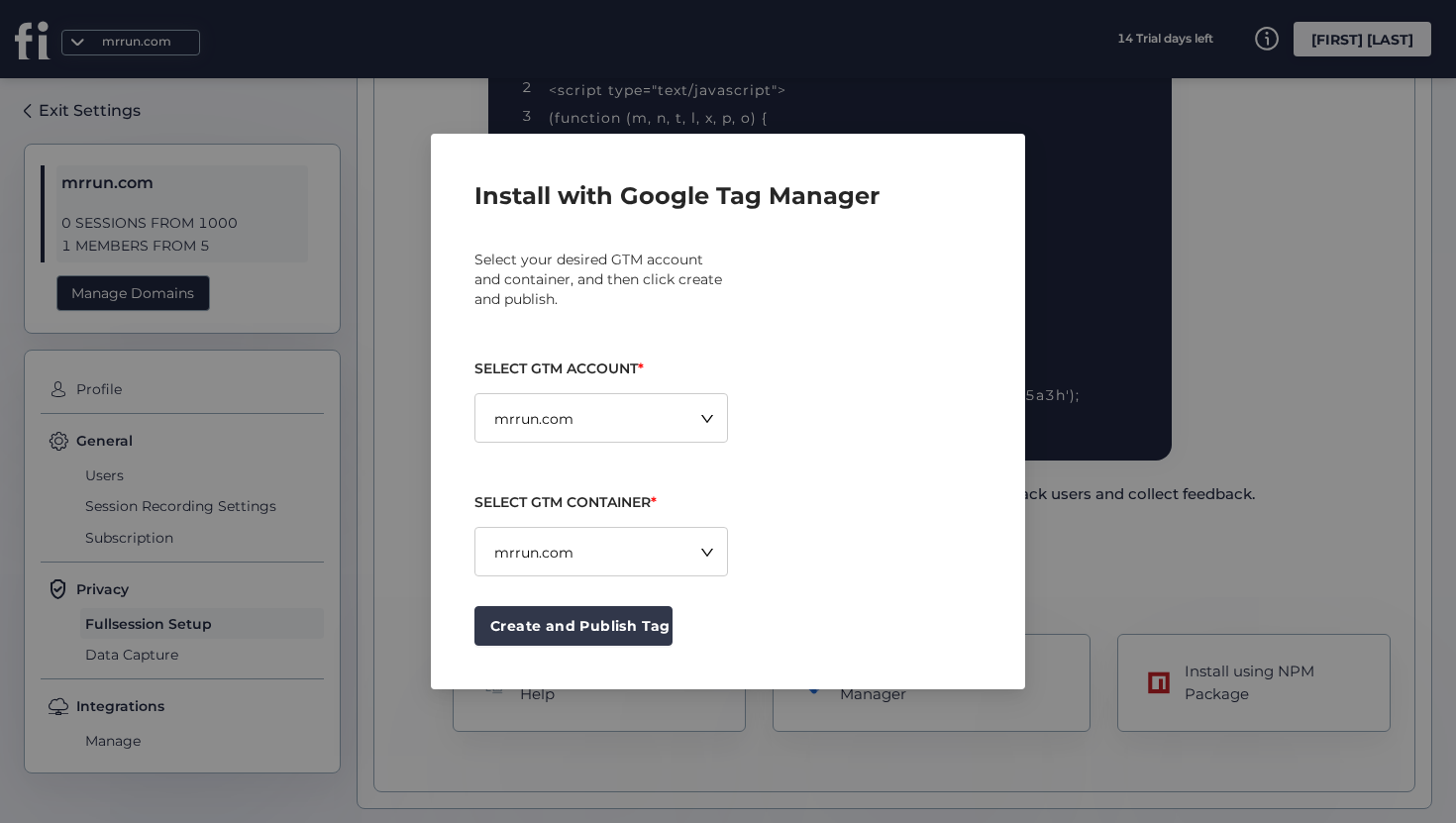 click on "Create and Publish Tag" at bounding box center [573, 626] 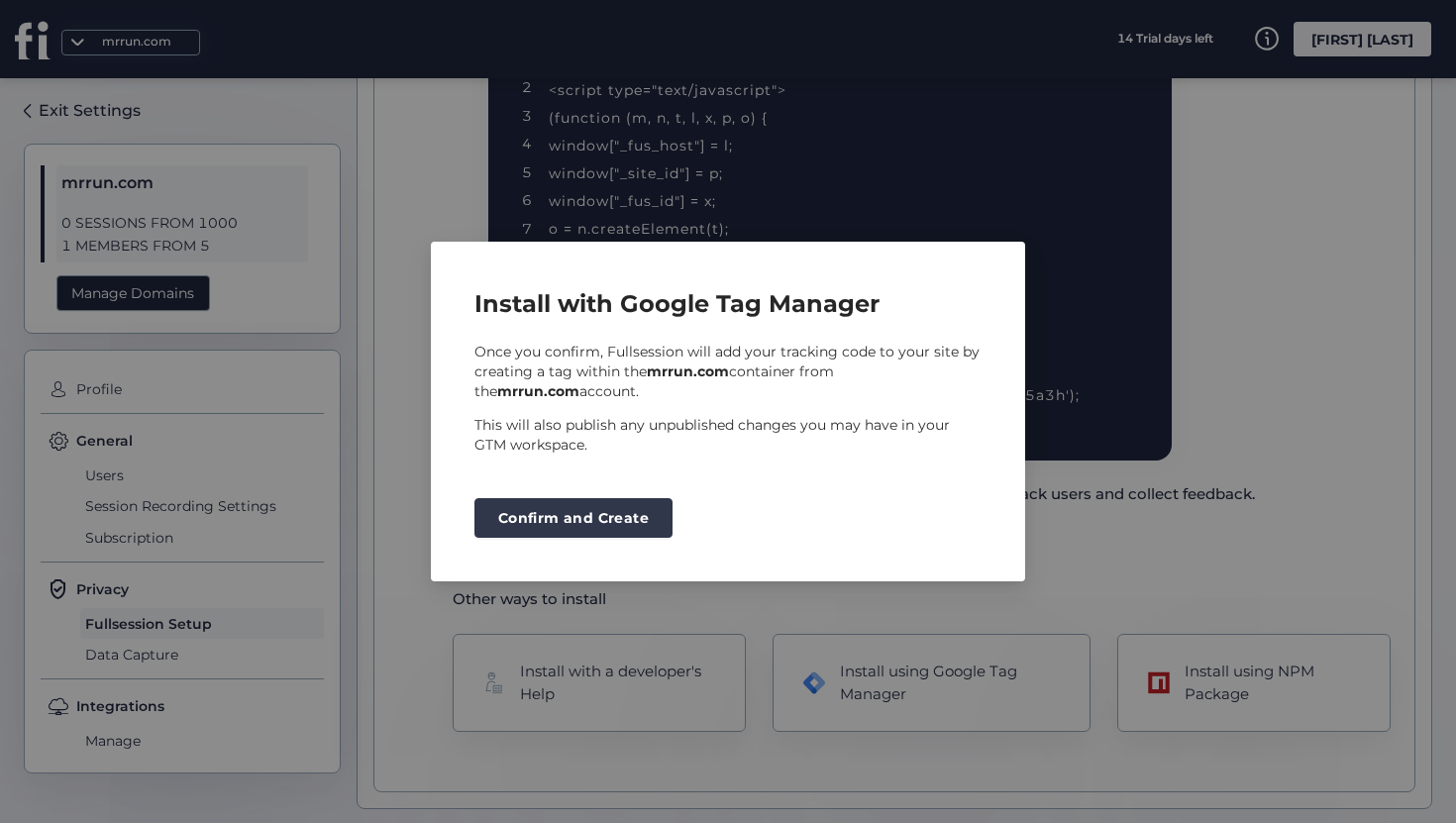 click on "Confirm and Create" at bounding box center (573, 518) 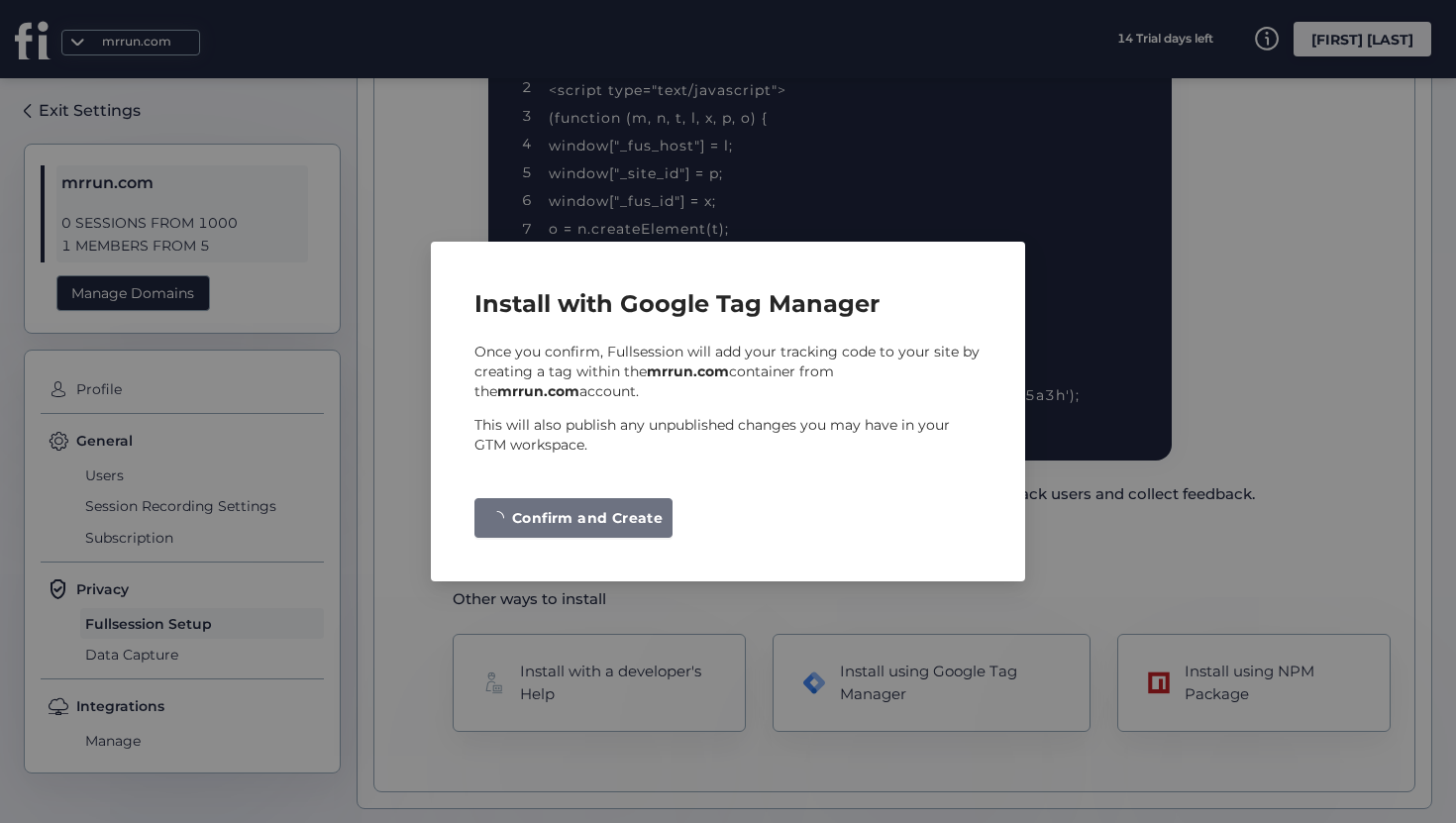 click on "Once you confirm, Fullsession will add your tracking code to your site by creating a tag within the  [DOMAIN]  container from the  [DOMAIN]  account. This will also publish any unpublished changes you may have in your GTM workspace. Confirm and Create" at bounding box center (728, 440) 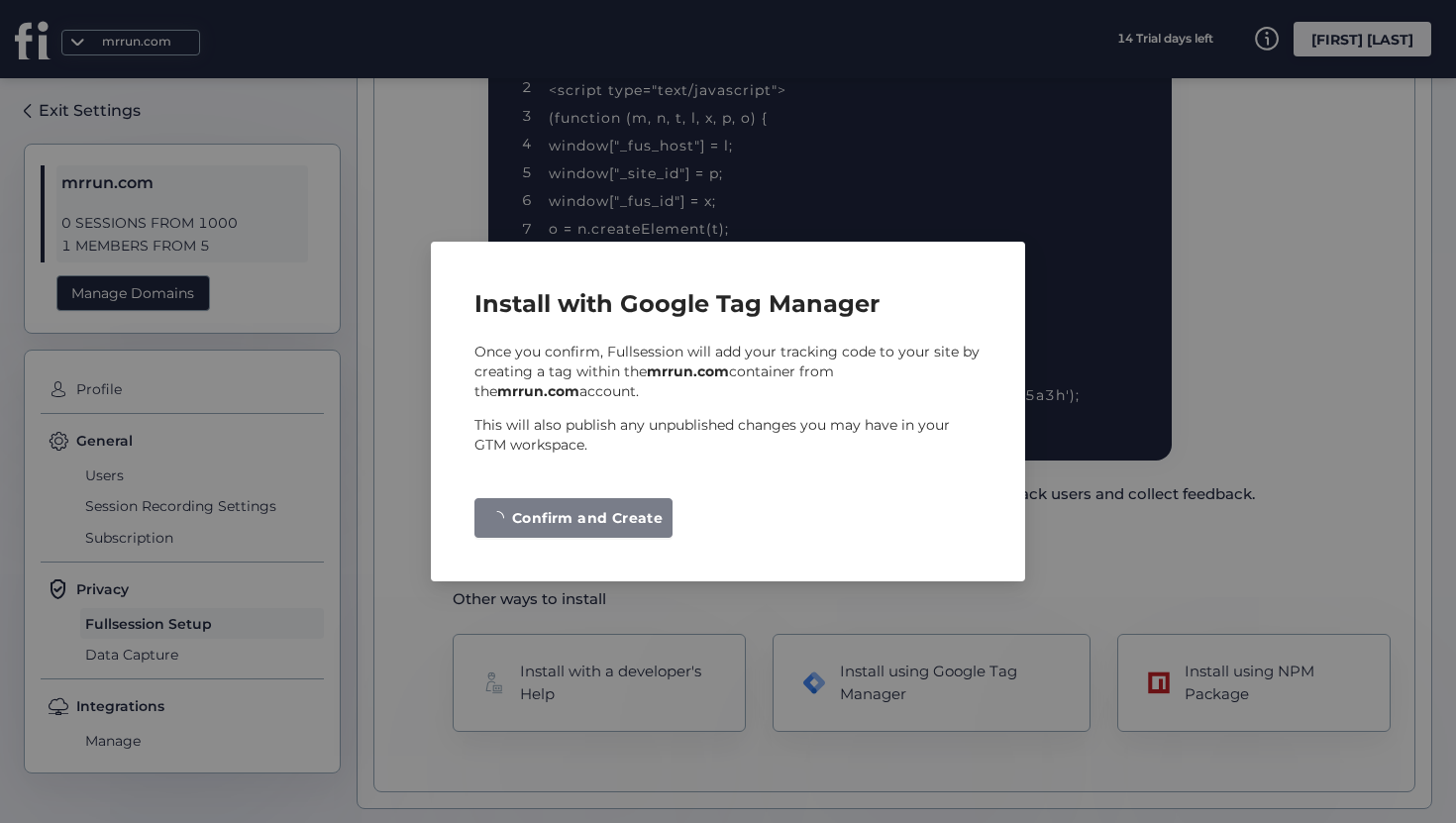 click on "Confirm and Create" at bounding box center [587, 518] 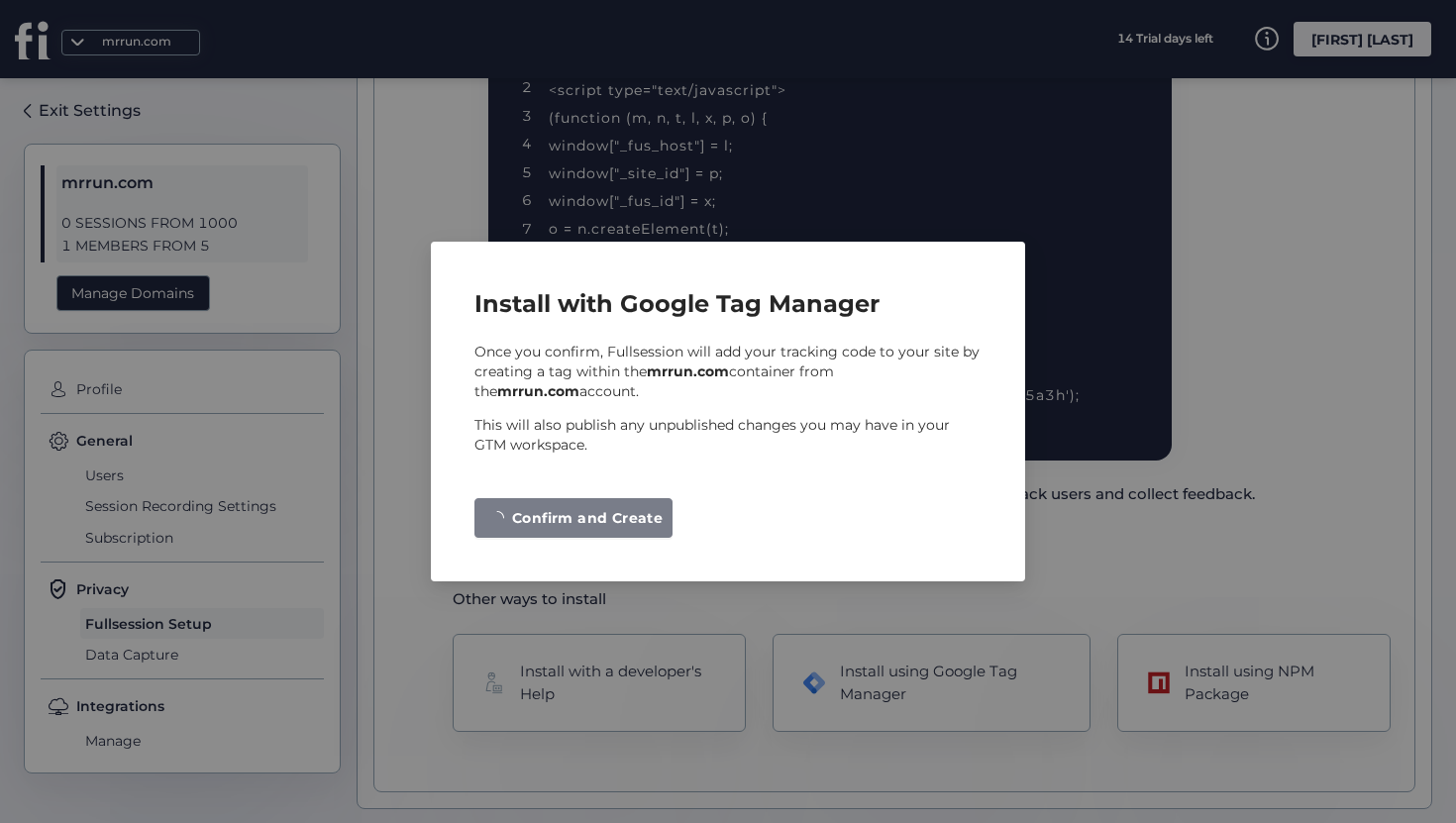 scroll, scrollTop: 211, scrollLeft: 0, axis: vertical 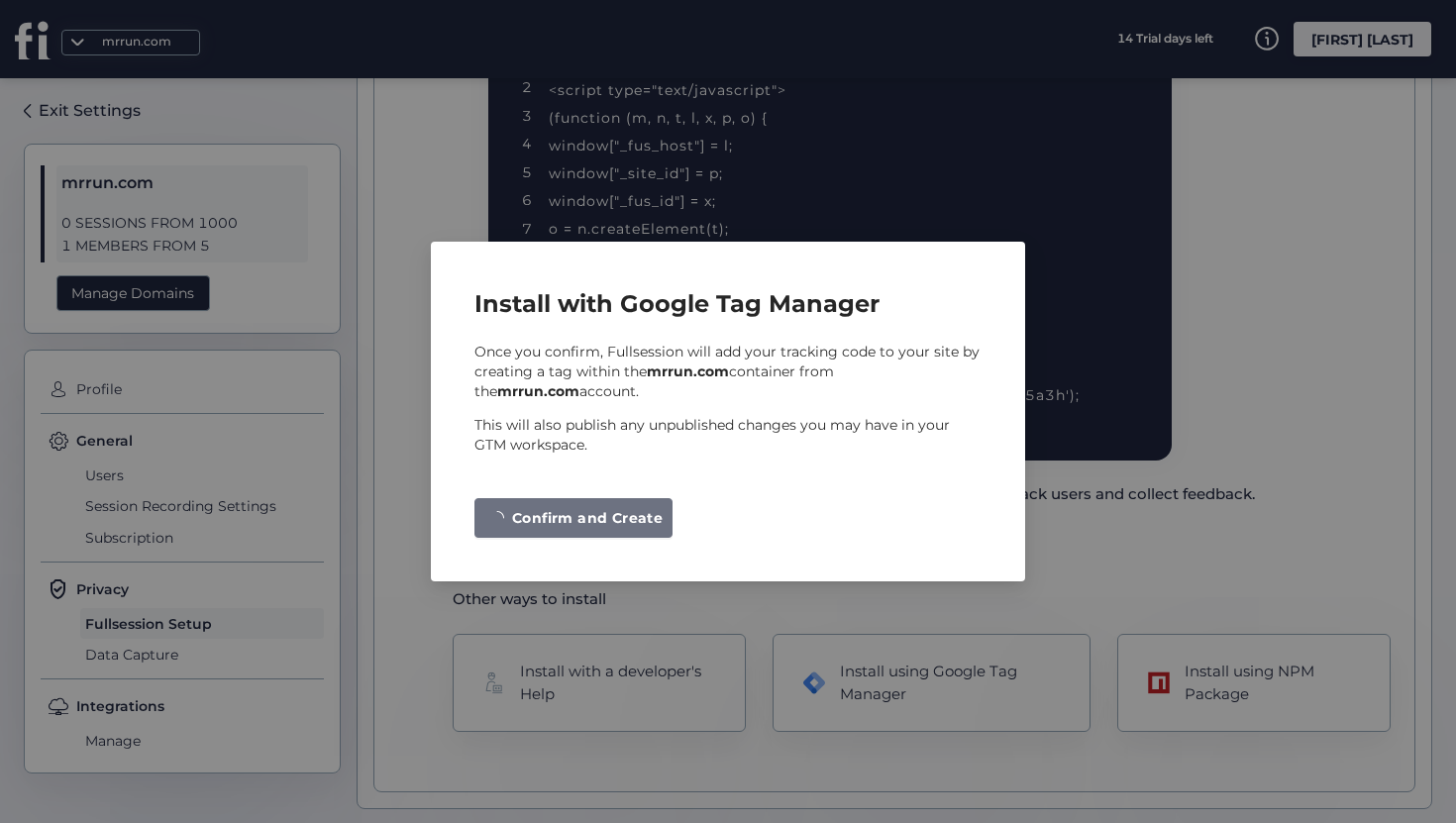 click on "Install with Google Tag Manager Once you confirm, Fullsession will add your tracking code to your site by creating a tag within the [DOMAIN] container from the [DOMAIN] account. This will also publish any unpublished changes you may have in your GTM workspace. Confirm and Create" at bounding box center [728, 411] 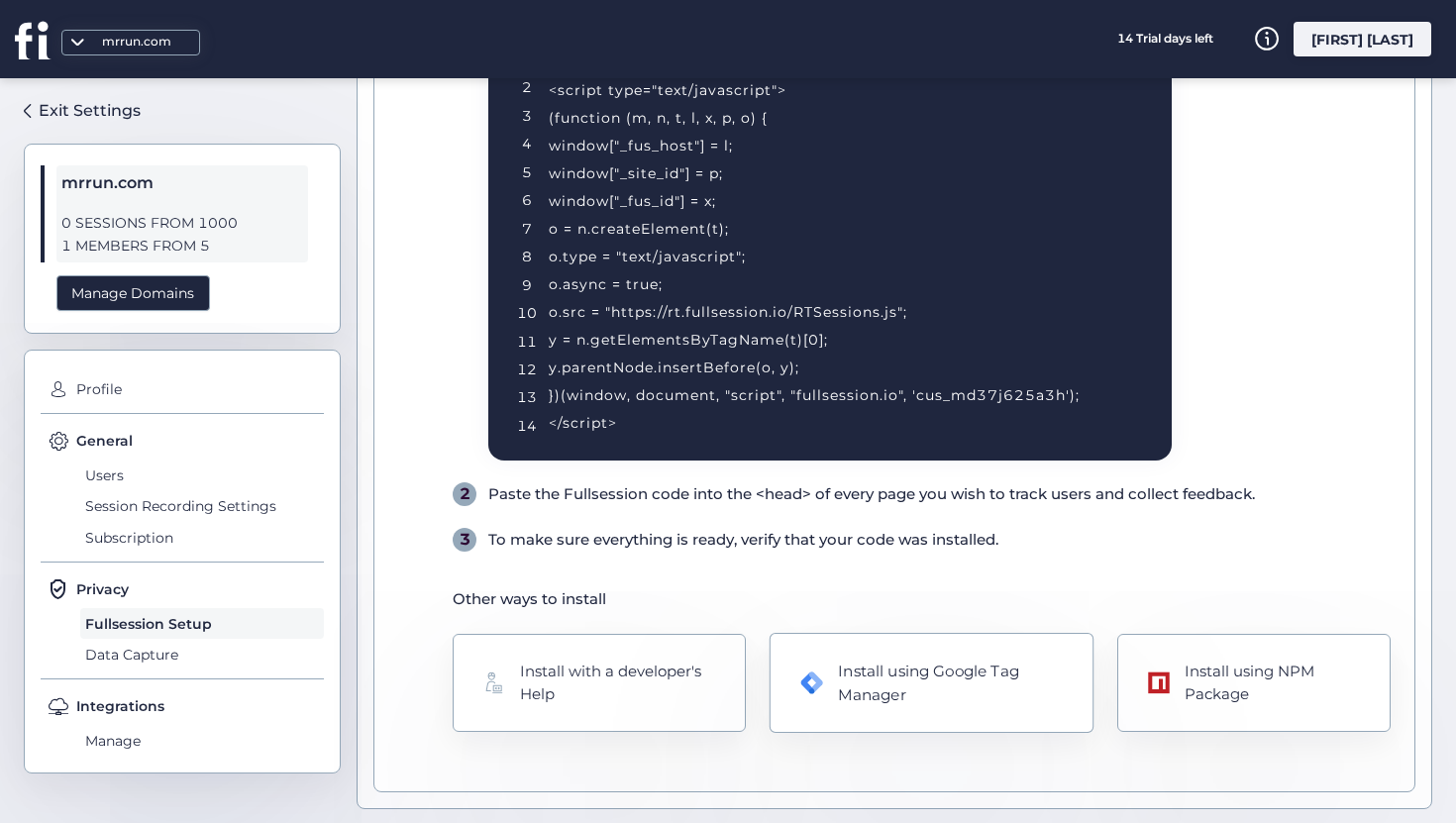 click on "Install using Google Tag Manager" 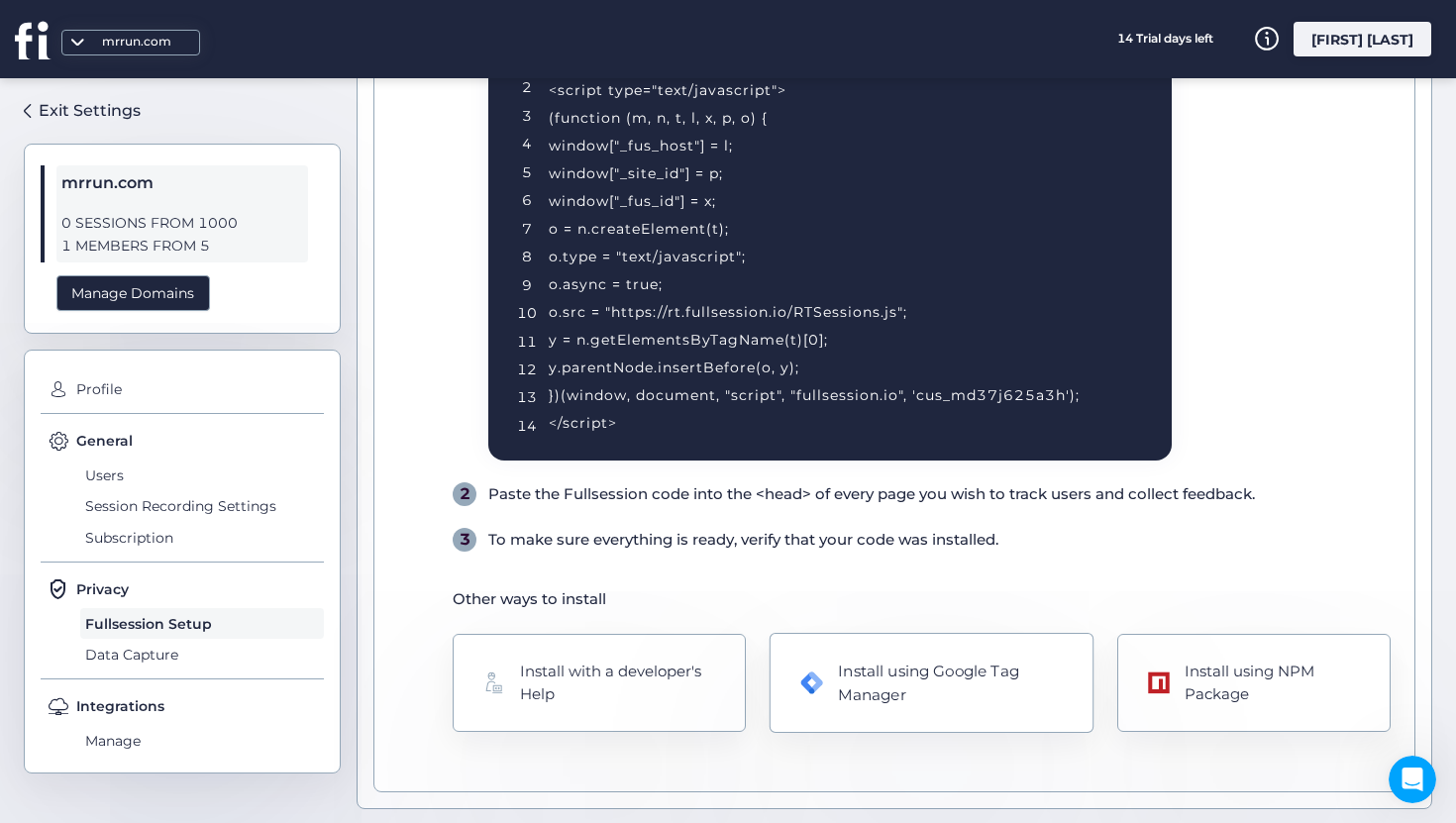 scroll, scrollTop: 0, scrollLeft: 0, axis: both 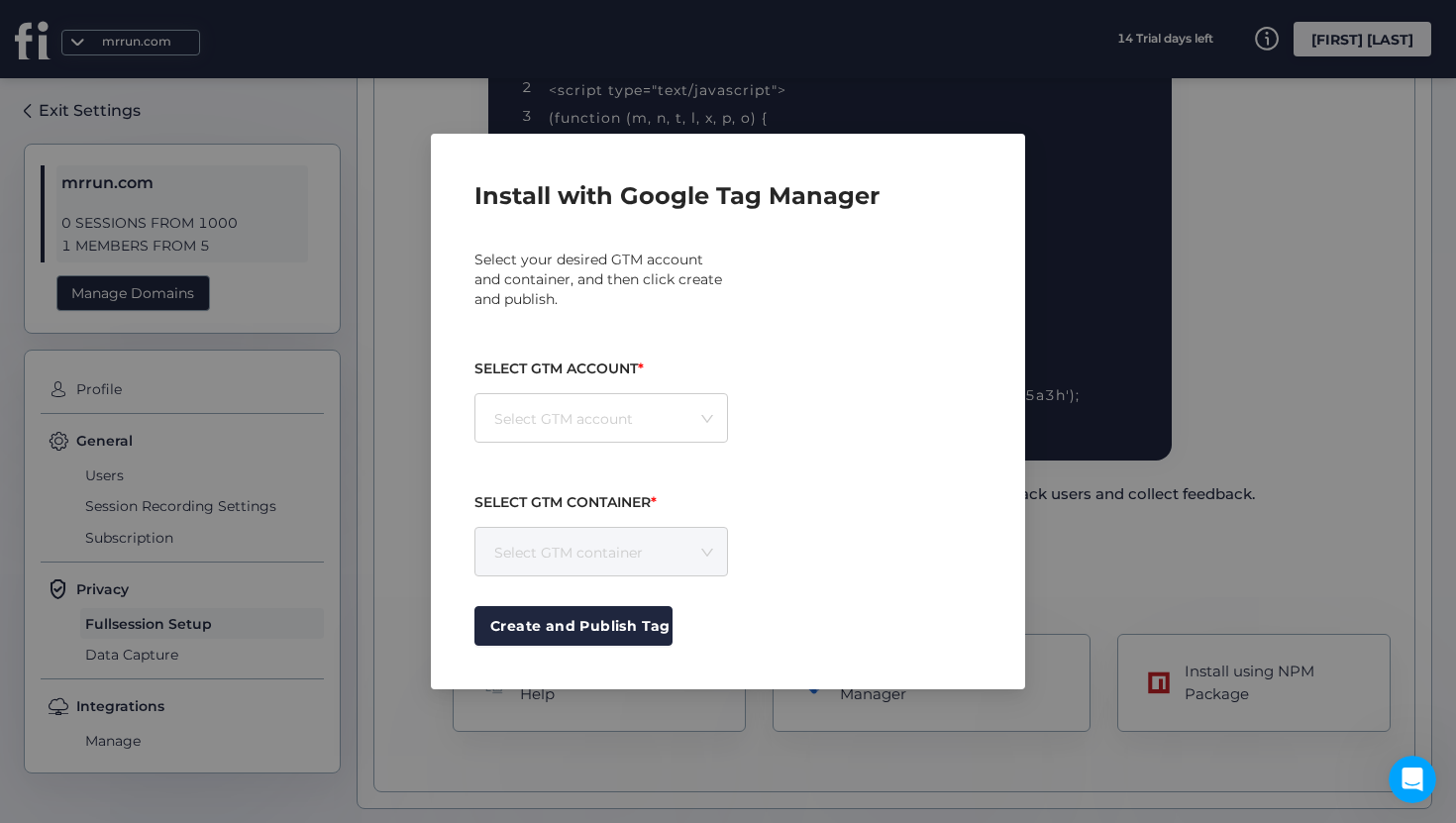 click on "Select GTM account" at bounding box center (604, 419) 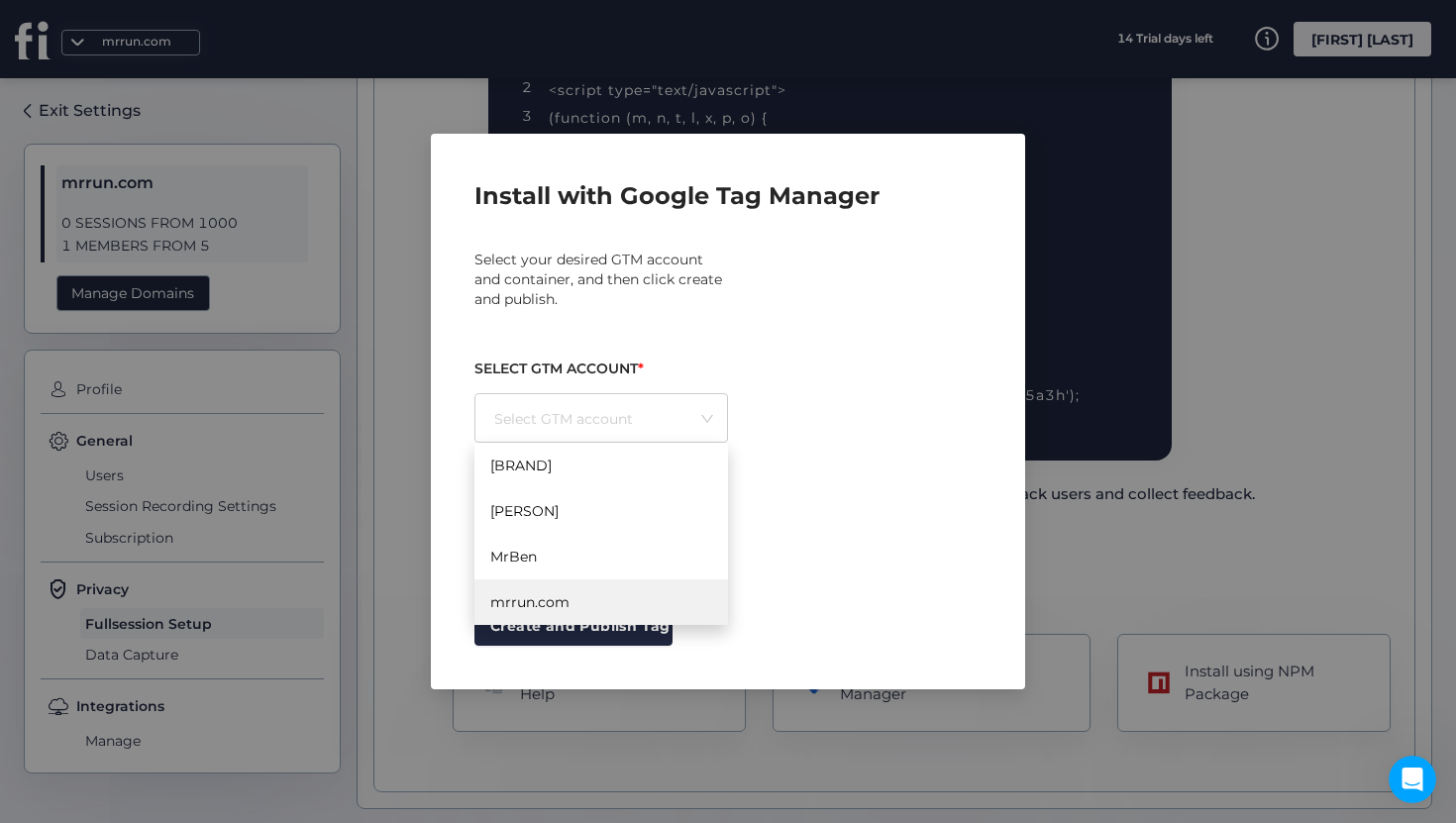 click on "mrrun.com" at bounding box center (601, 602) 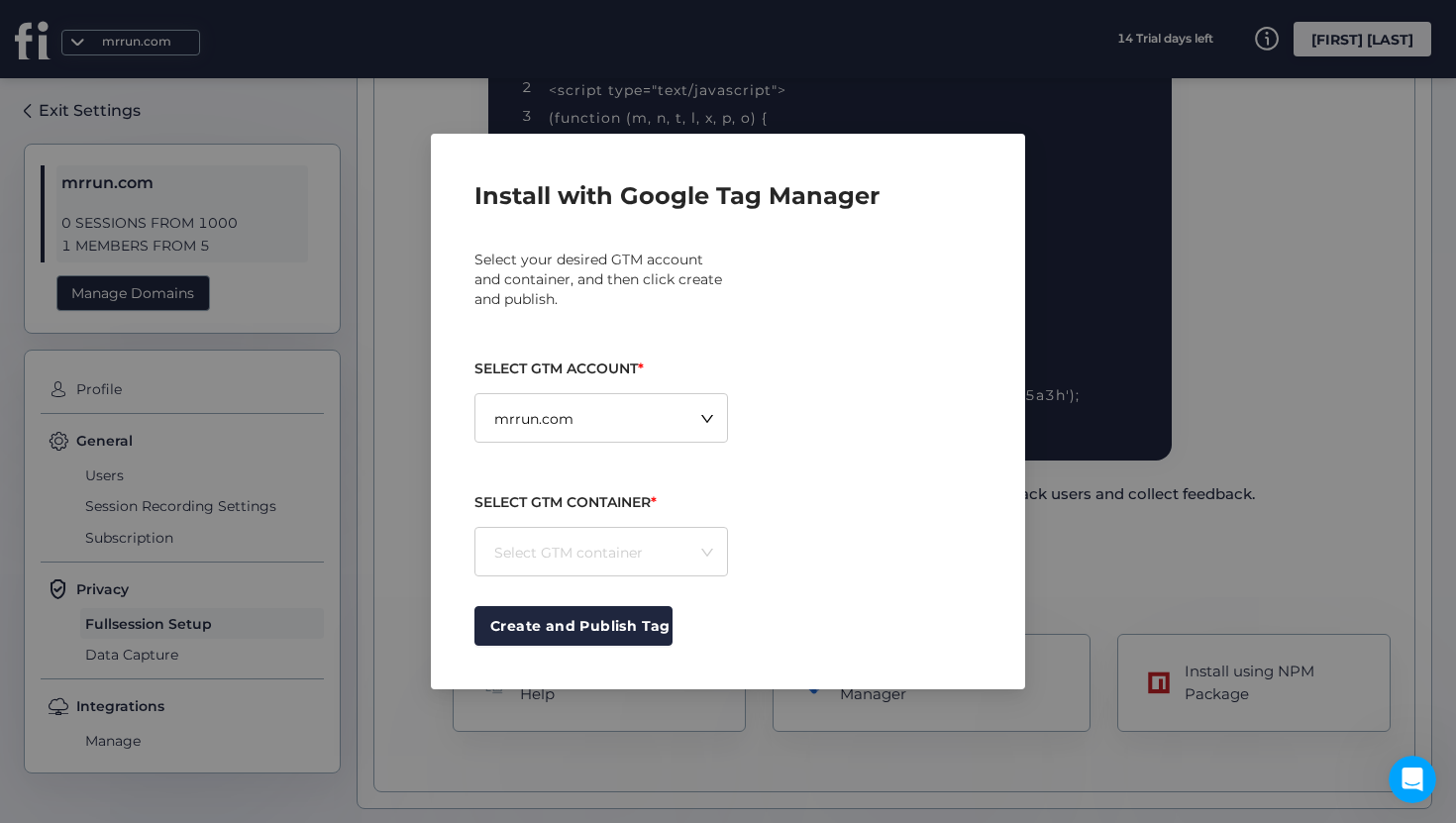 click on "Select GTM container" at bounding box center [604, 553] 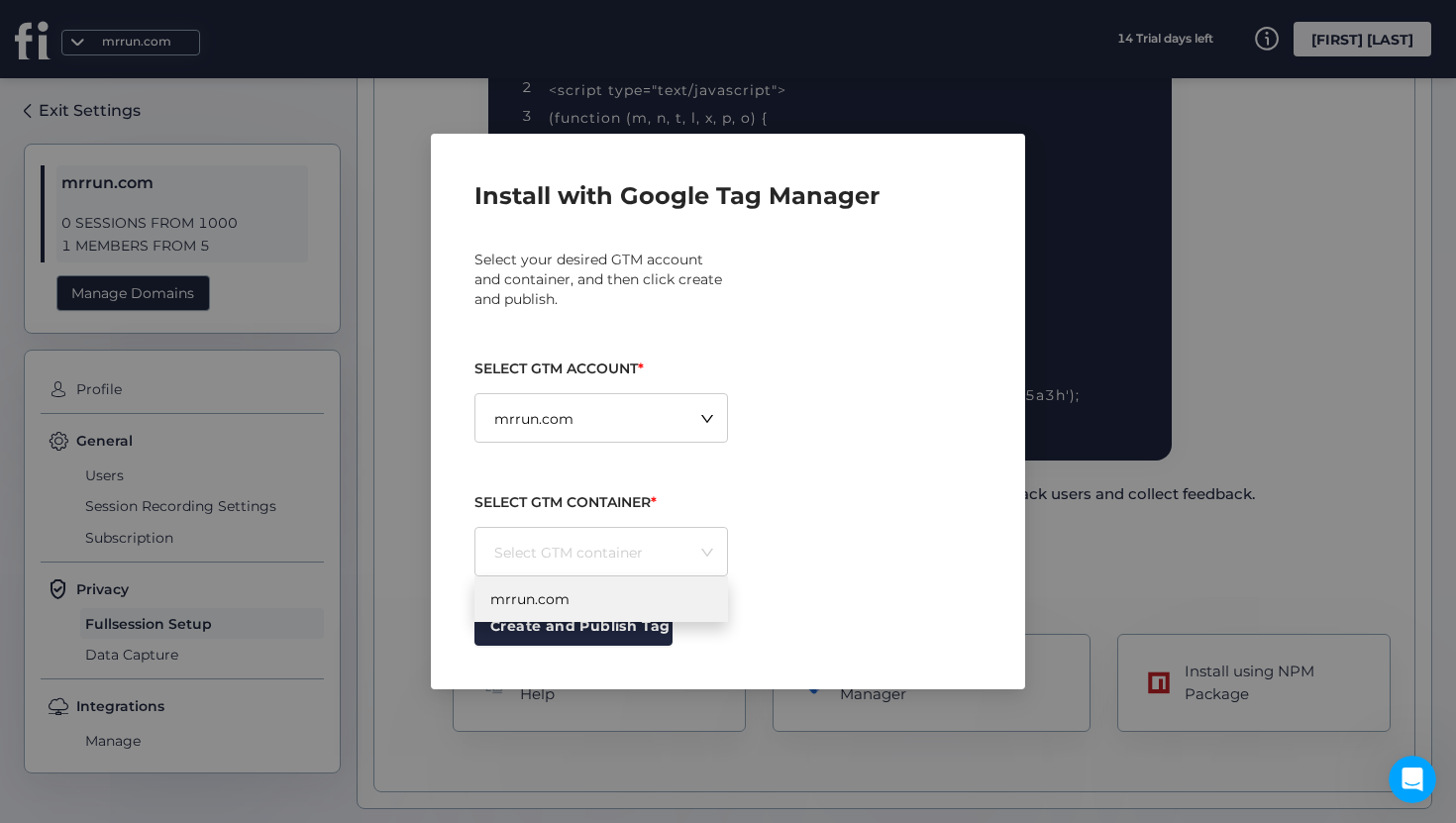 click on "mrrun.com" at bounding box center [601, 599] 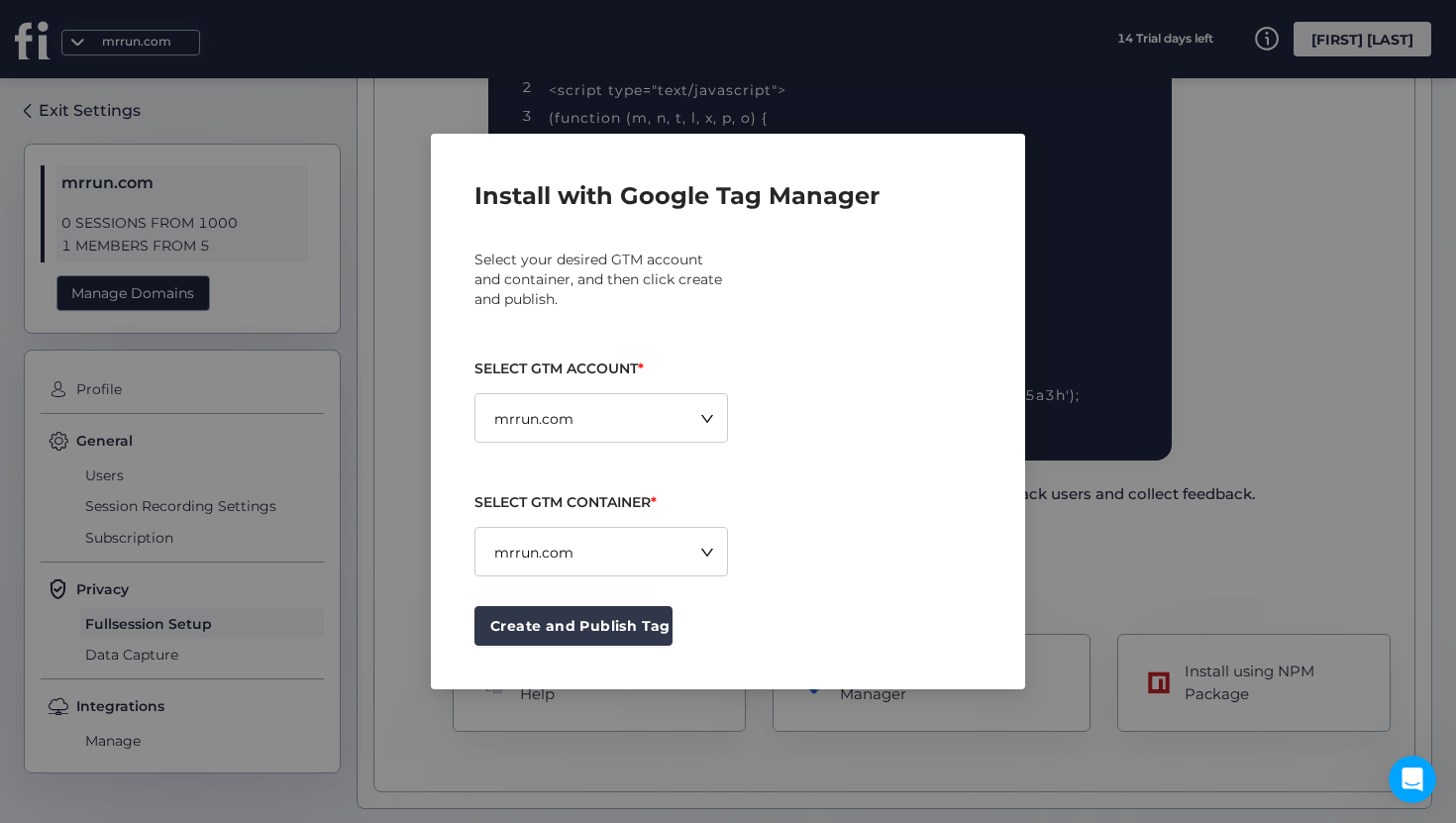 click on "Create and Publish Tag" at bounding box center [580, 626] 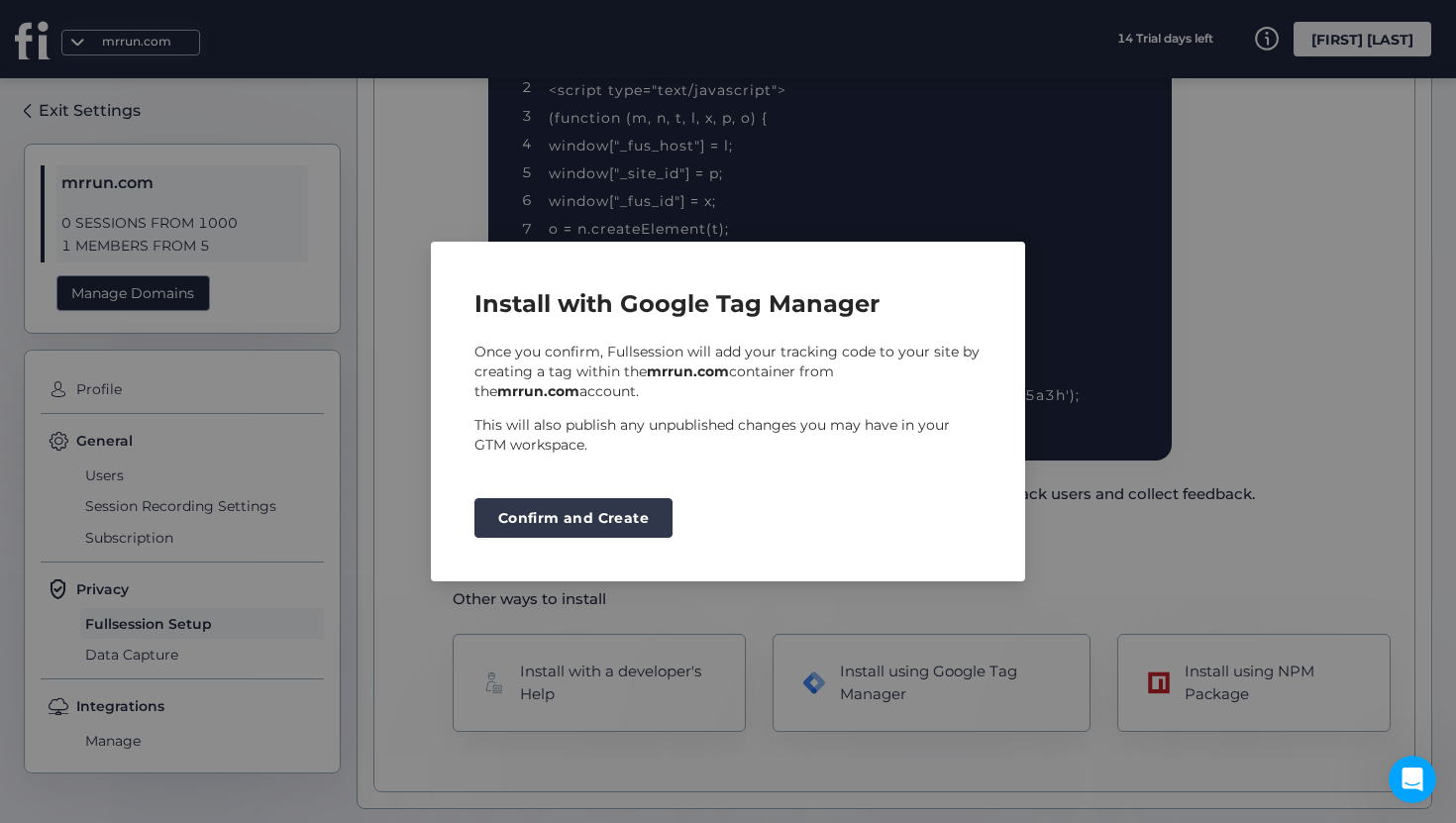 click on "Confirm and Create" at bounding box center [573, 518] 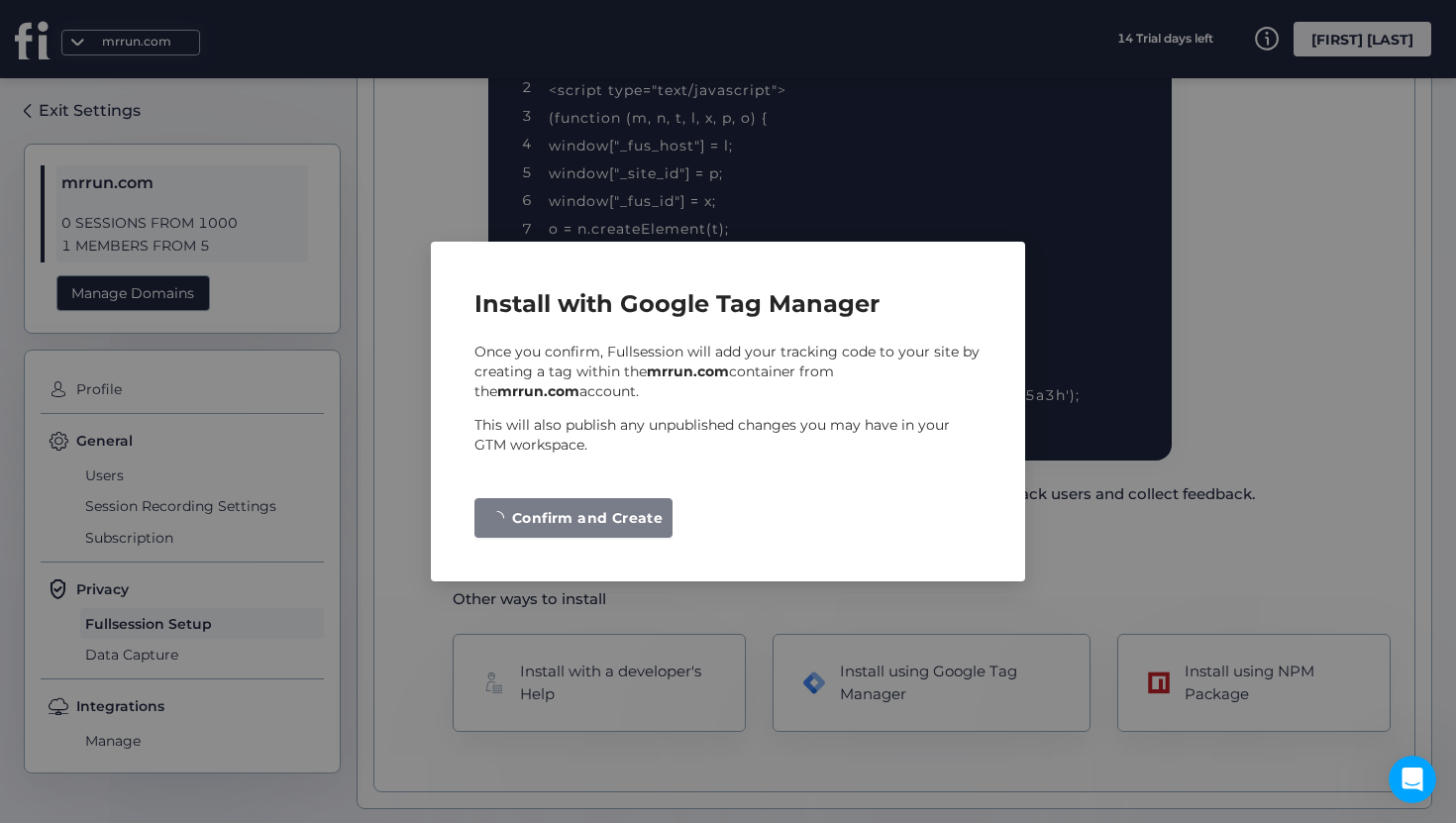 scroll, scrollTop: 288, scrollLeft: 0, axis: vertical 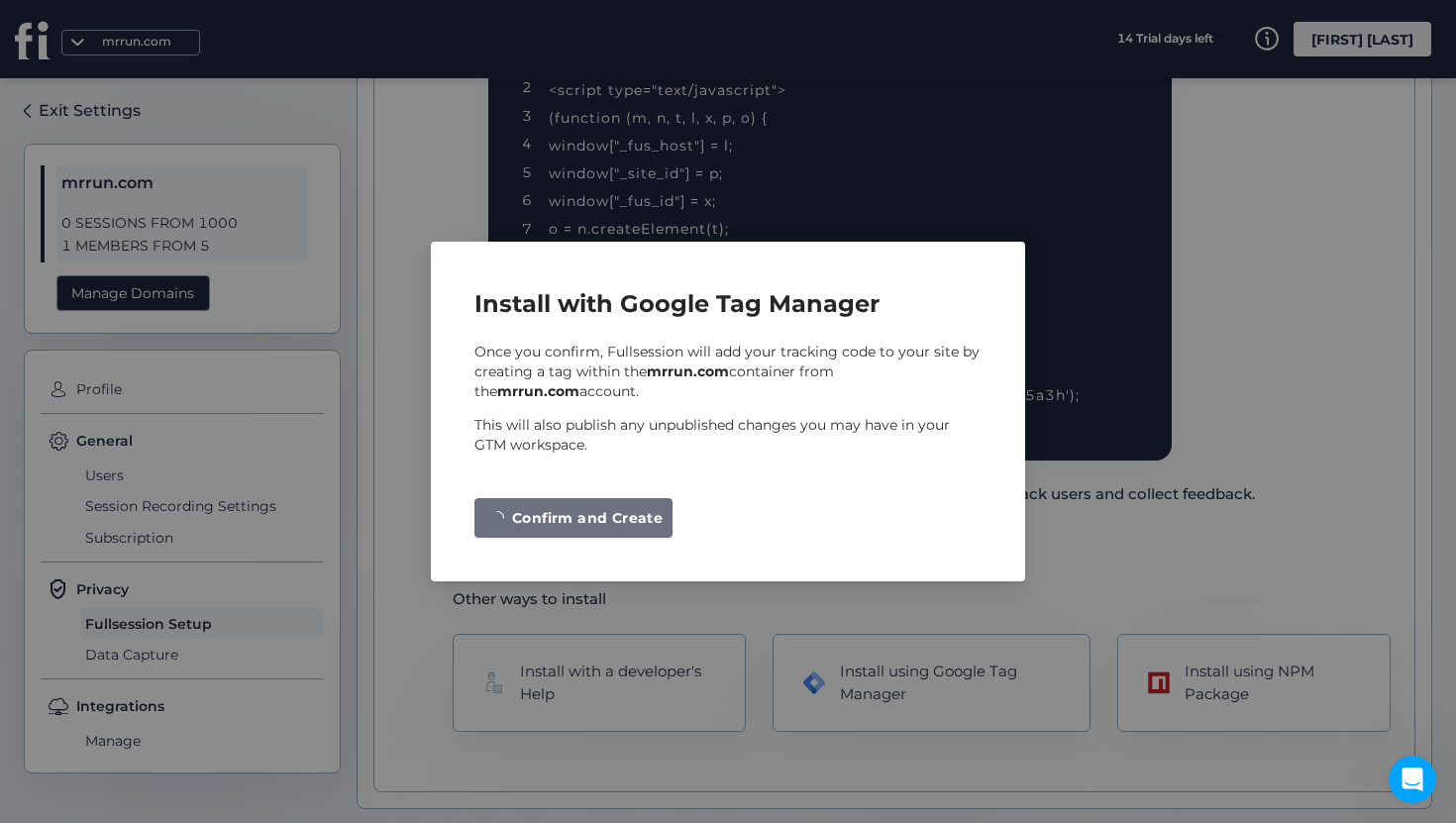 click 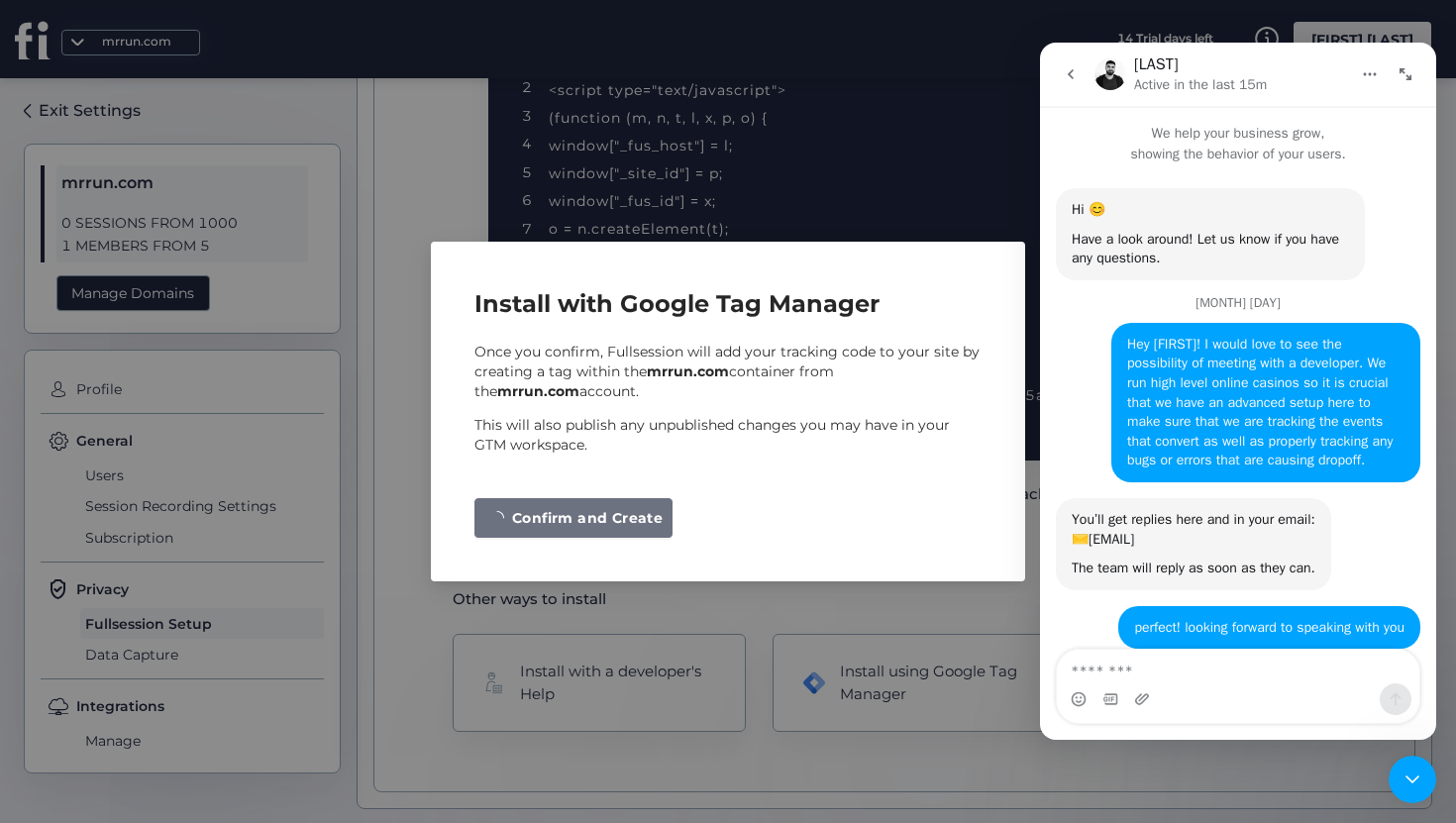 scroll, scrollTop: 256, scrollLeft: 0, axis: vertical 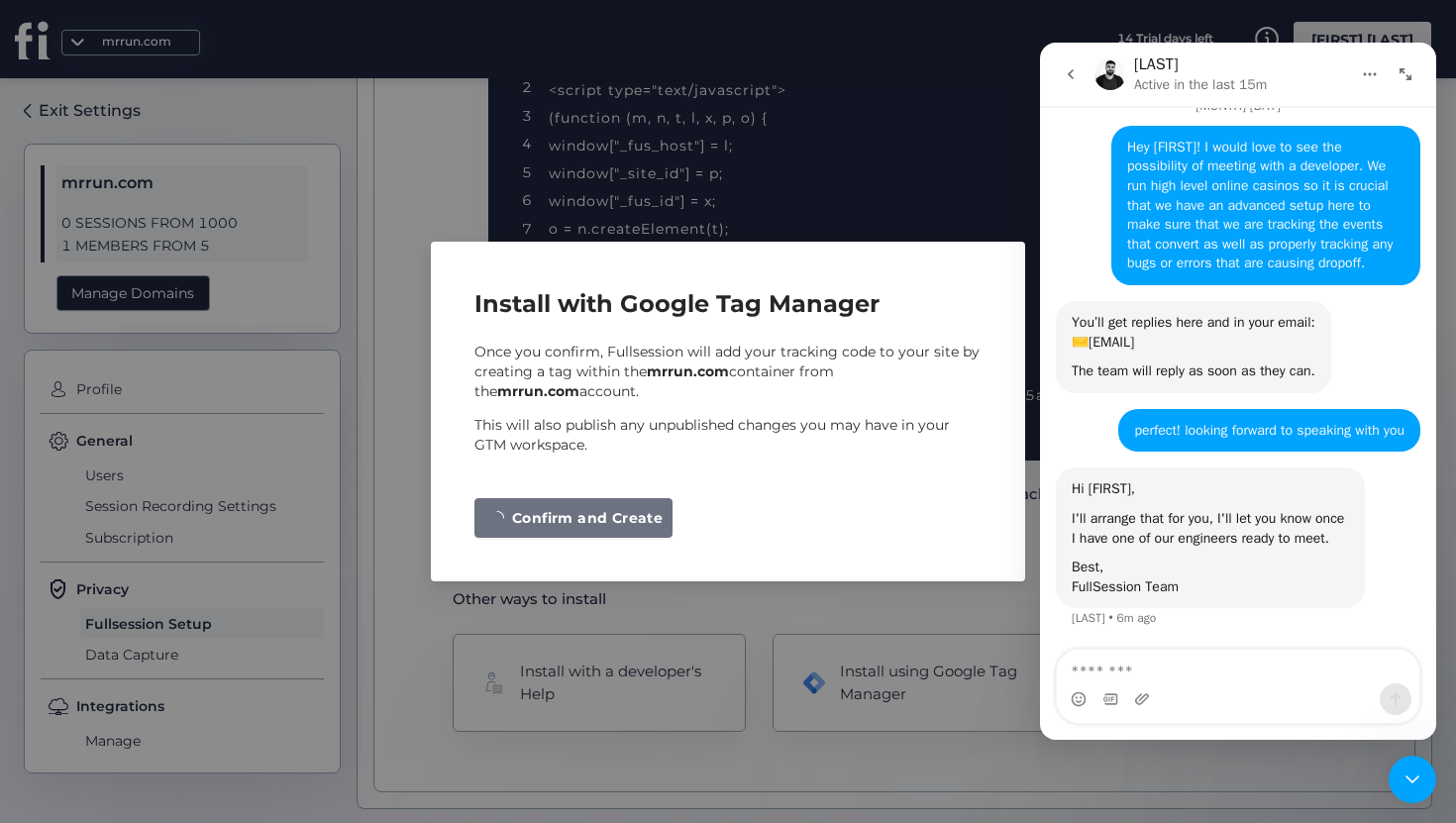 click at bounding box center (1238, 667) 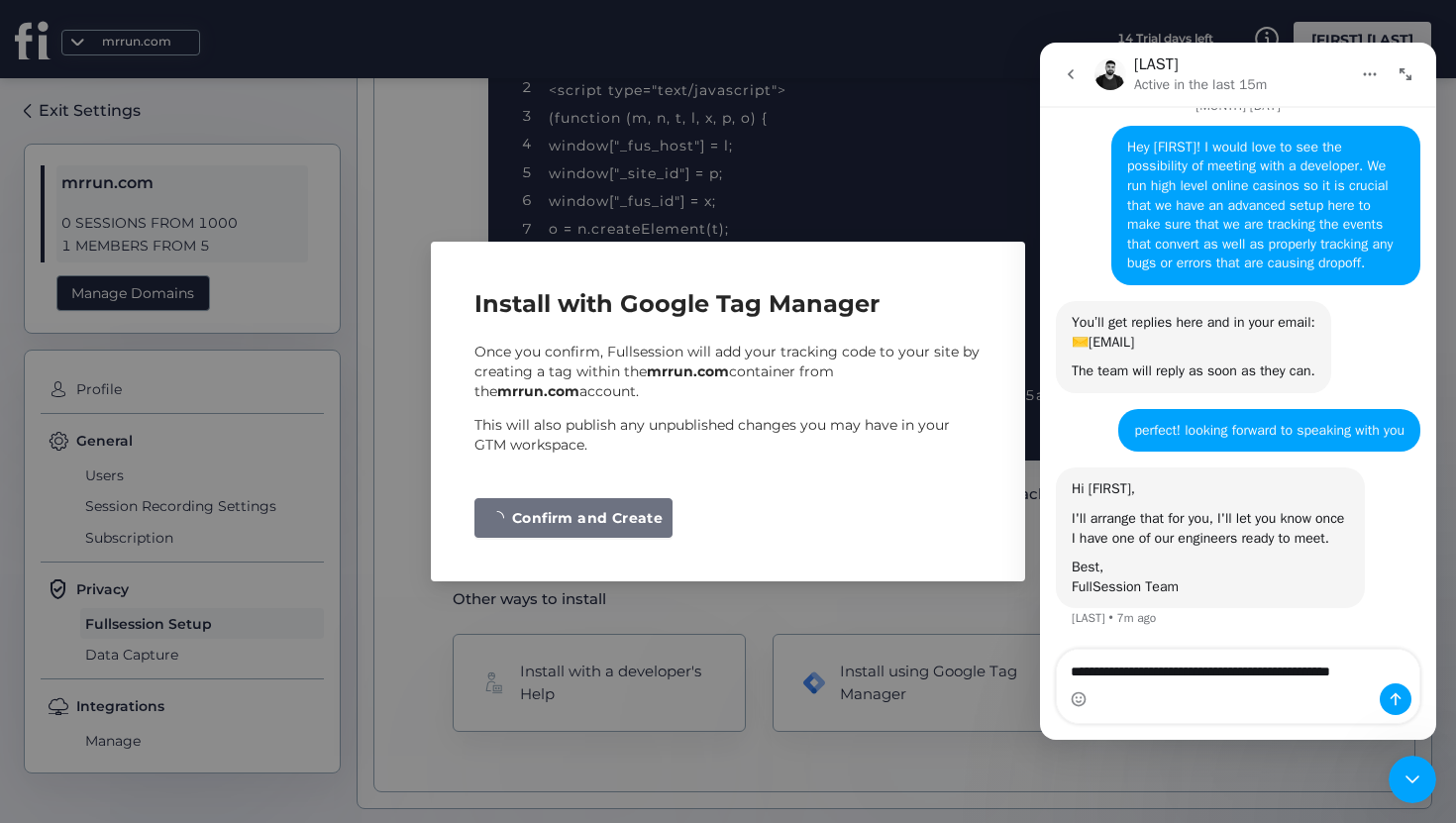 scroll, scrollTop: 275, scrollLeft: 0, axis: vertical 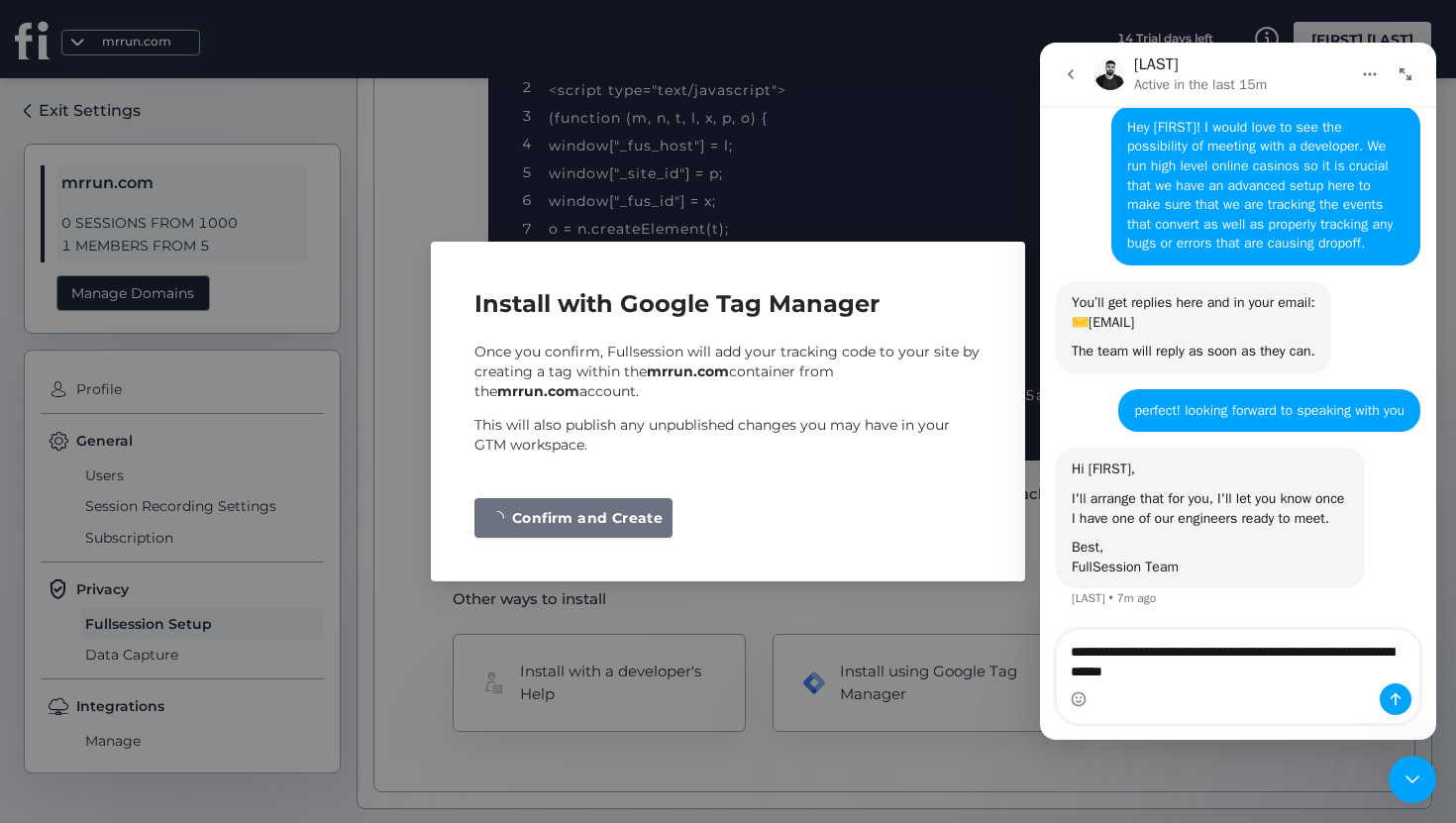 type on "**********" 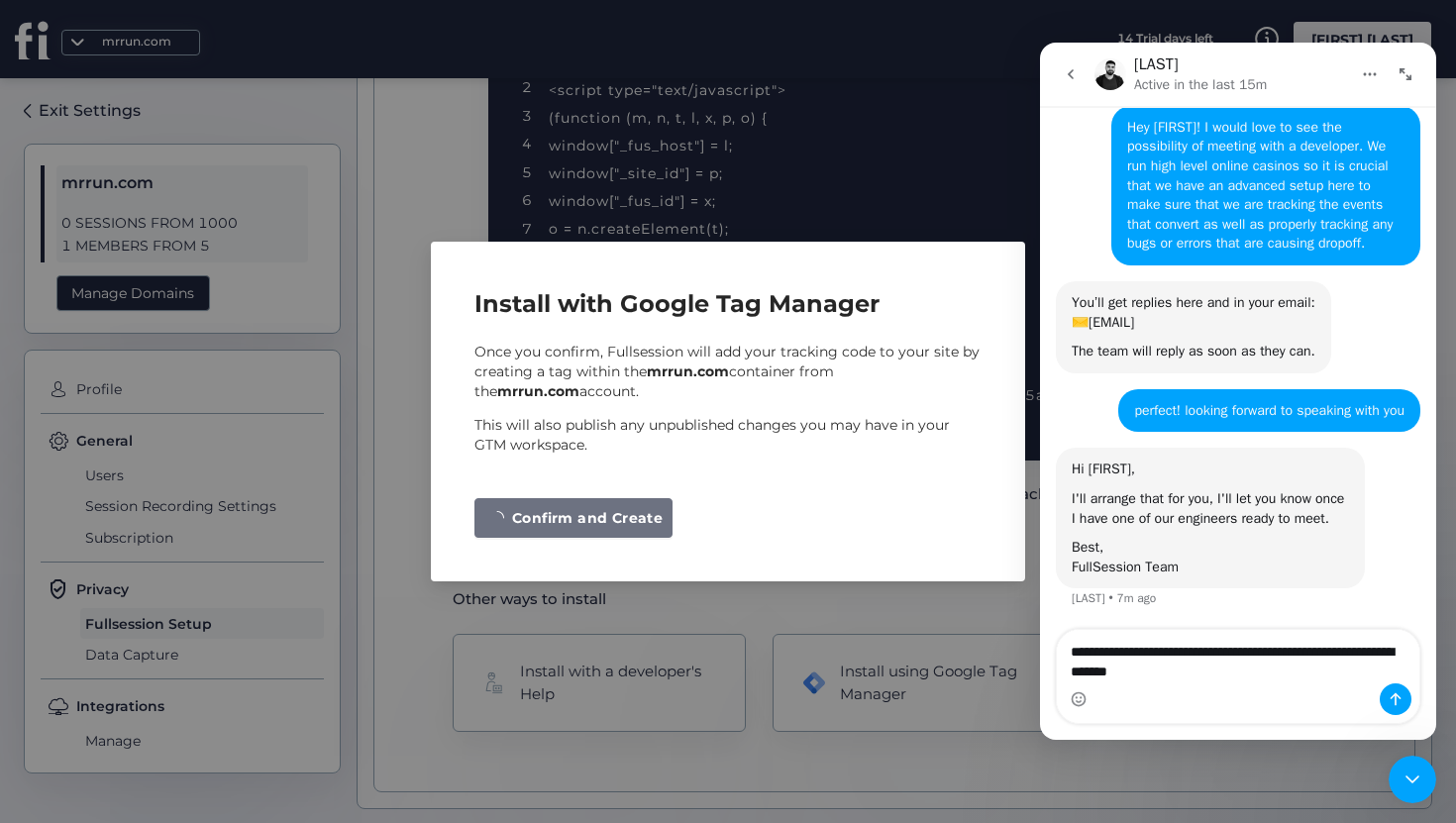 type 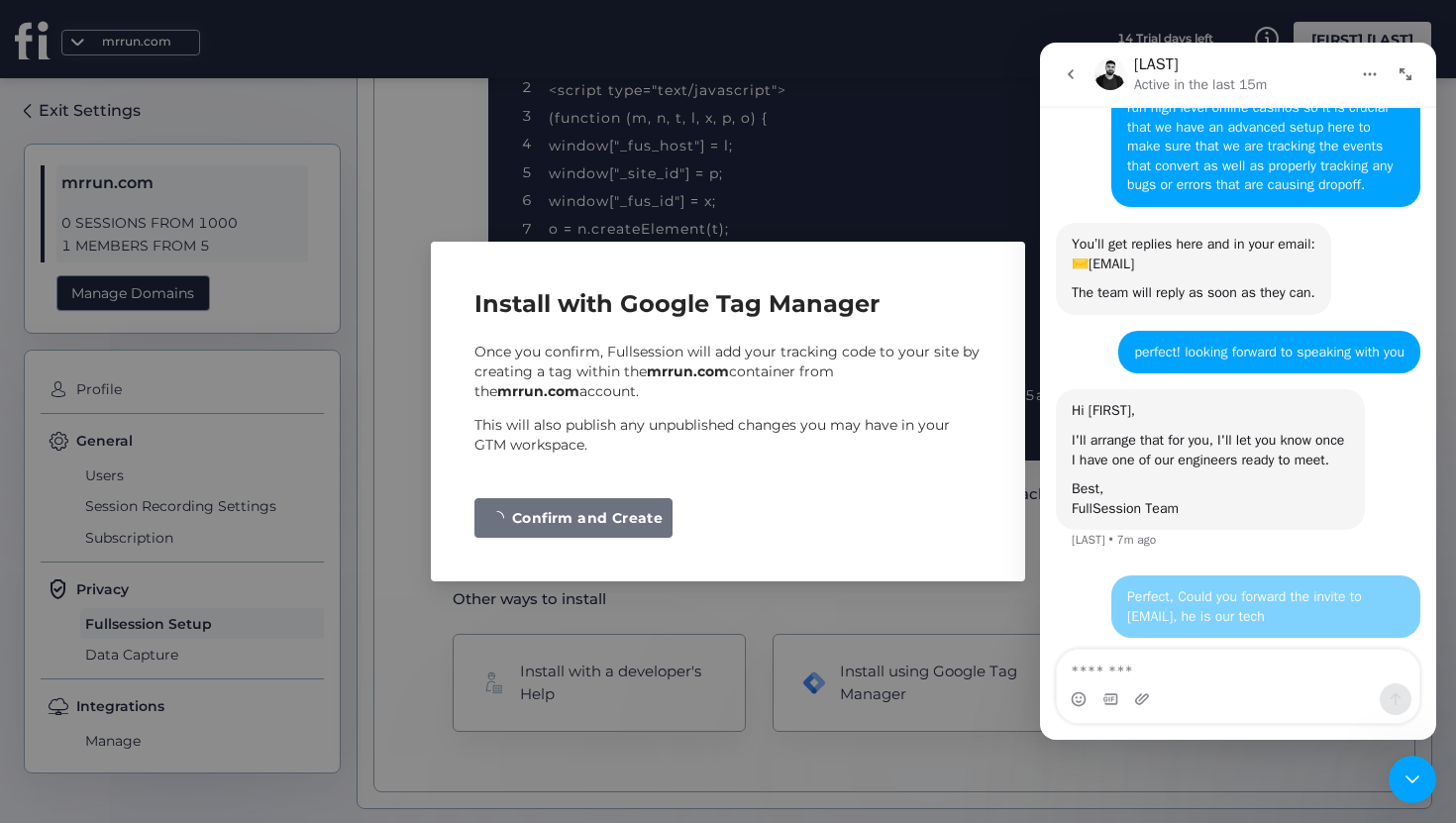 scroll, scrollTop: 334, scrollLeft: 0, axis: vertical 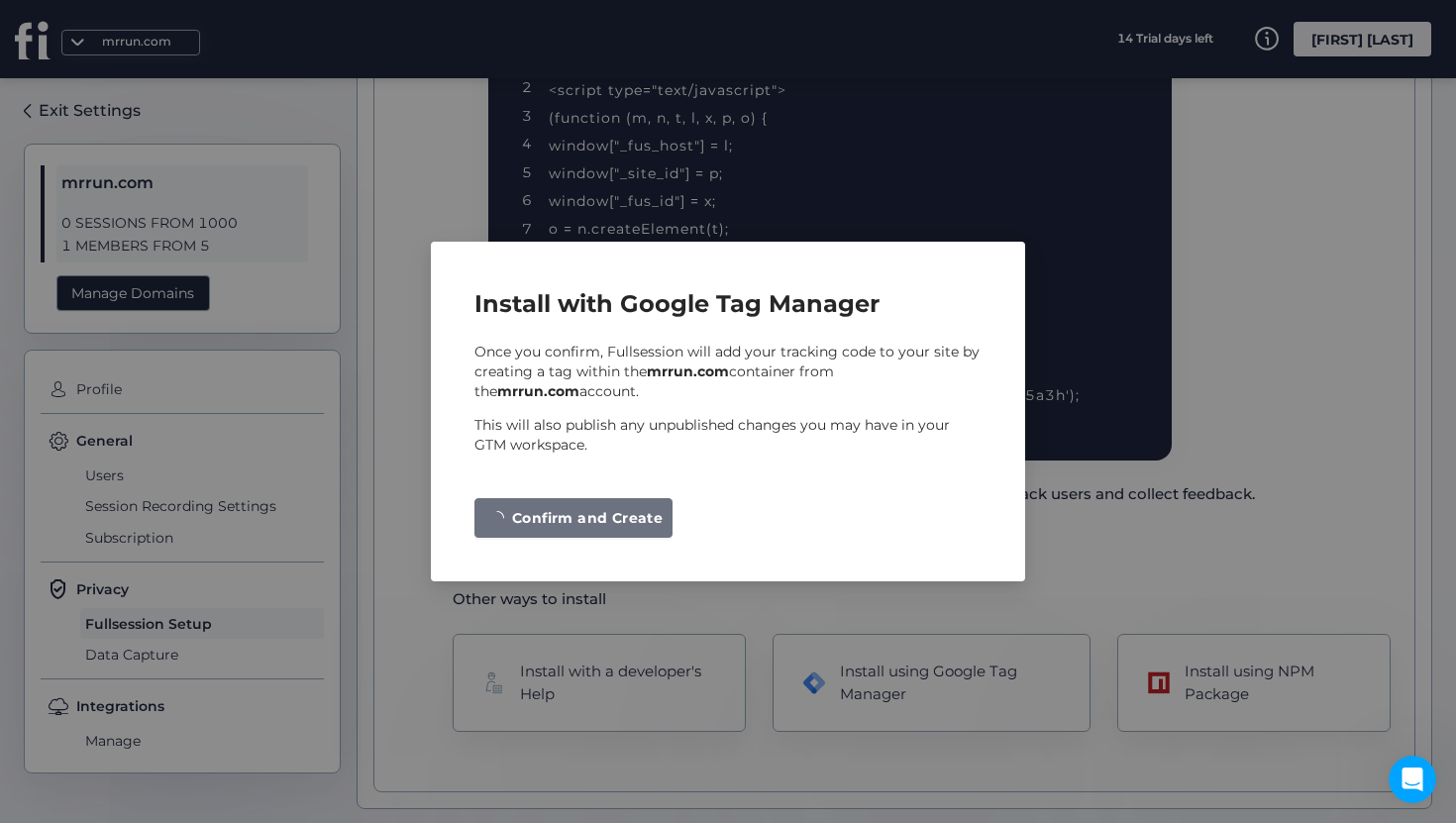 click on "Install with Google Tag Manager Once you confirm, Fullsession will add your tracking code to your site by creating a tag within the [DOMAIN] container from the [DOMAIN] account. This will also publish any unpublished changes you may have in your GTM workspace. Confirm and Create" at bounding box center [728, 411] 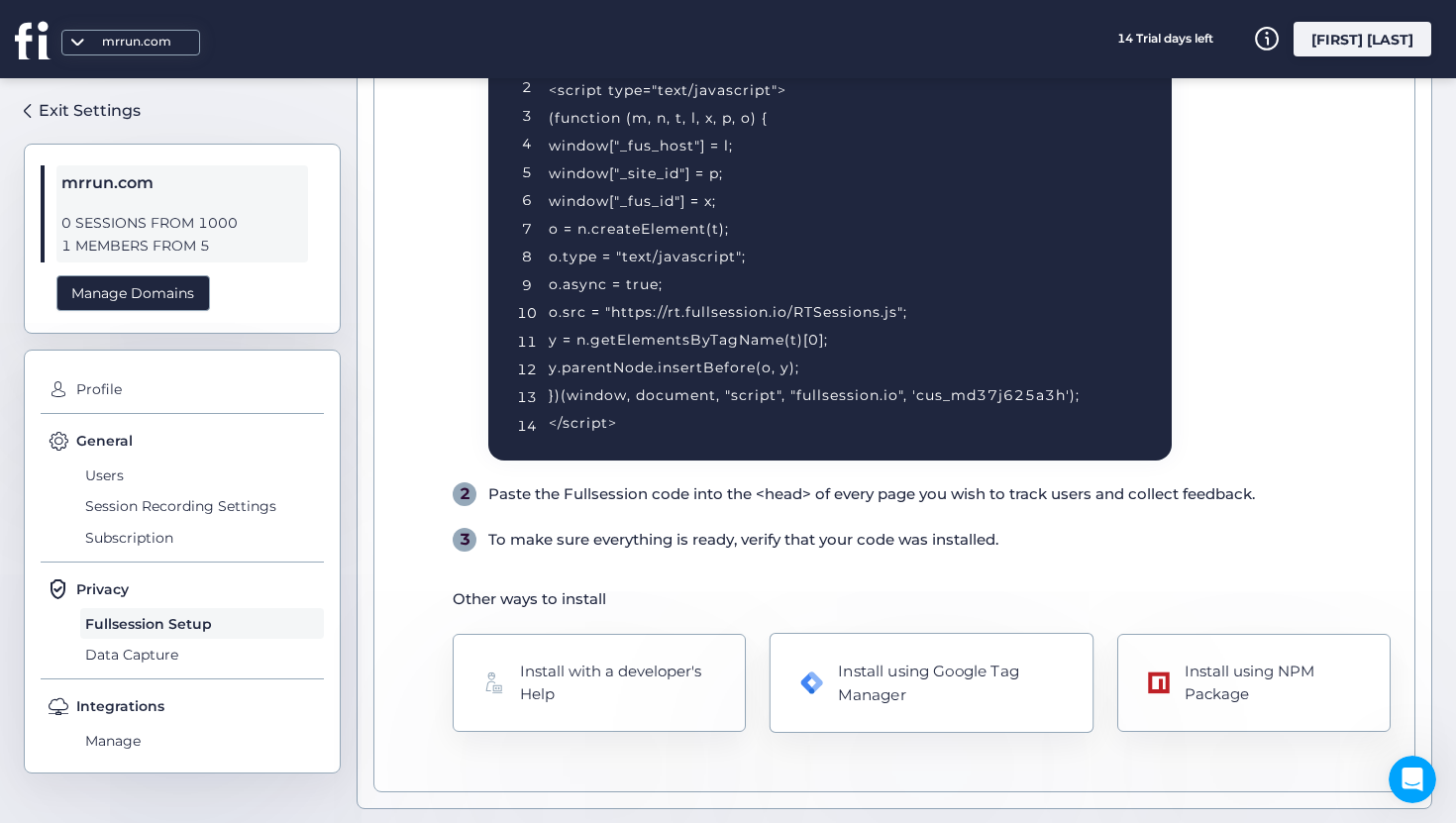 click on "Install using Google Tag Manager" 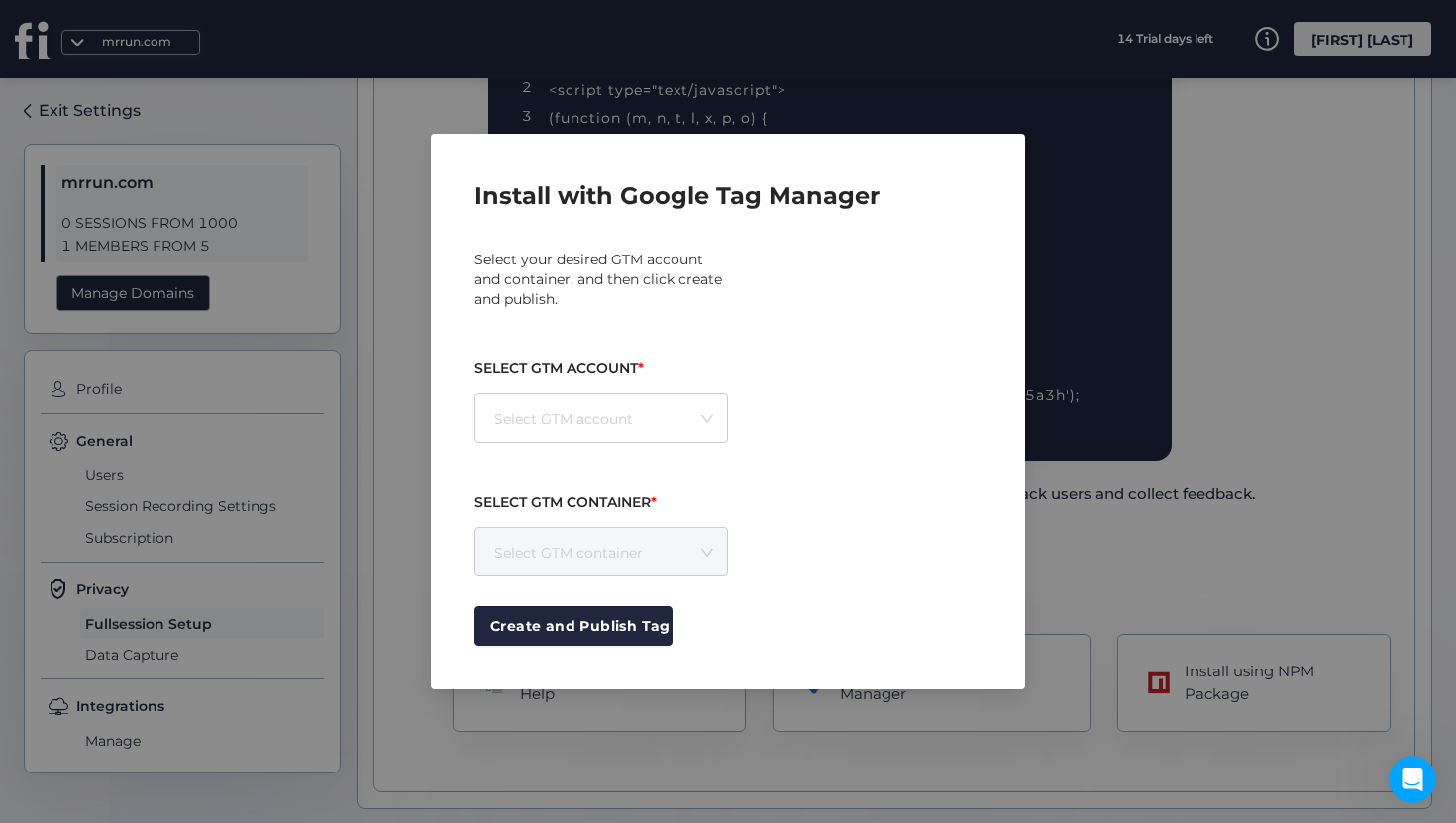 click on "Install with Google Tag Manager Select your desired GTM account and container, and then click create and publish. SELECT GTM ACCOUNT  *  Select GTM account  MrRex Mr Ben MrBen mrrun.com SELECT GTM CONTAINER  *  Select GTM container  Create and Publish Tag" at bounding box center (728, 411) 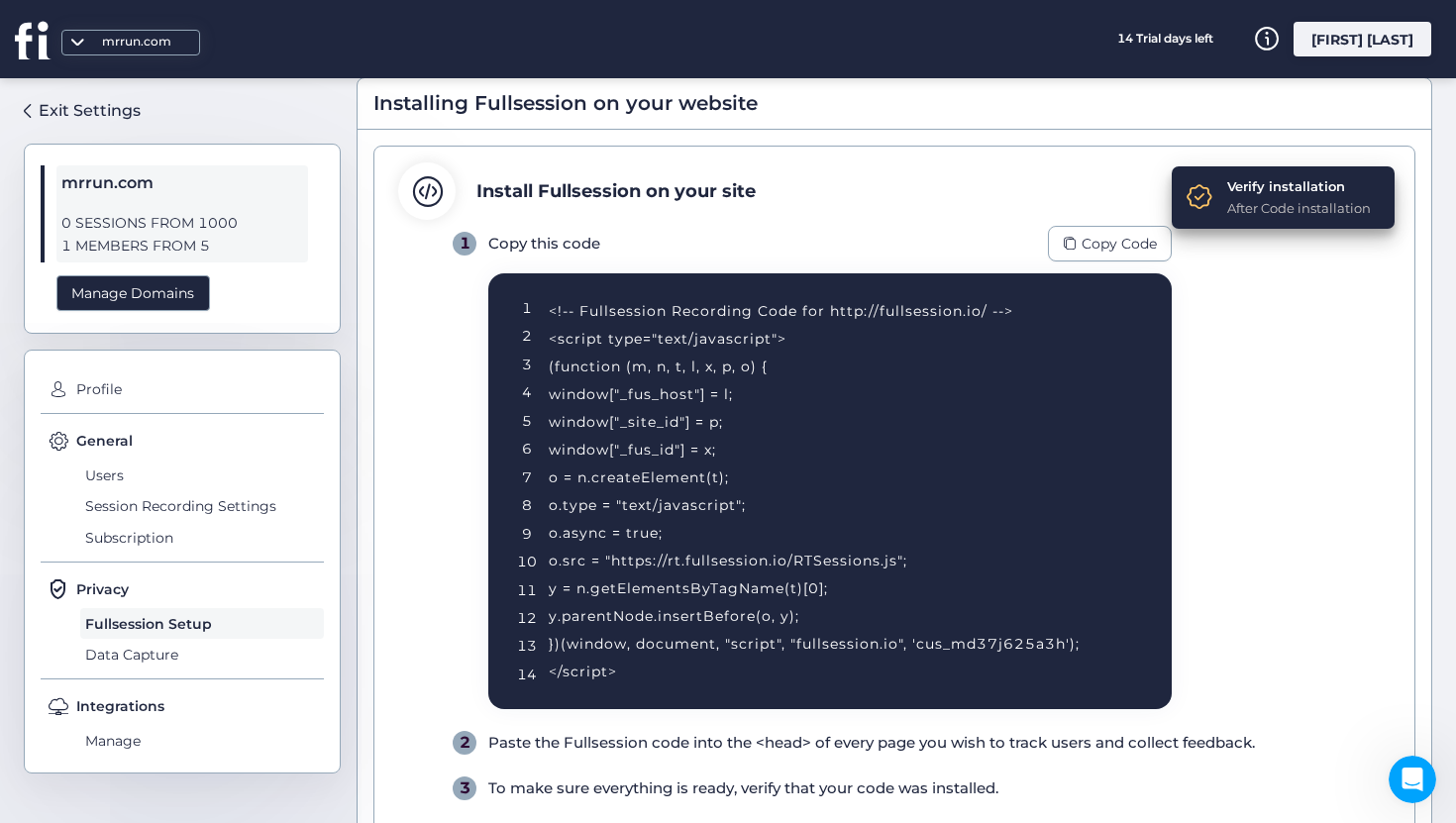 scroll, scrollTop: 63, scrollLeft: 0, axis: vertical 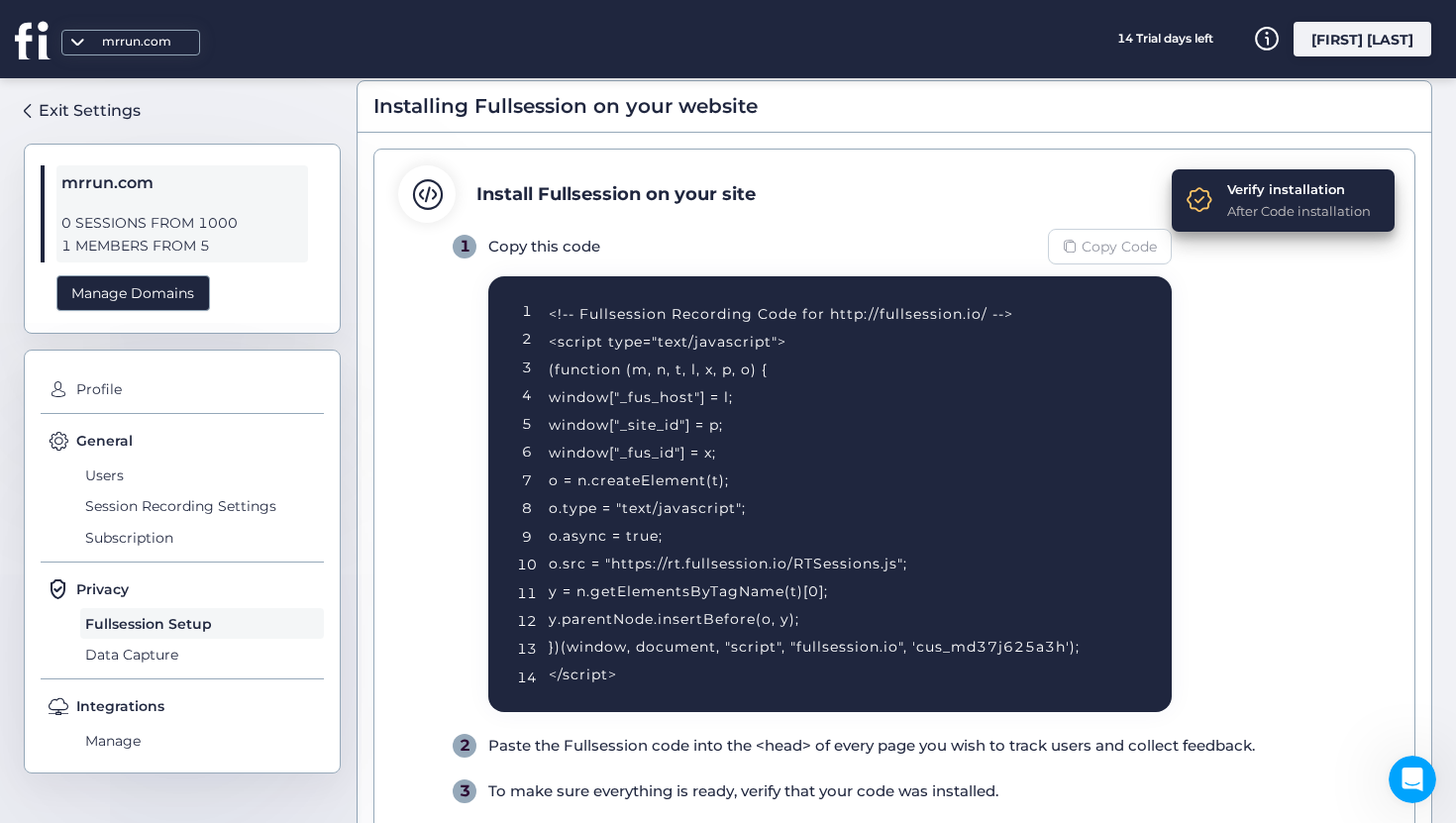 click on "Copy Code" 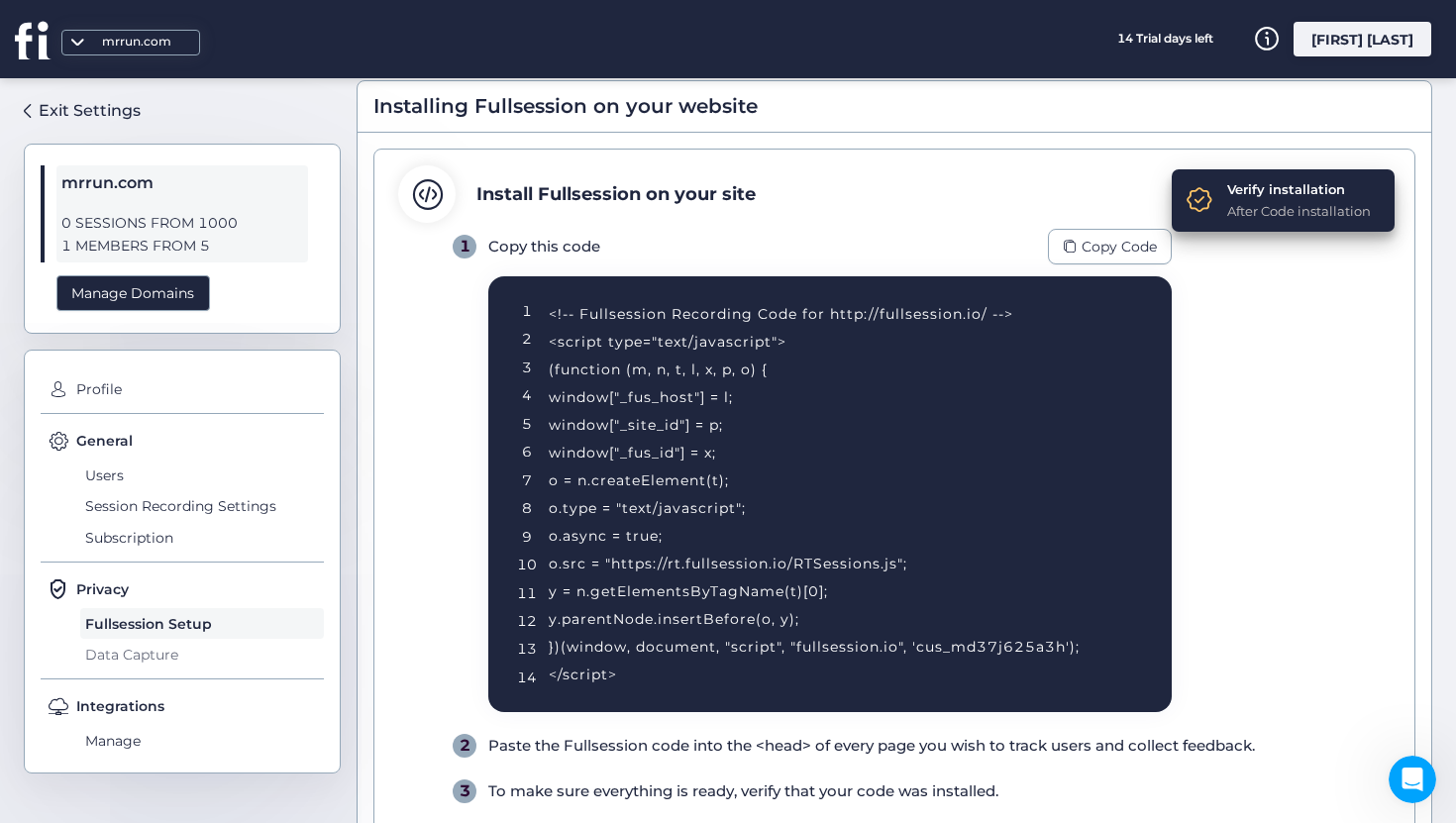 click on "Data Capture" 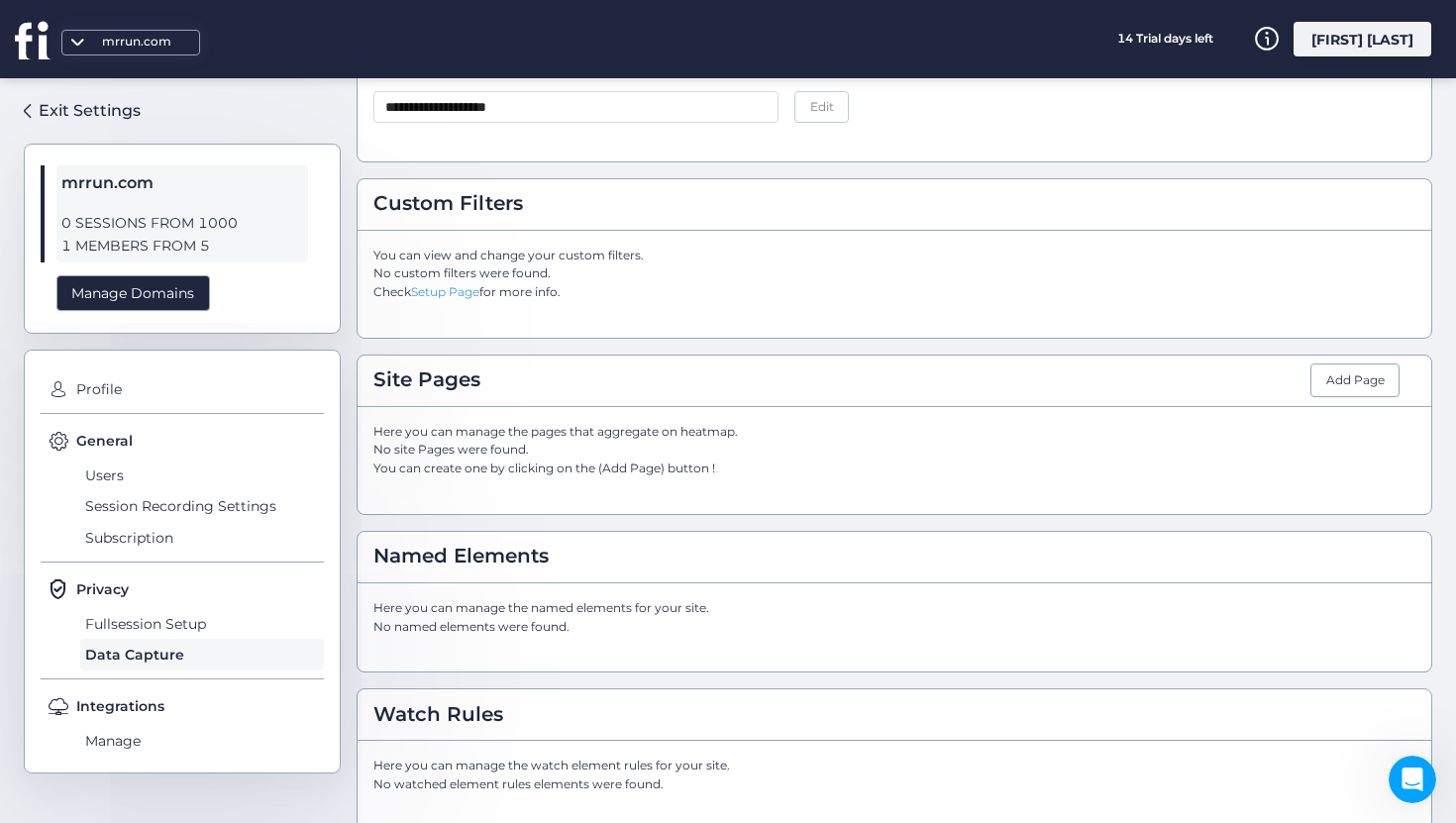 scroll, scrollTop: 163, scrollLeft: 0, axis: vertical 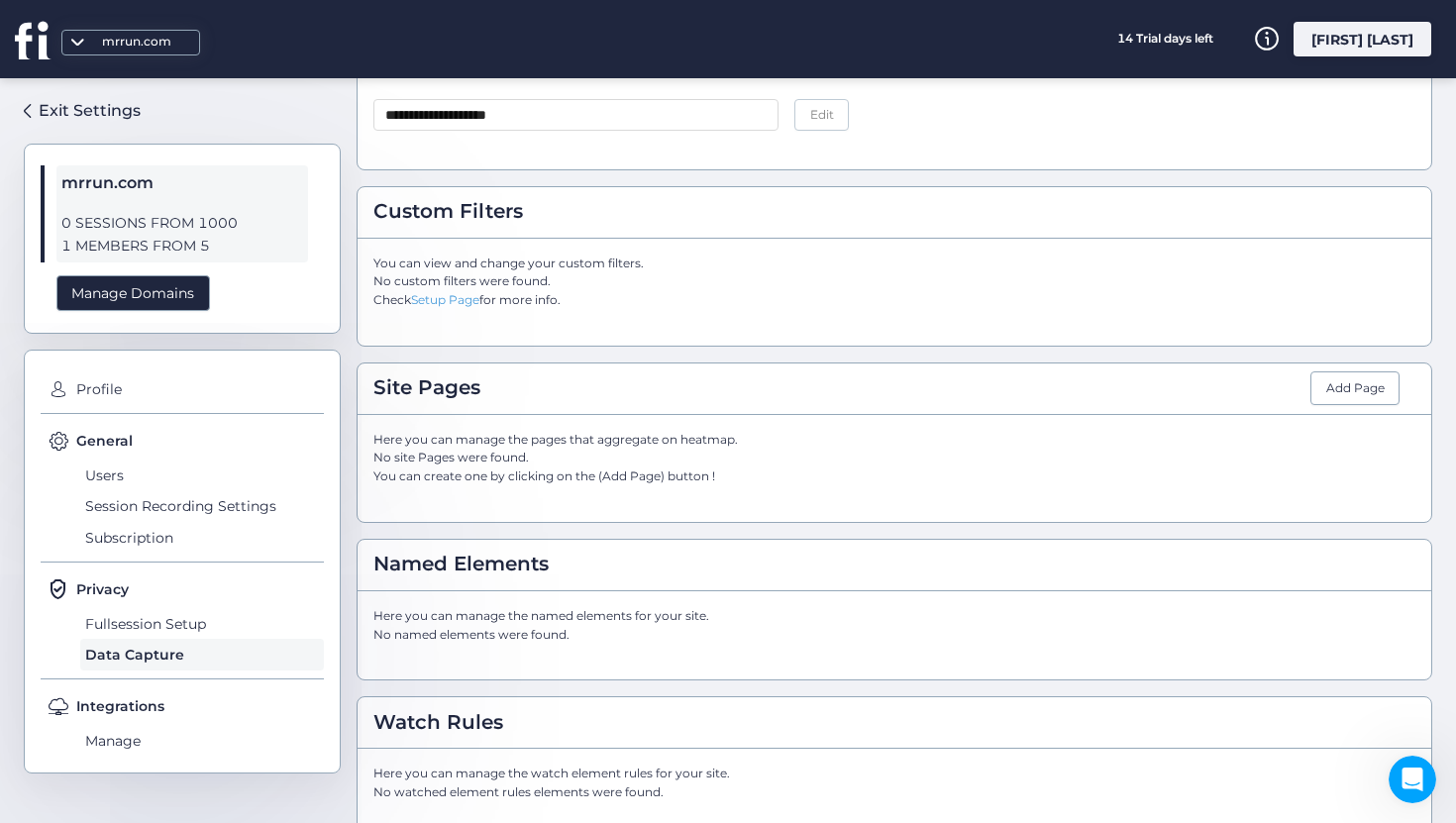 click on "No site Pages were found.   You can create one by clicking on the (Add Page) button !" 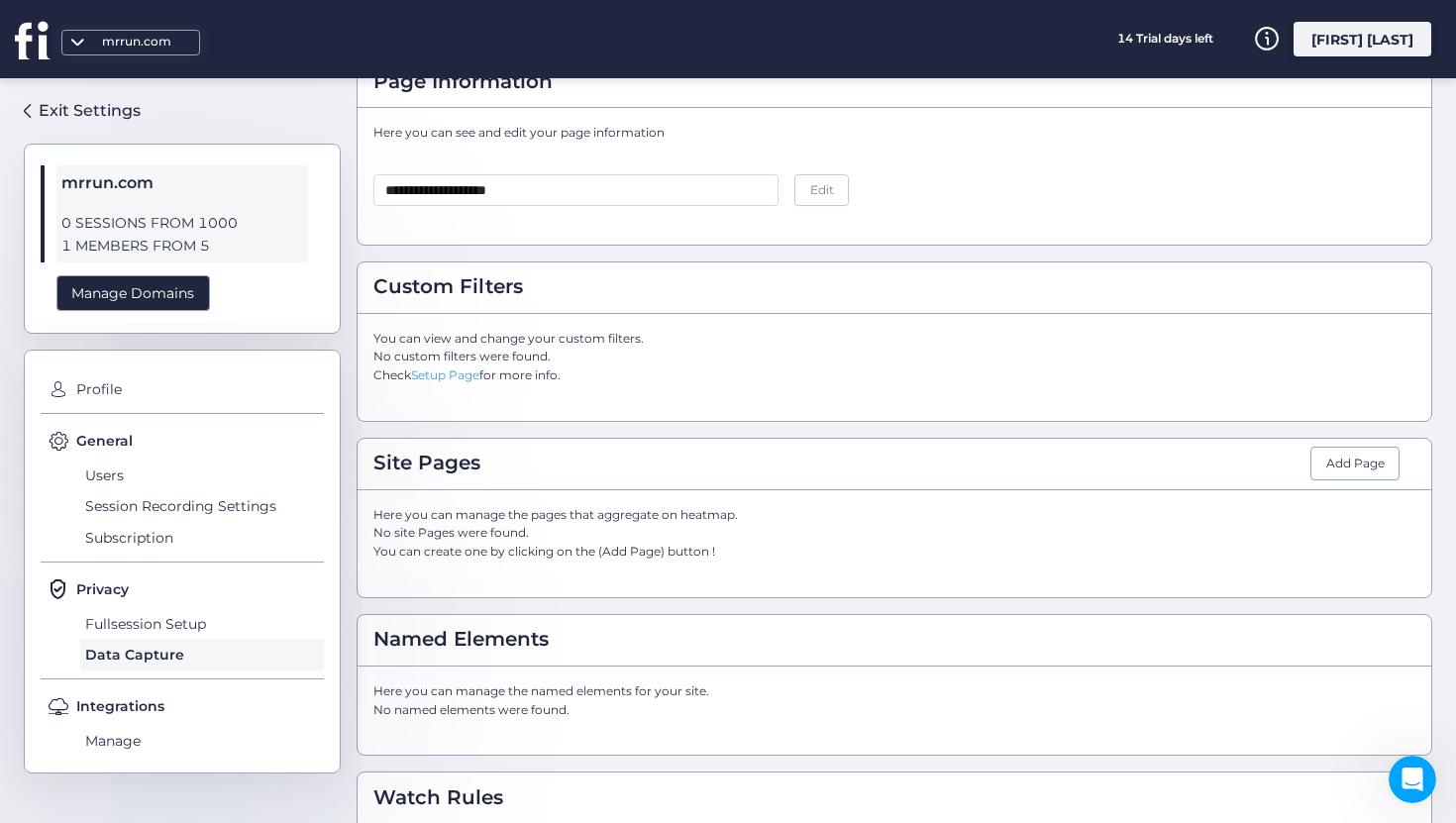 scroll, scrollTop: 0, scrollLeft: 0, axis: both 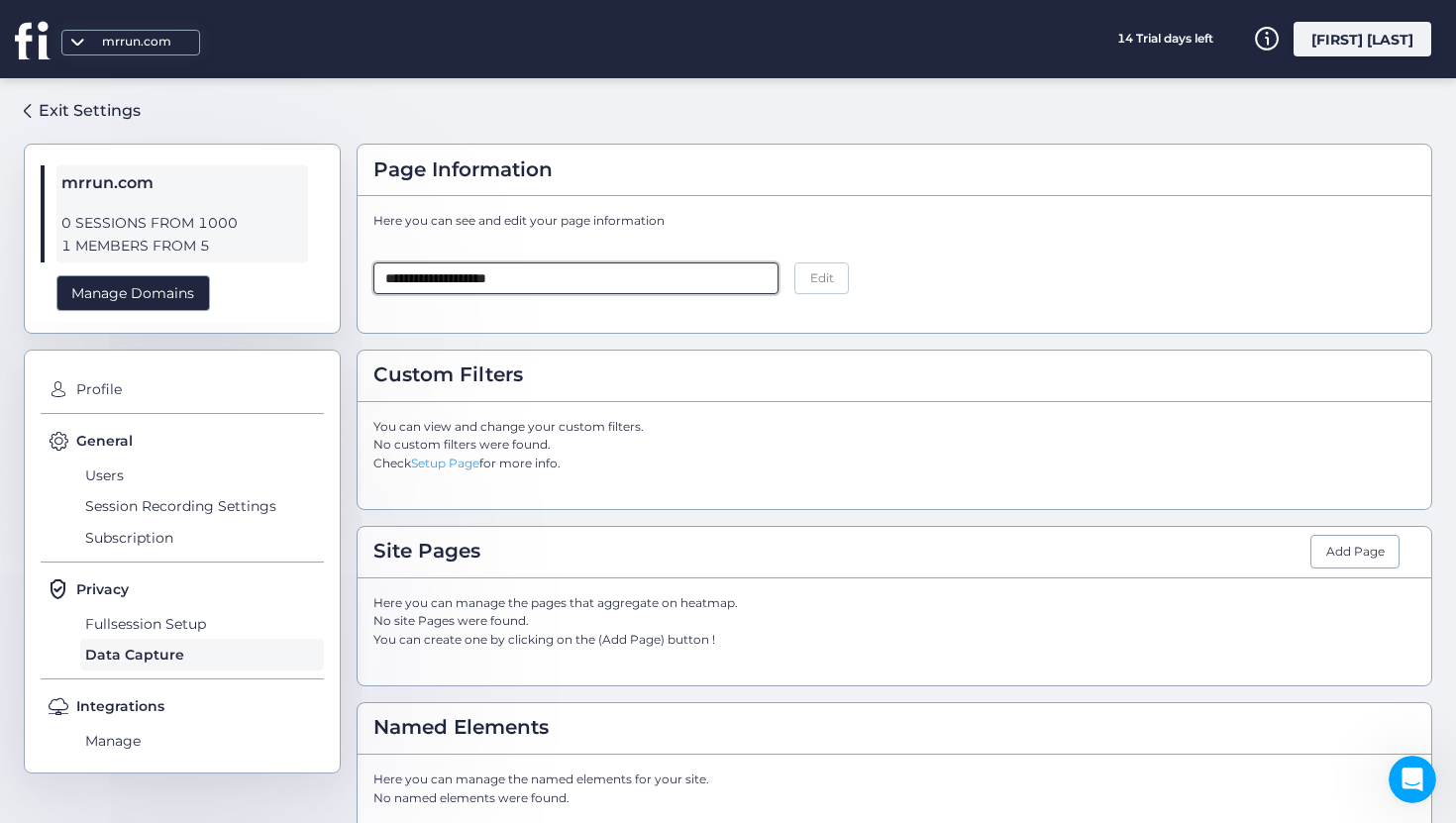 click on "**********" 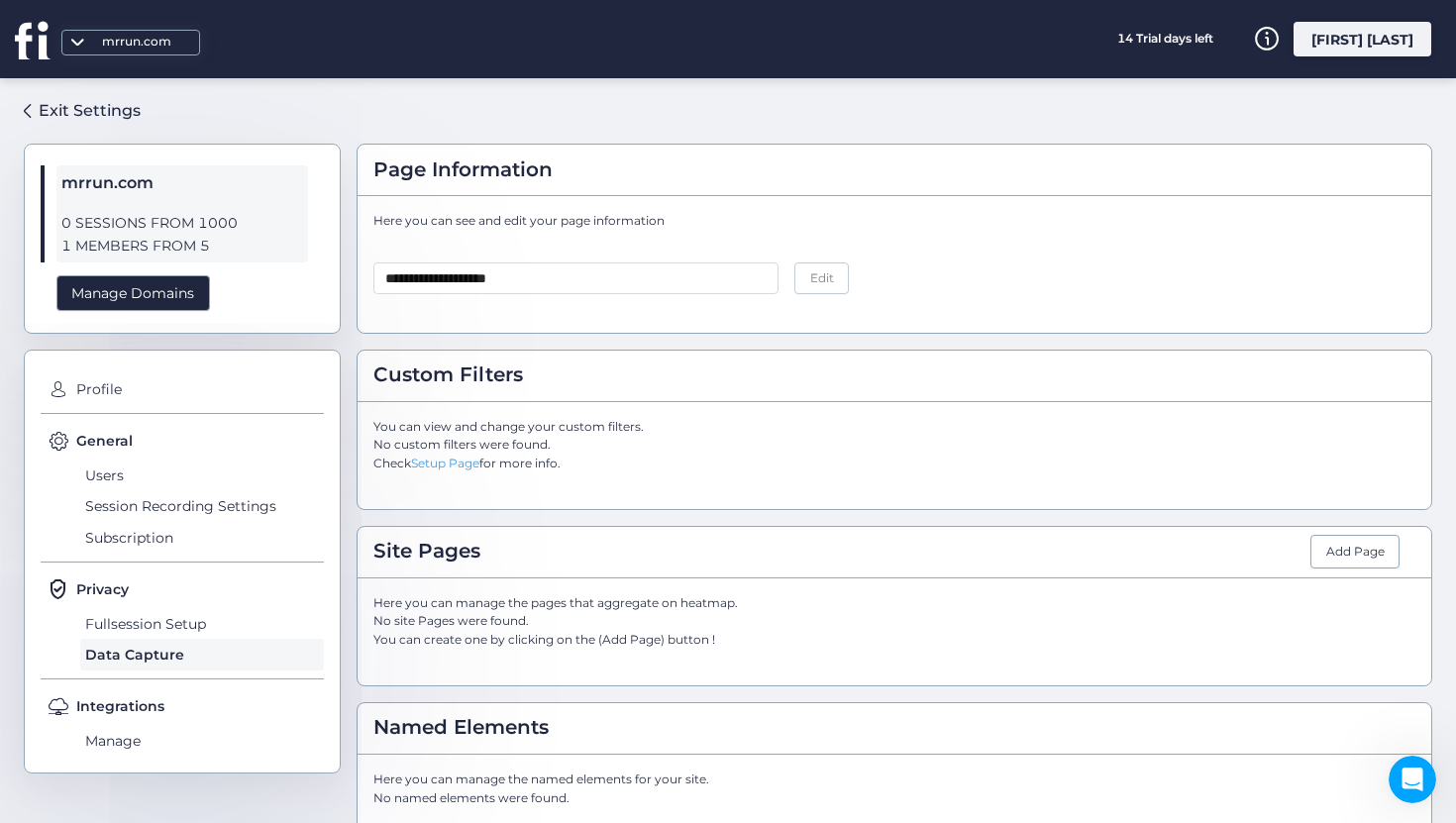 click on "**********" 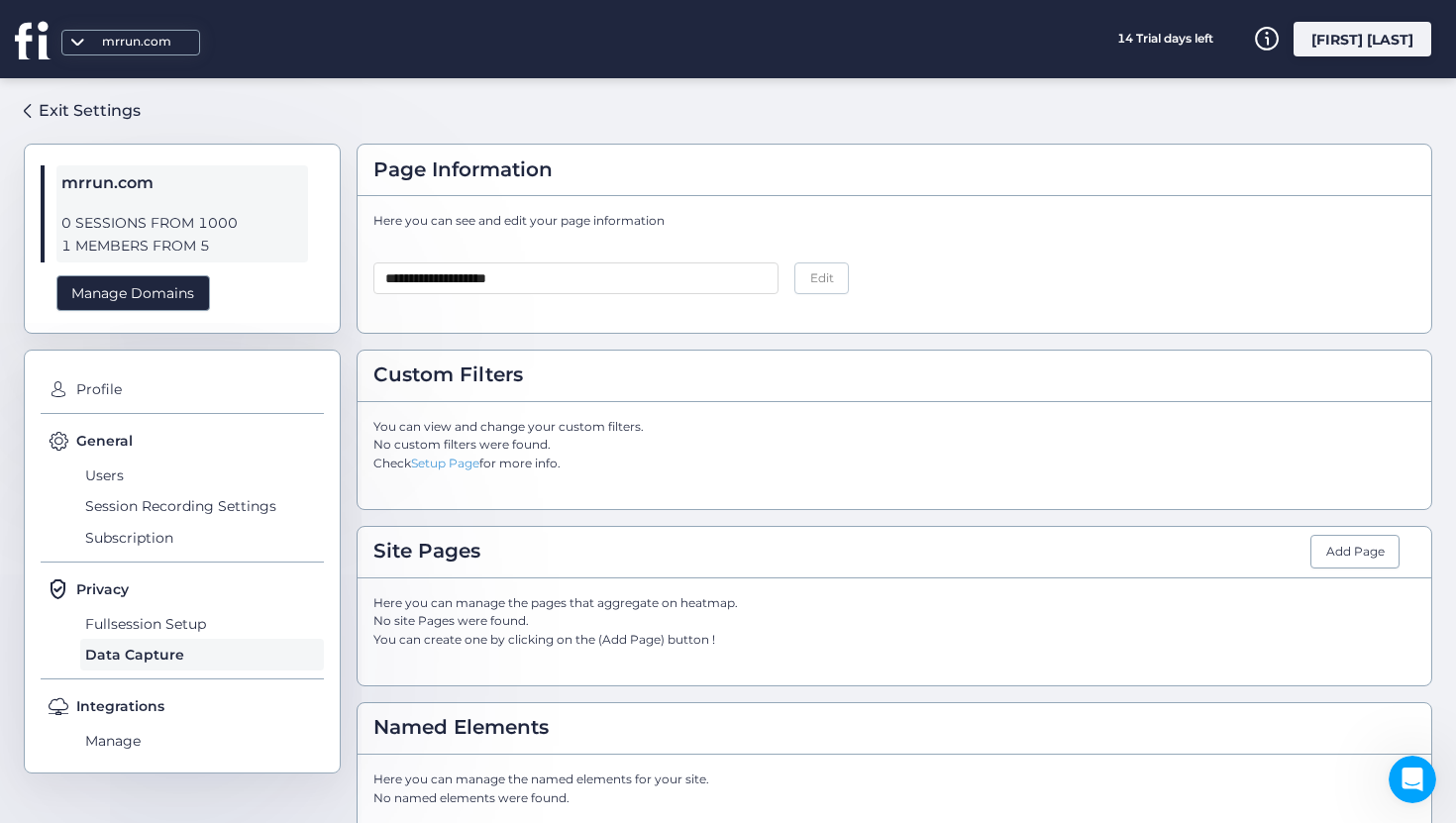 click on "No custom filters were found.   Check  Setup Page  for more info." 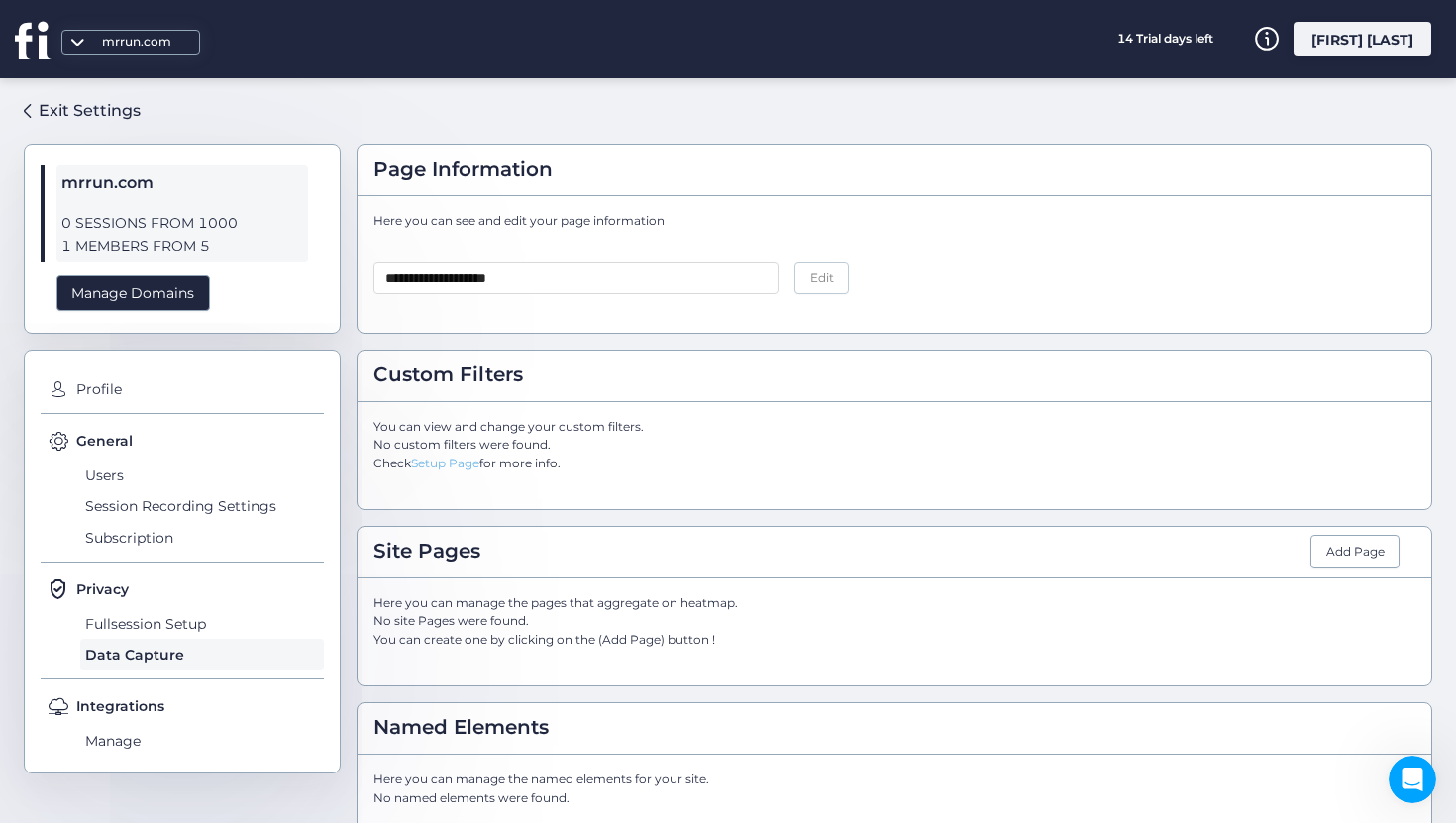 click on "Setup Page" 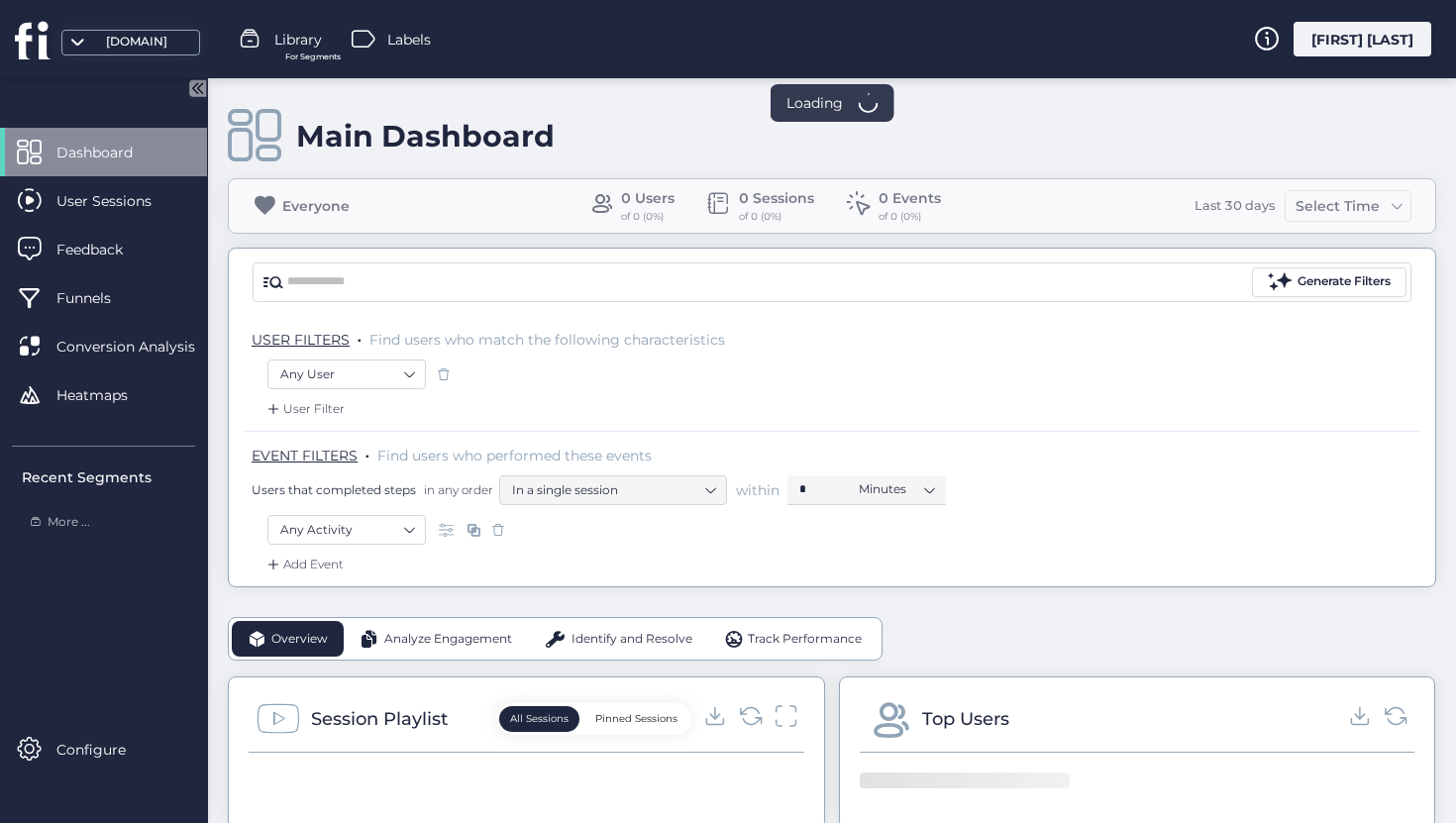scroll, scrollTop: 0, scrollLeft: 0, axis: both 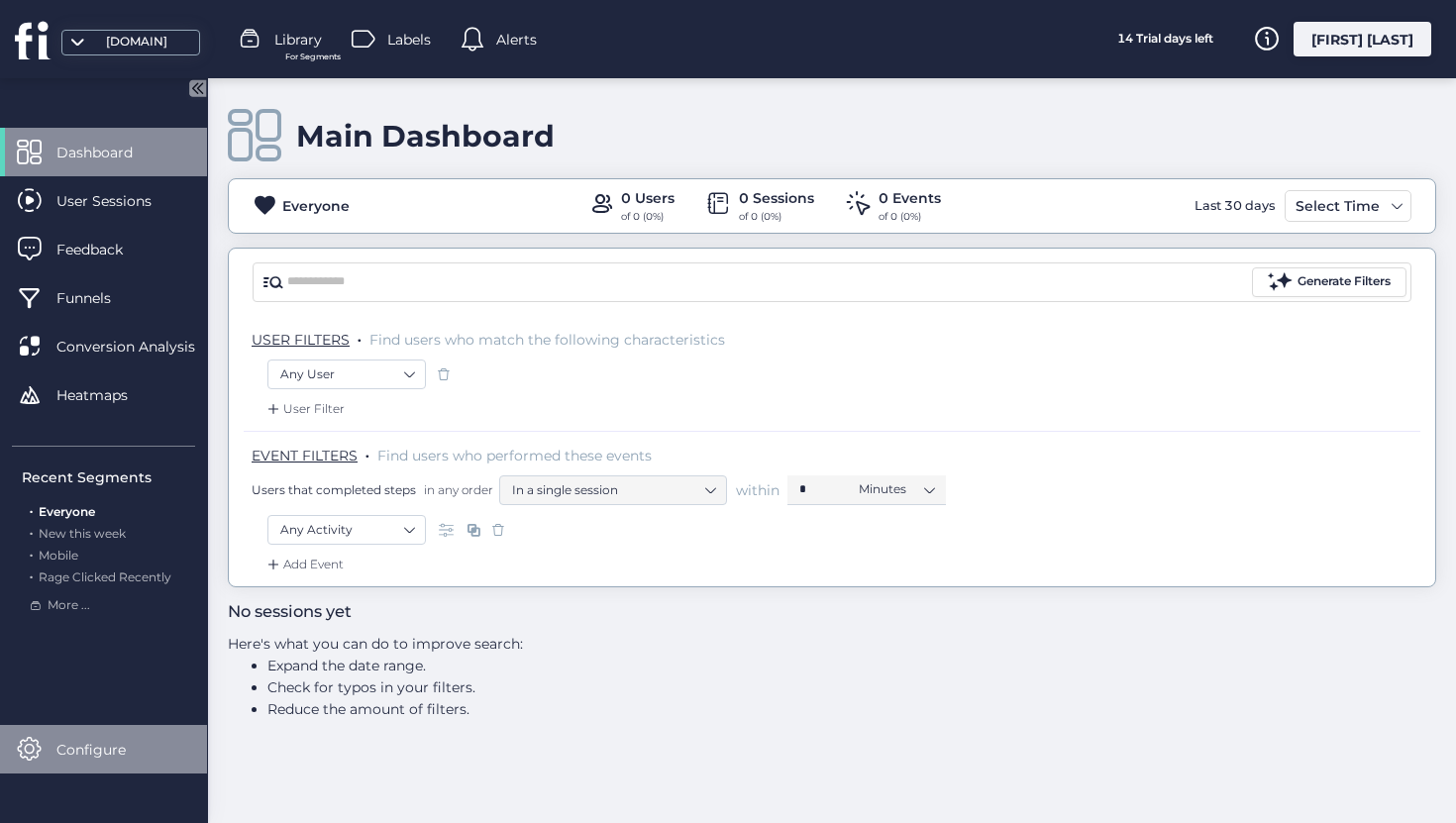 click on "Configure" 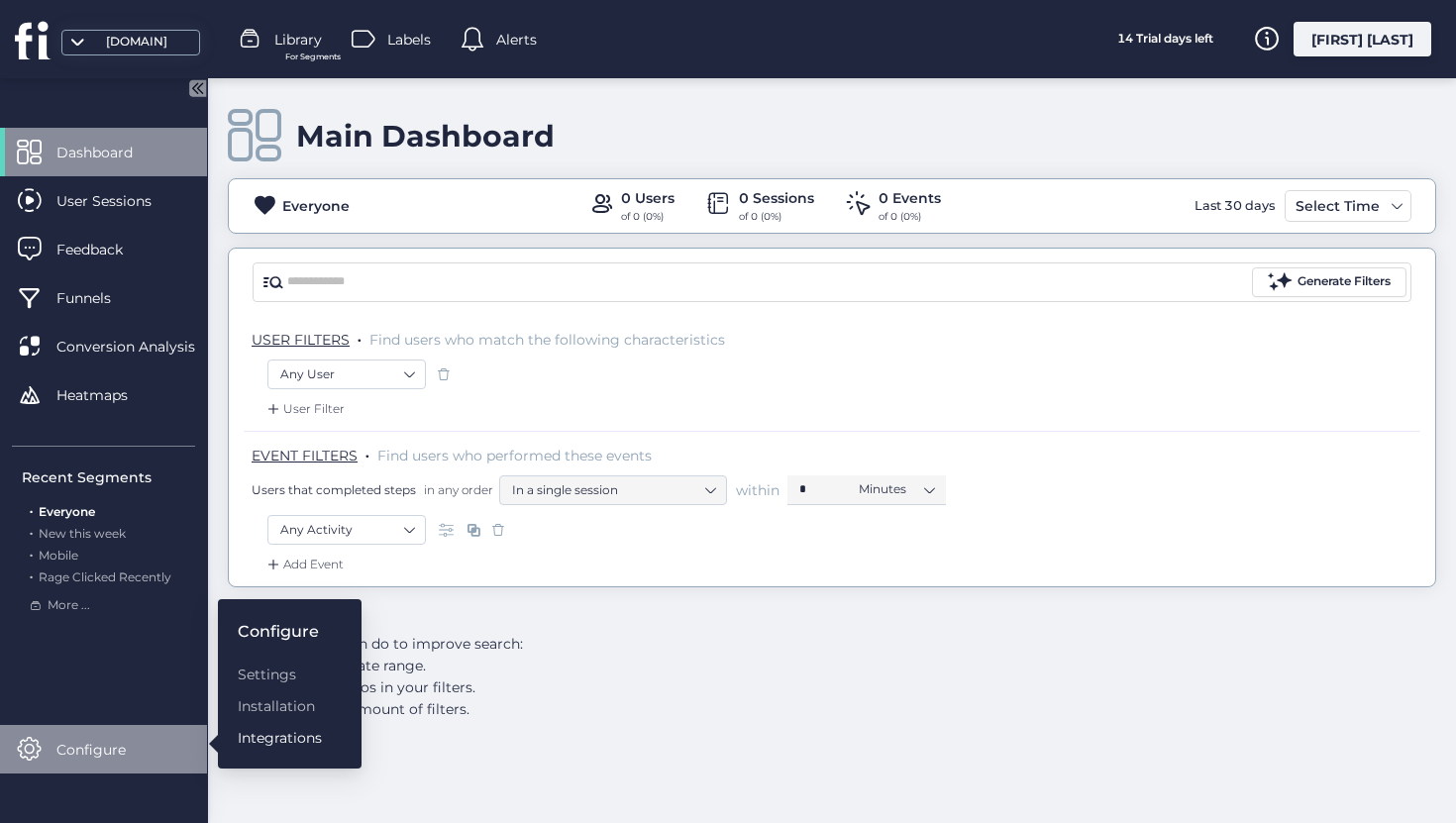 click on "Integrations" at bounding box center [279, 738] 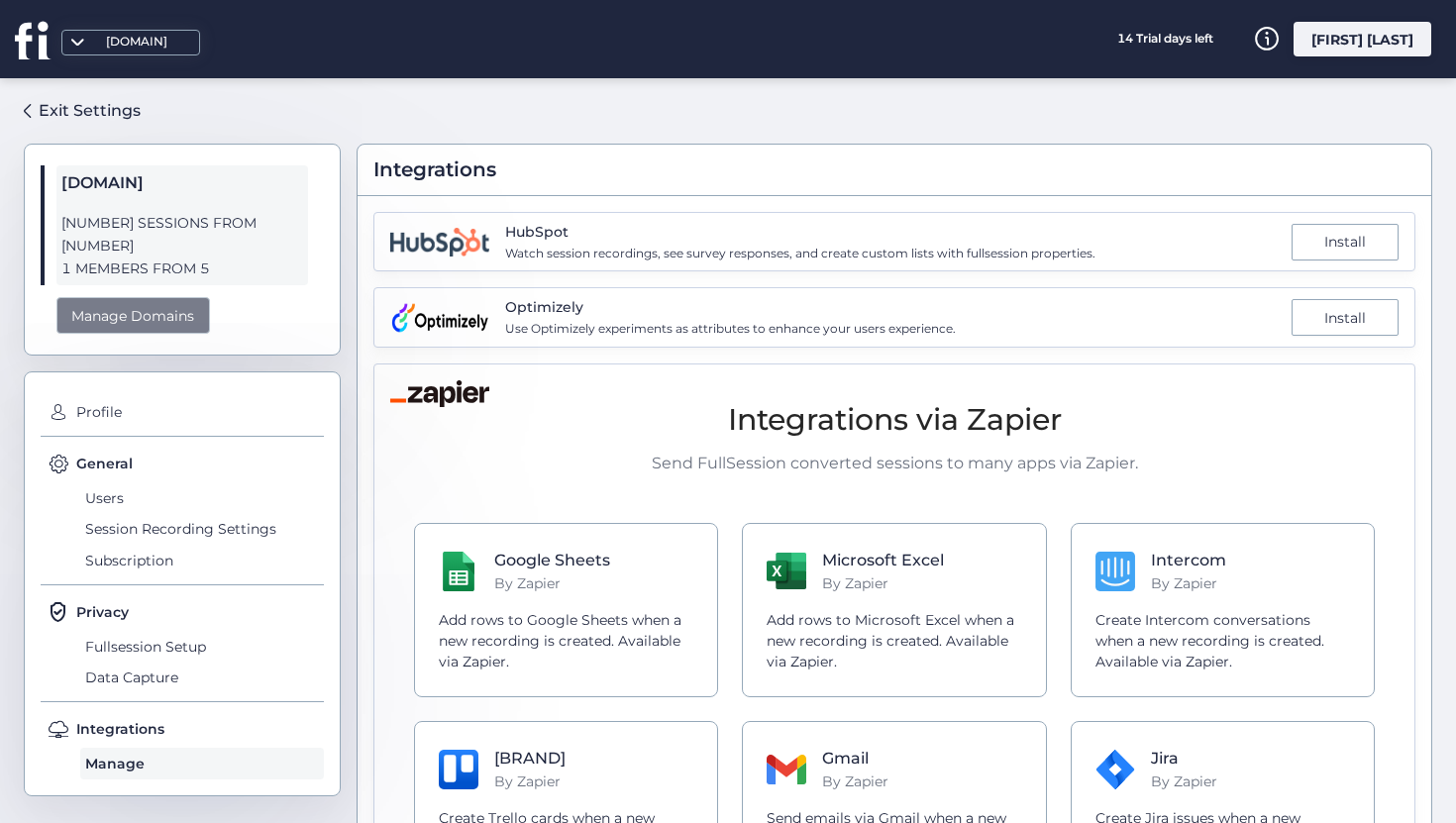 click on "Manage Domains" 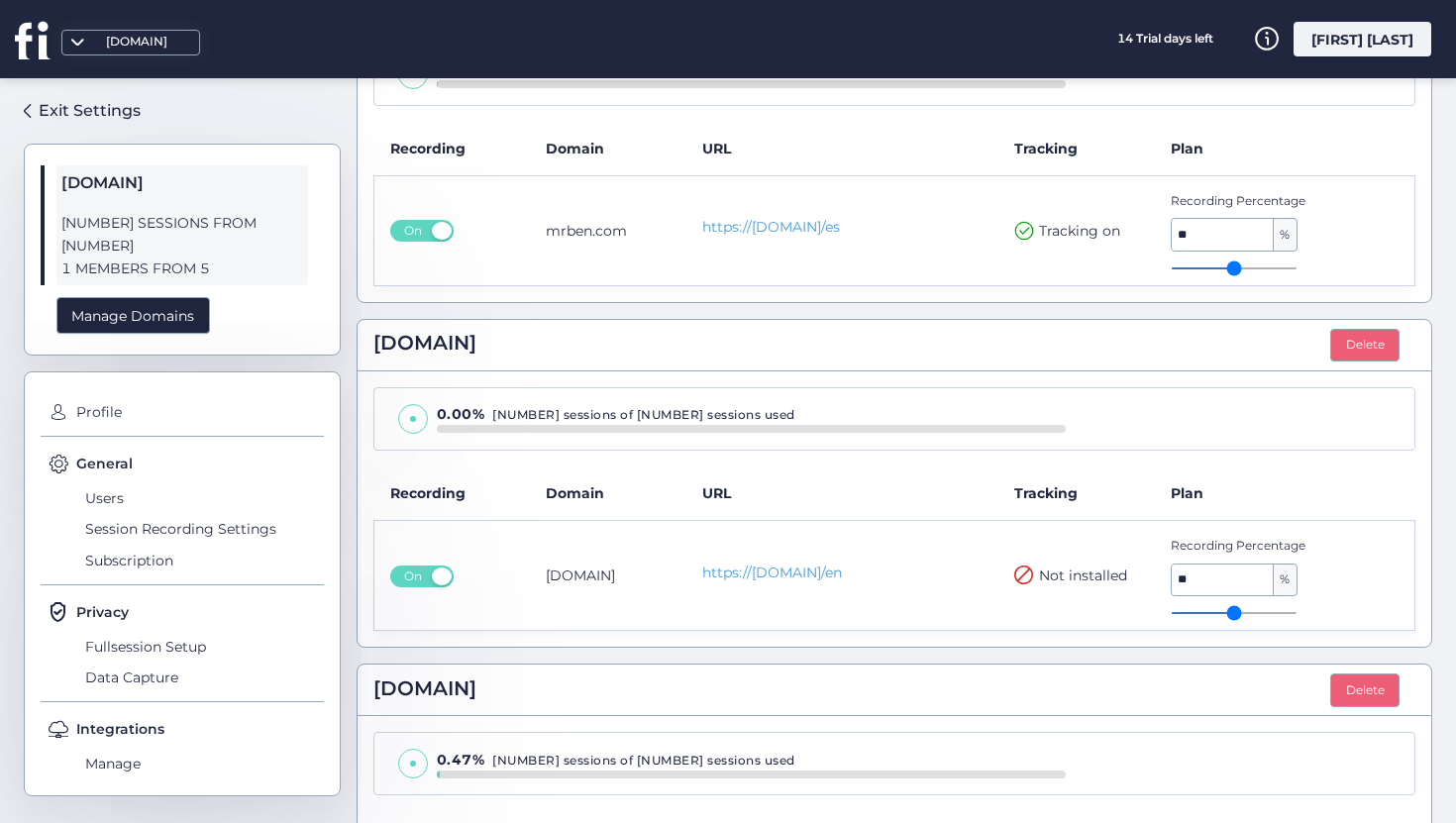 scroll, scrollTop: 372, scrollLeft: 0, axis: vertical 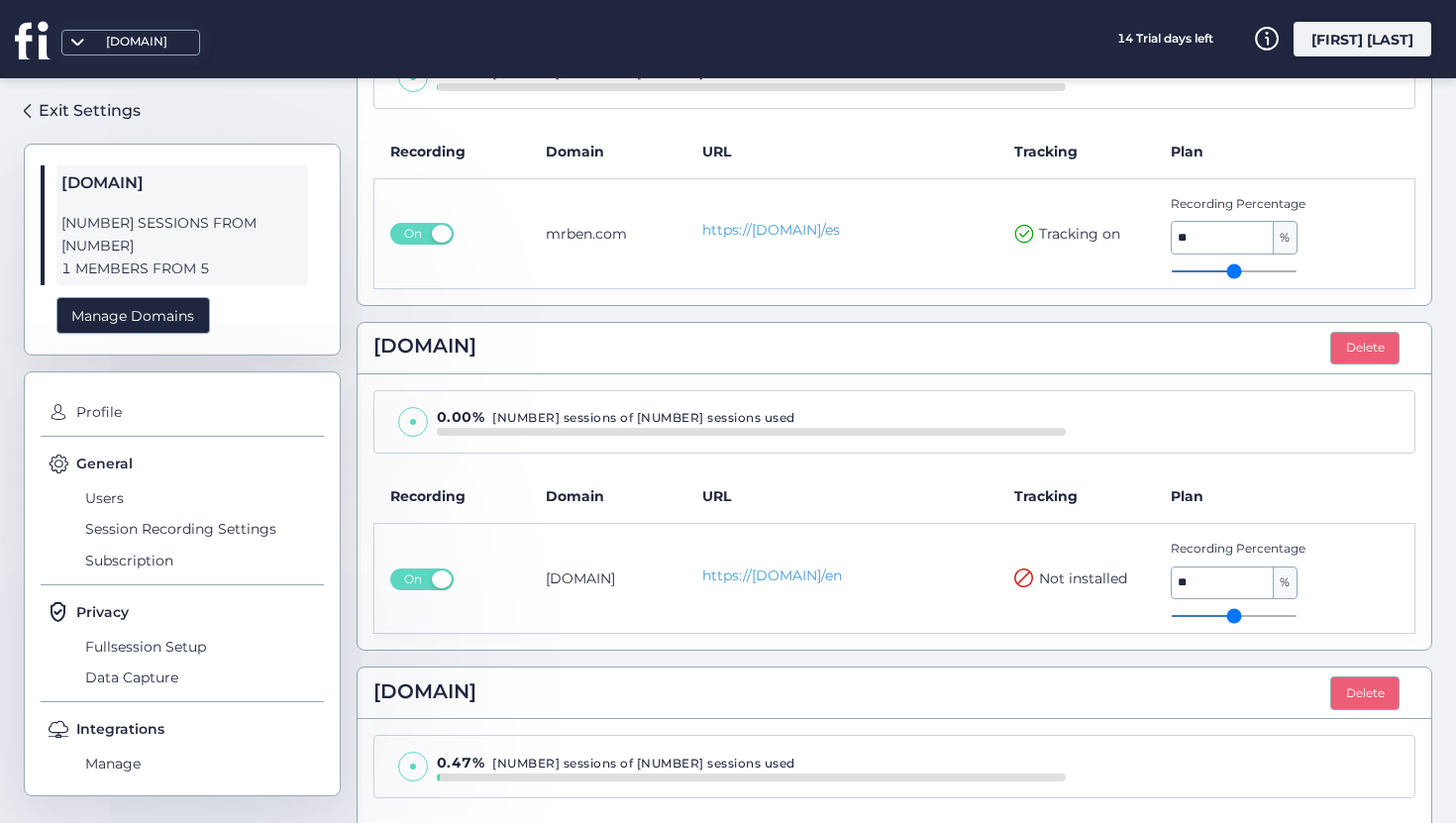 type on "**" 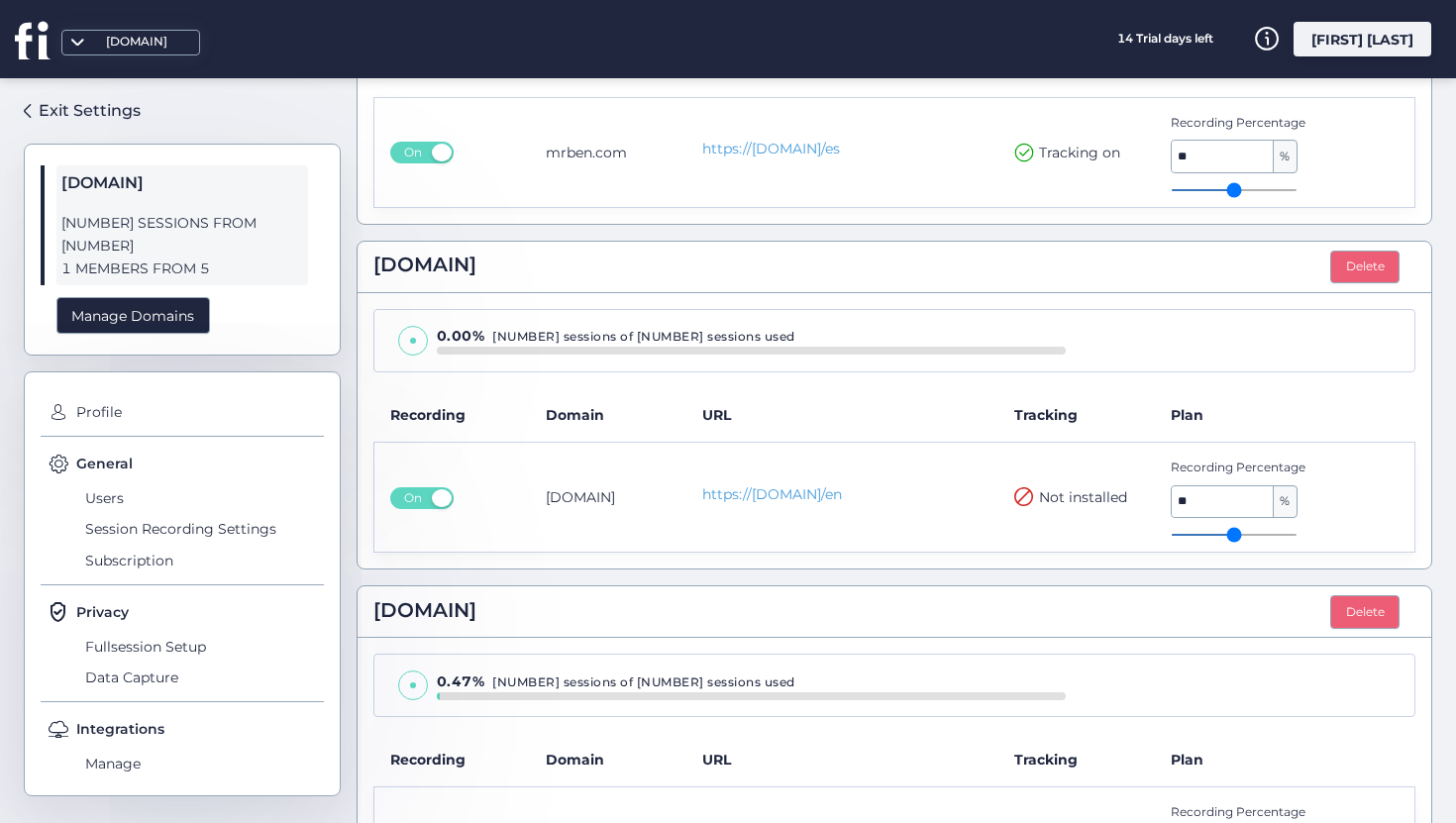 scroll, scrollTop: 452, scrollLeft: 0, axis: vertical 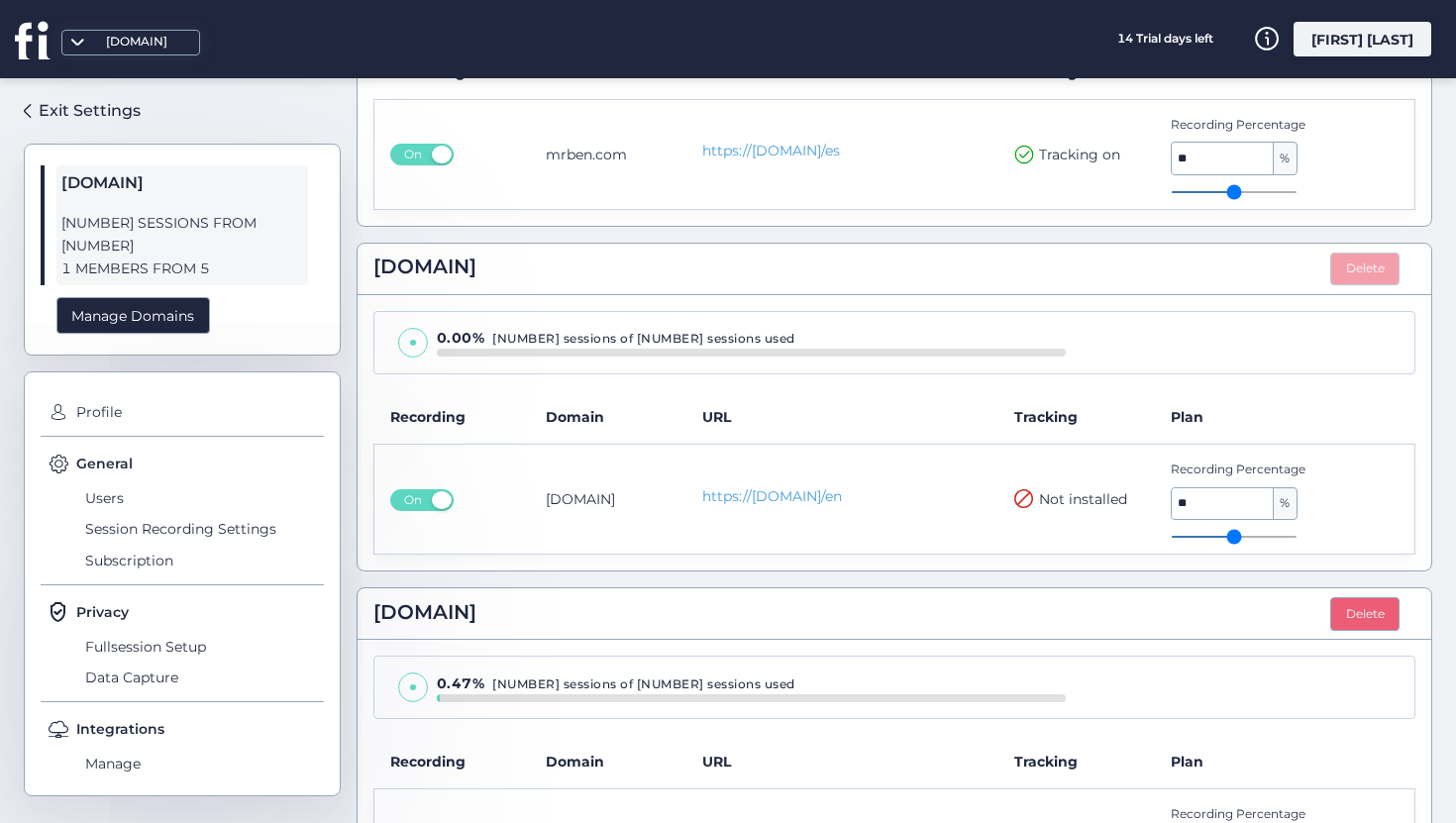 click on "Delete" 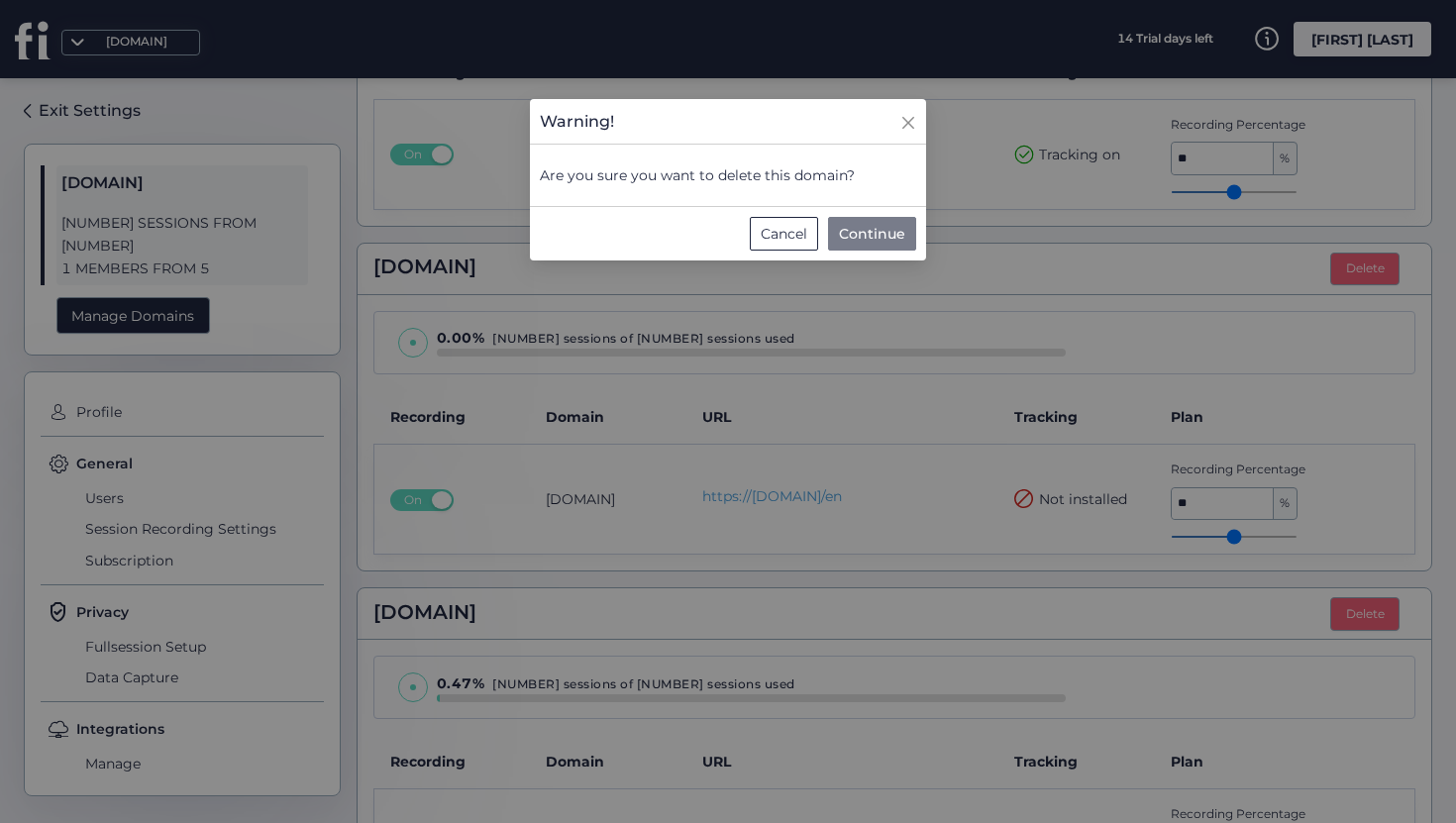 click on "Continue" at bounding box center [872, 234] 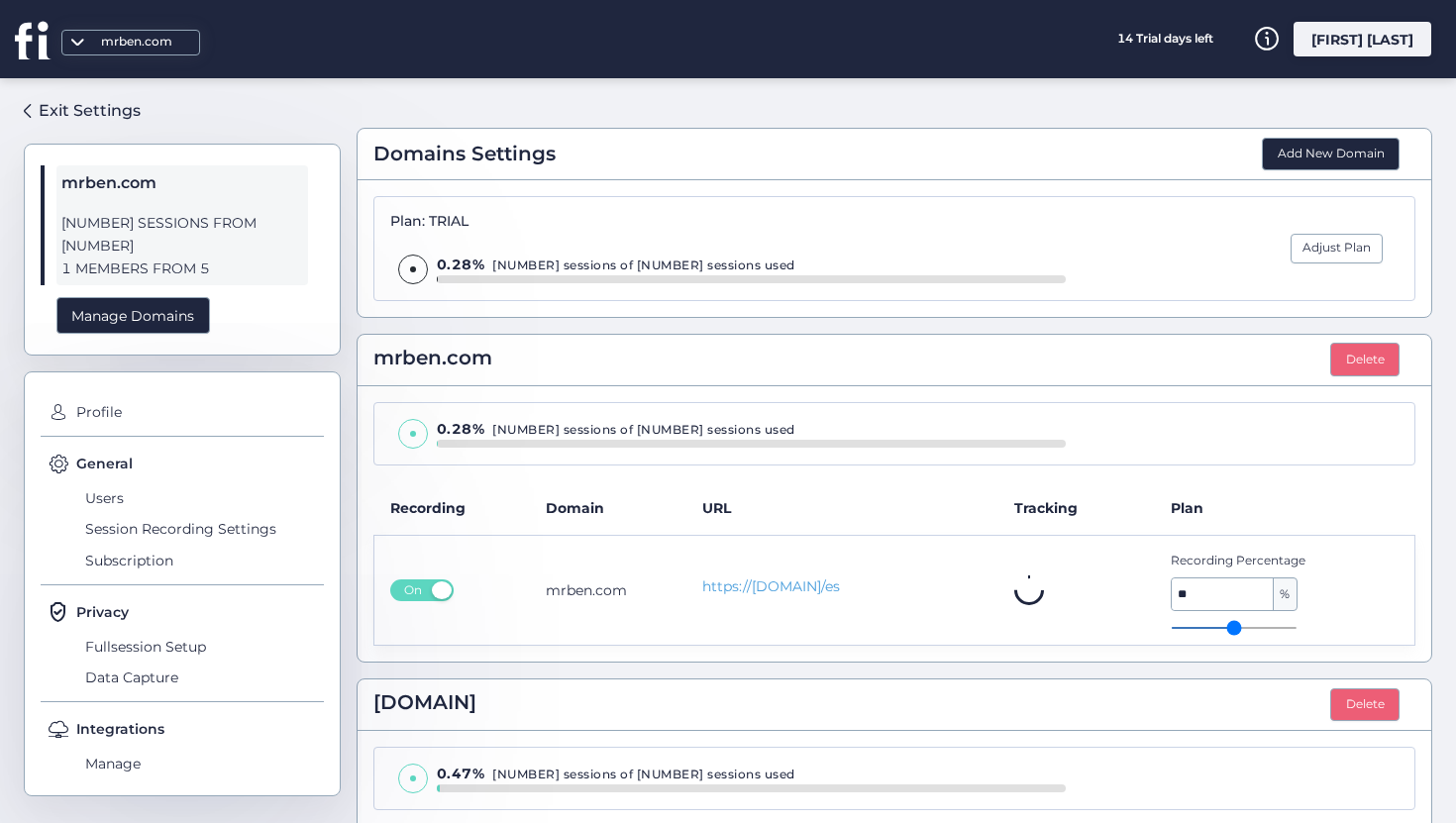 scroll, scrollTop: 0, scrollLeft: 0, axis: both 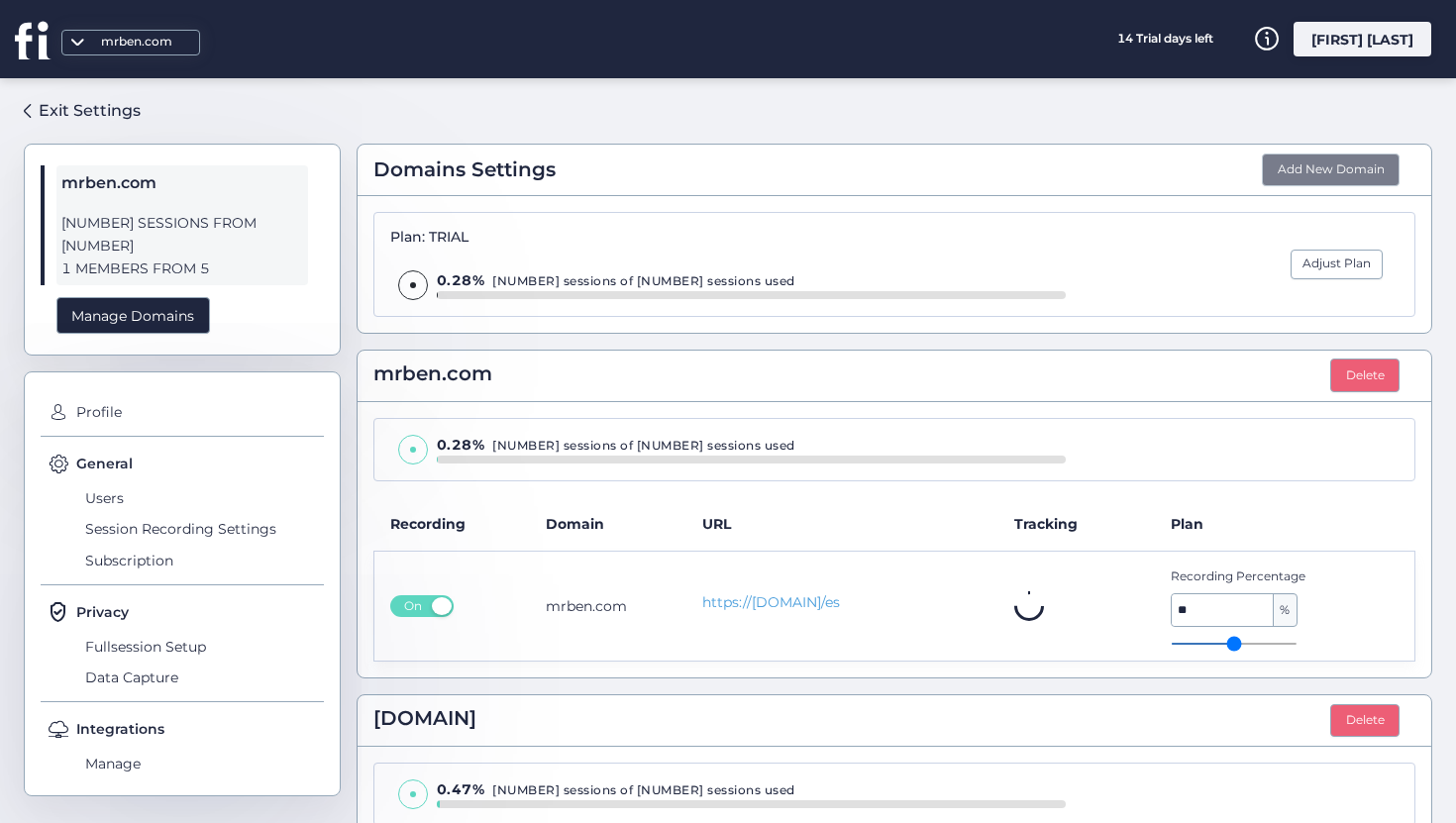 click on "Add New Domain" 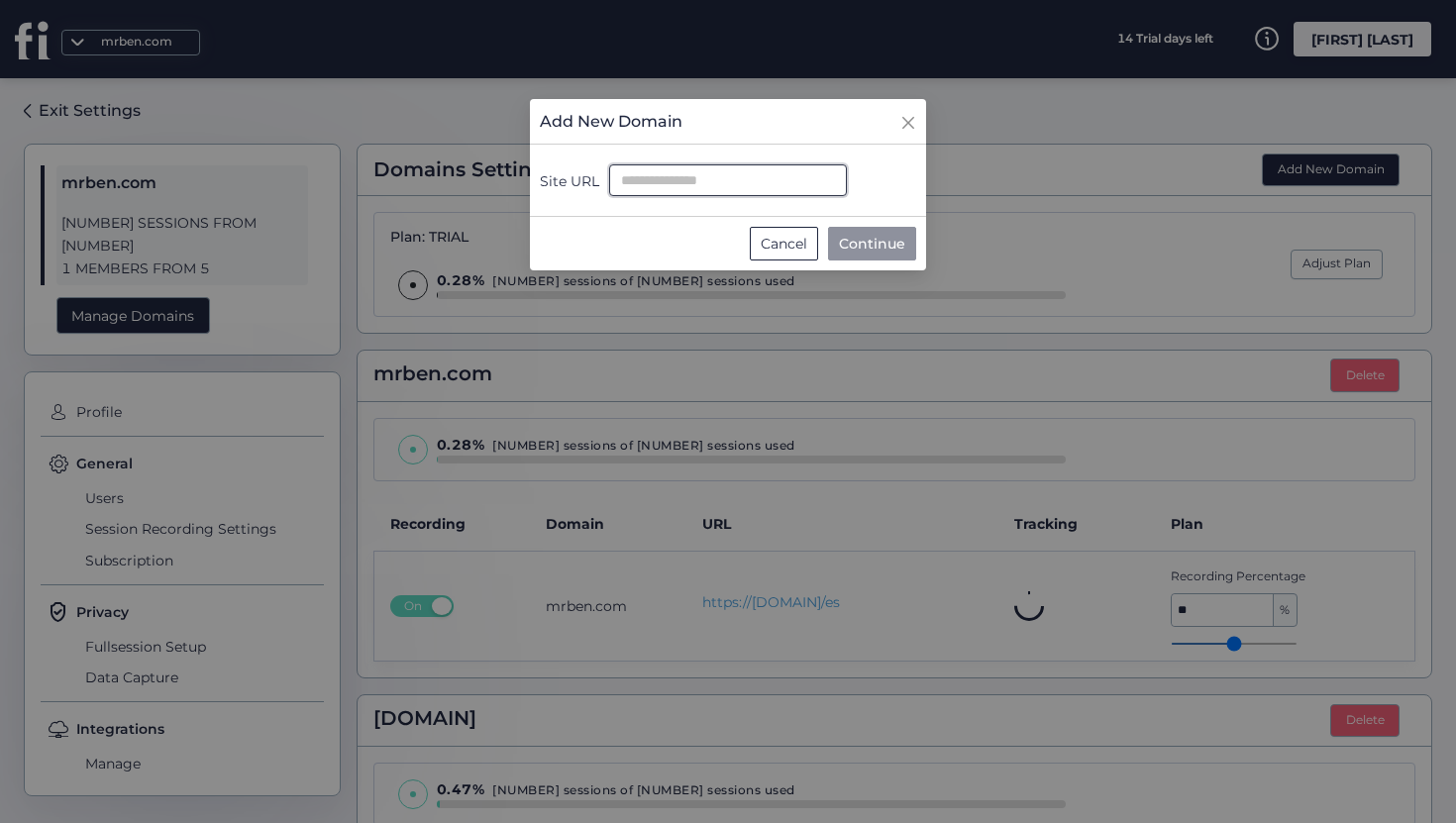 click on "Site URL" at bounding box center (728, 180) 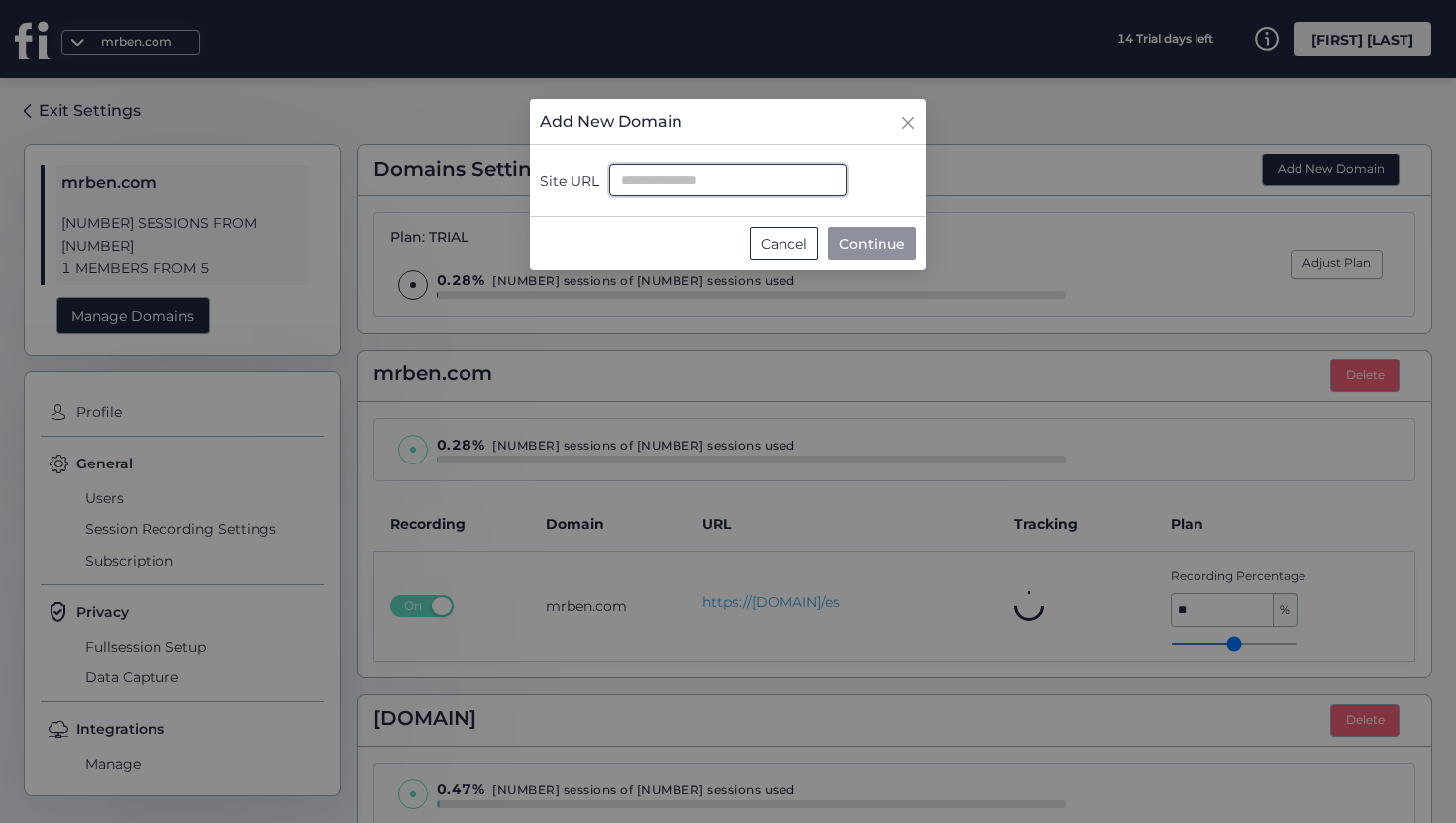 paste on "**********" 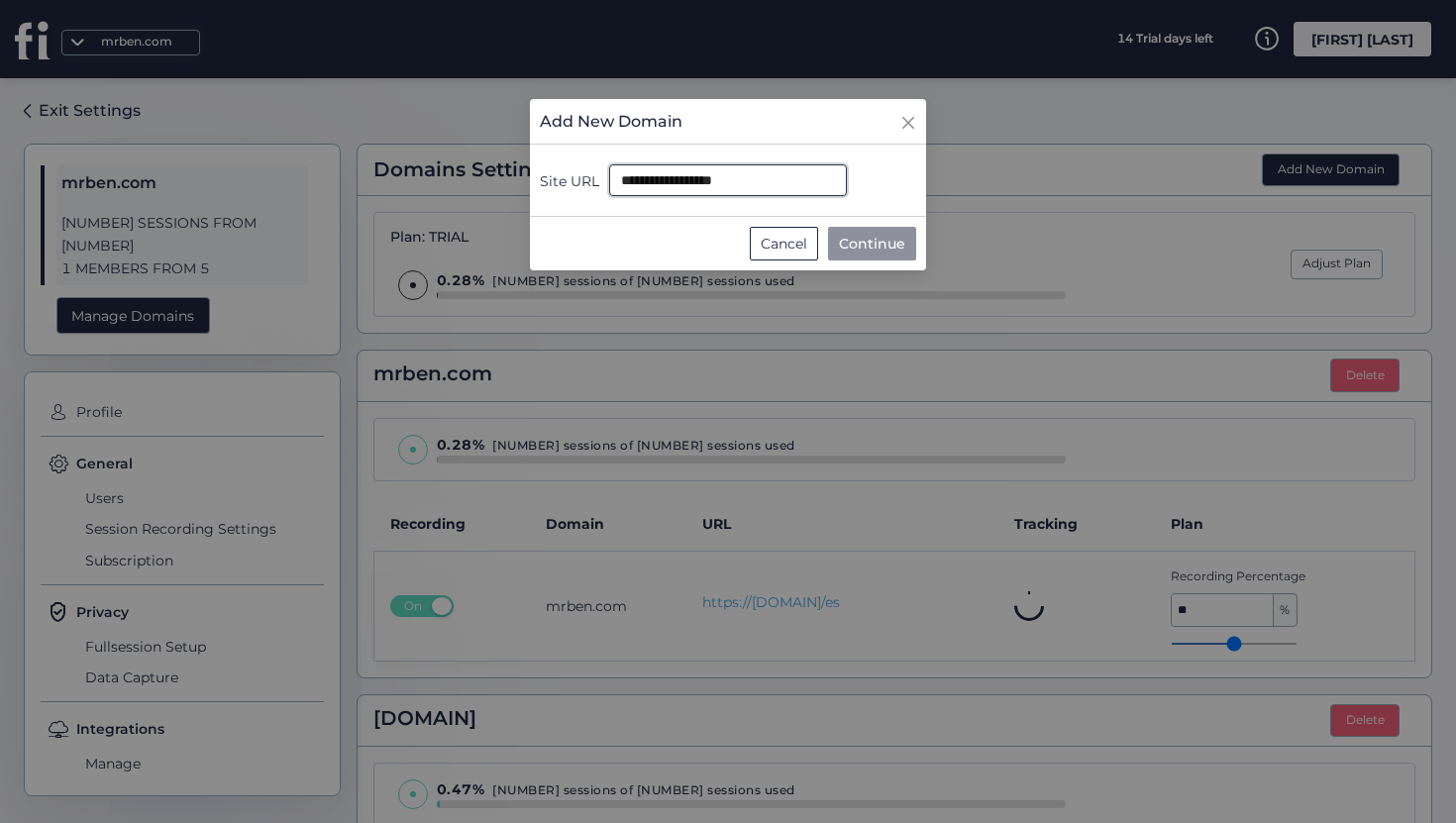 type on "**********" 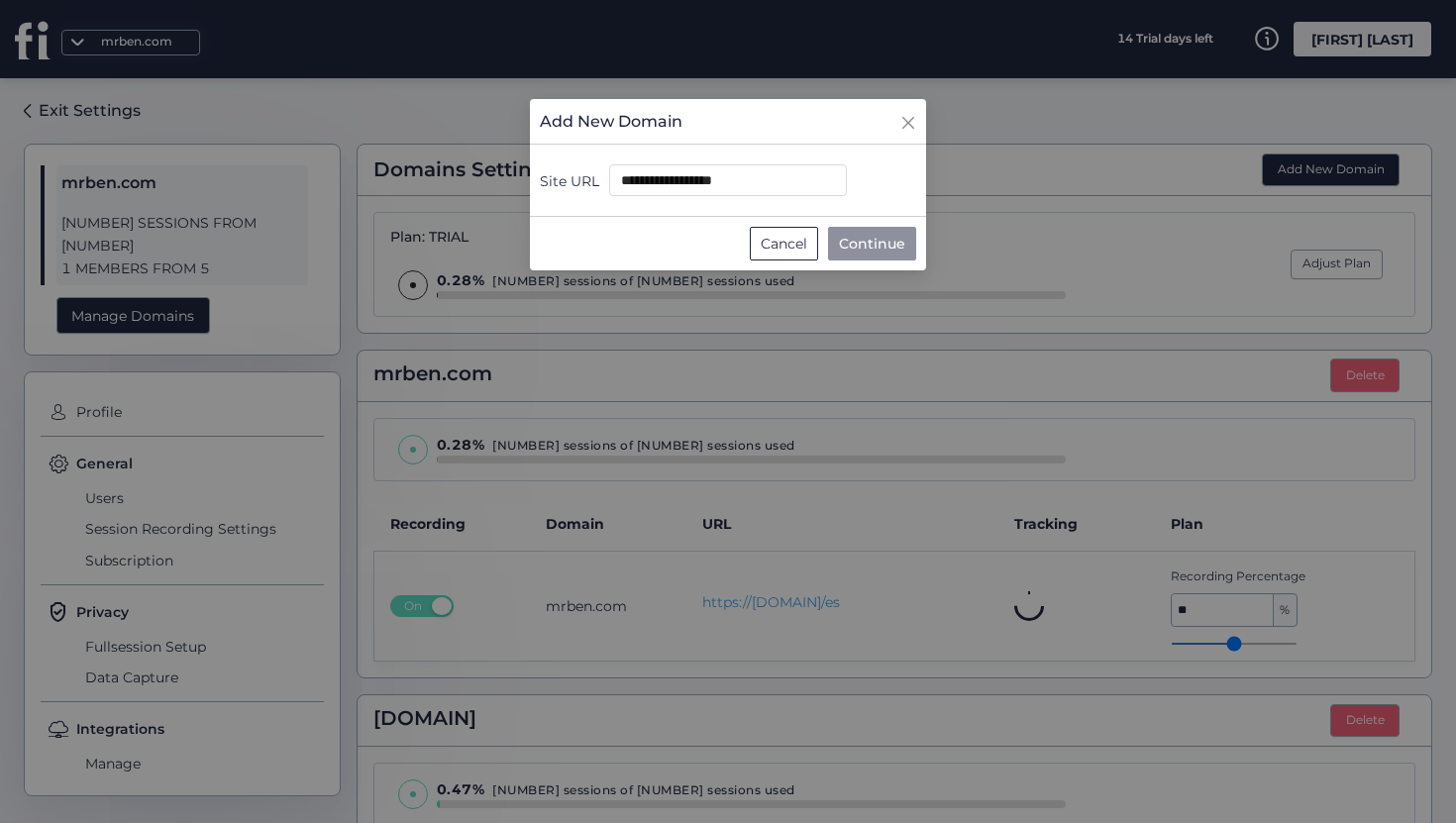 click on "Continue" at bounding box center (872, 244) 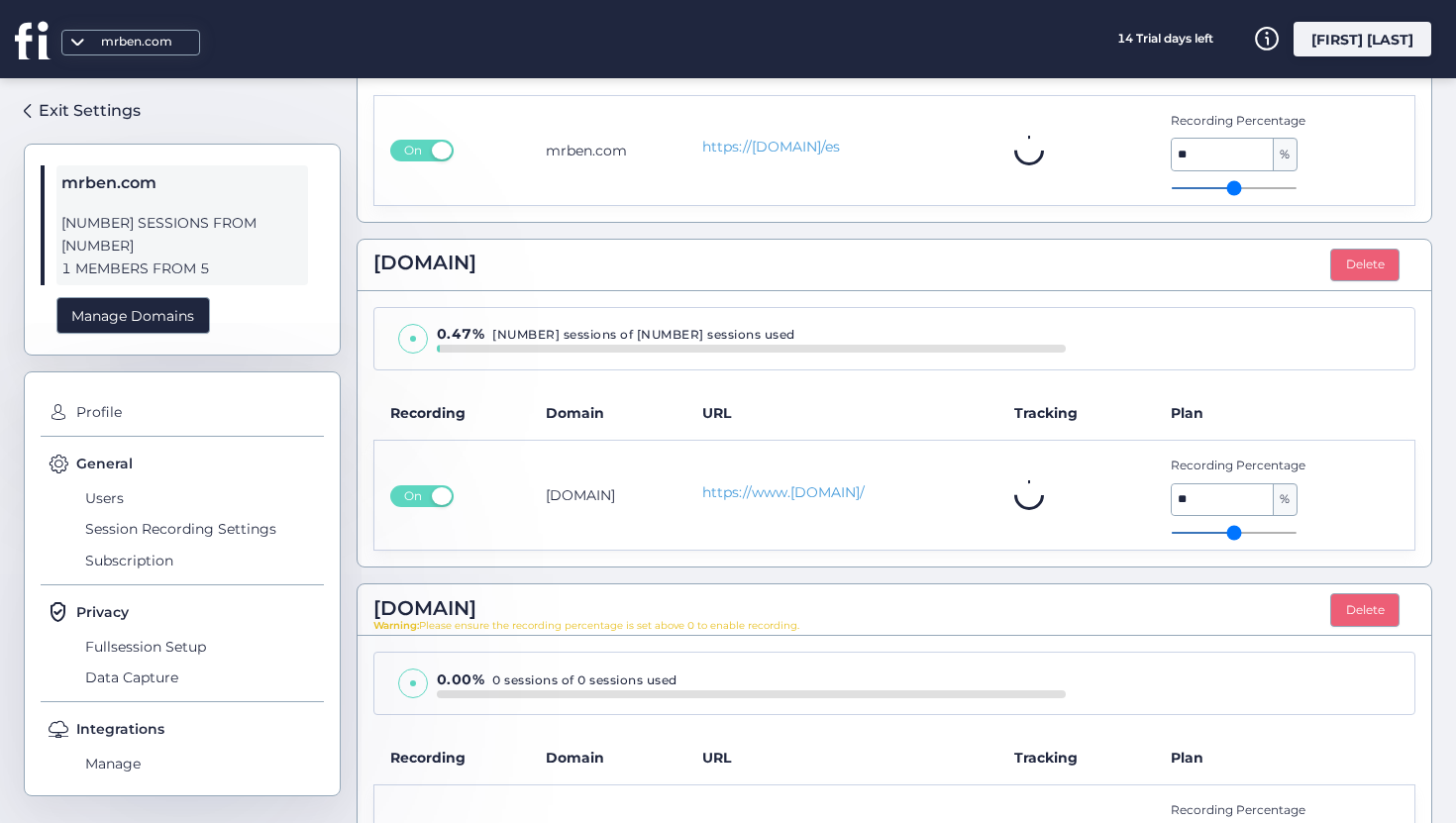 scroll, scrollTop: 562, scrollLeft: 0, axis: vertical 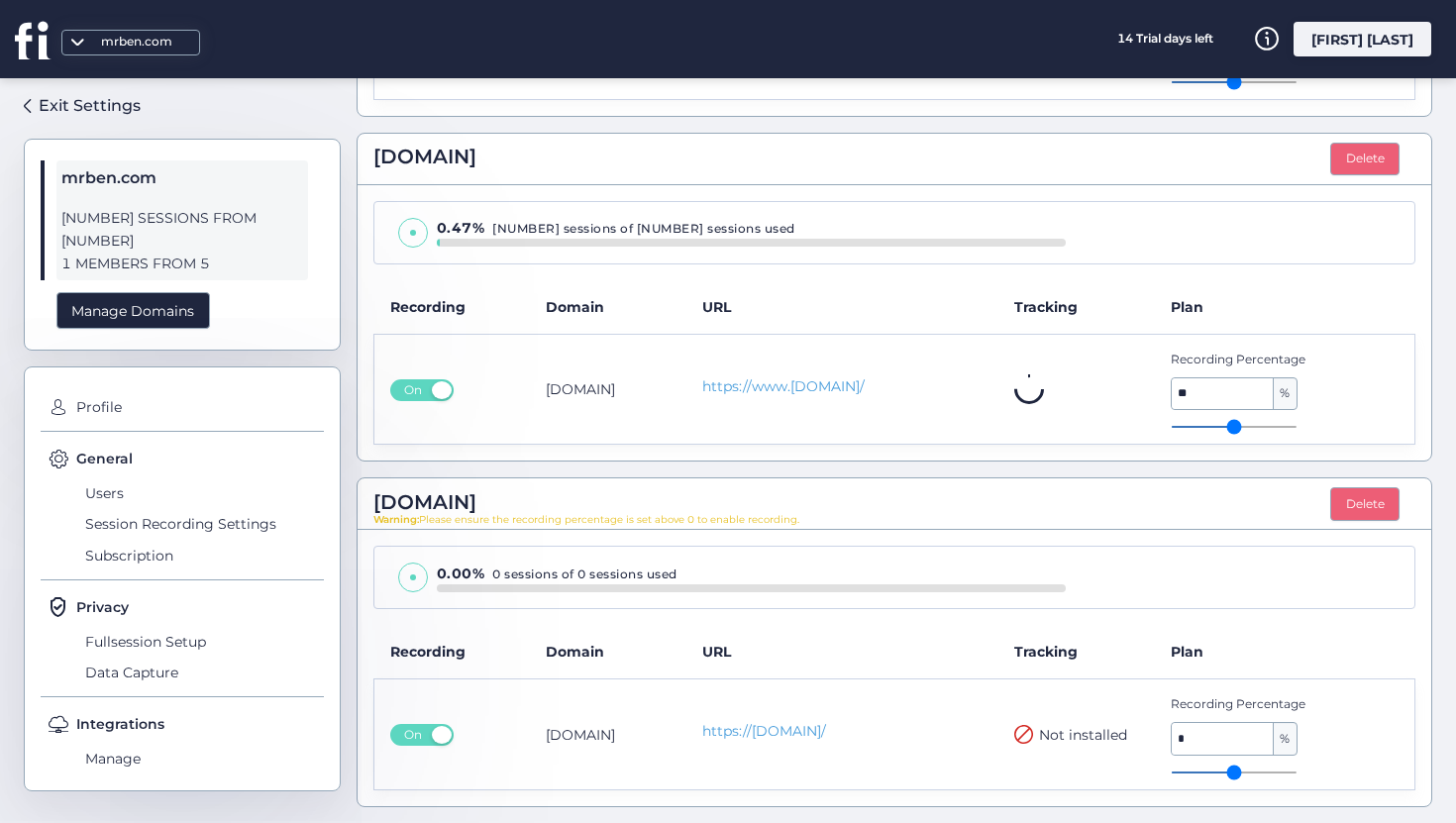 click on "Not installed" 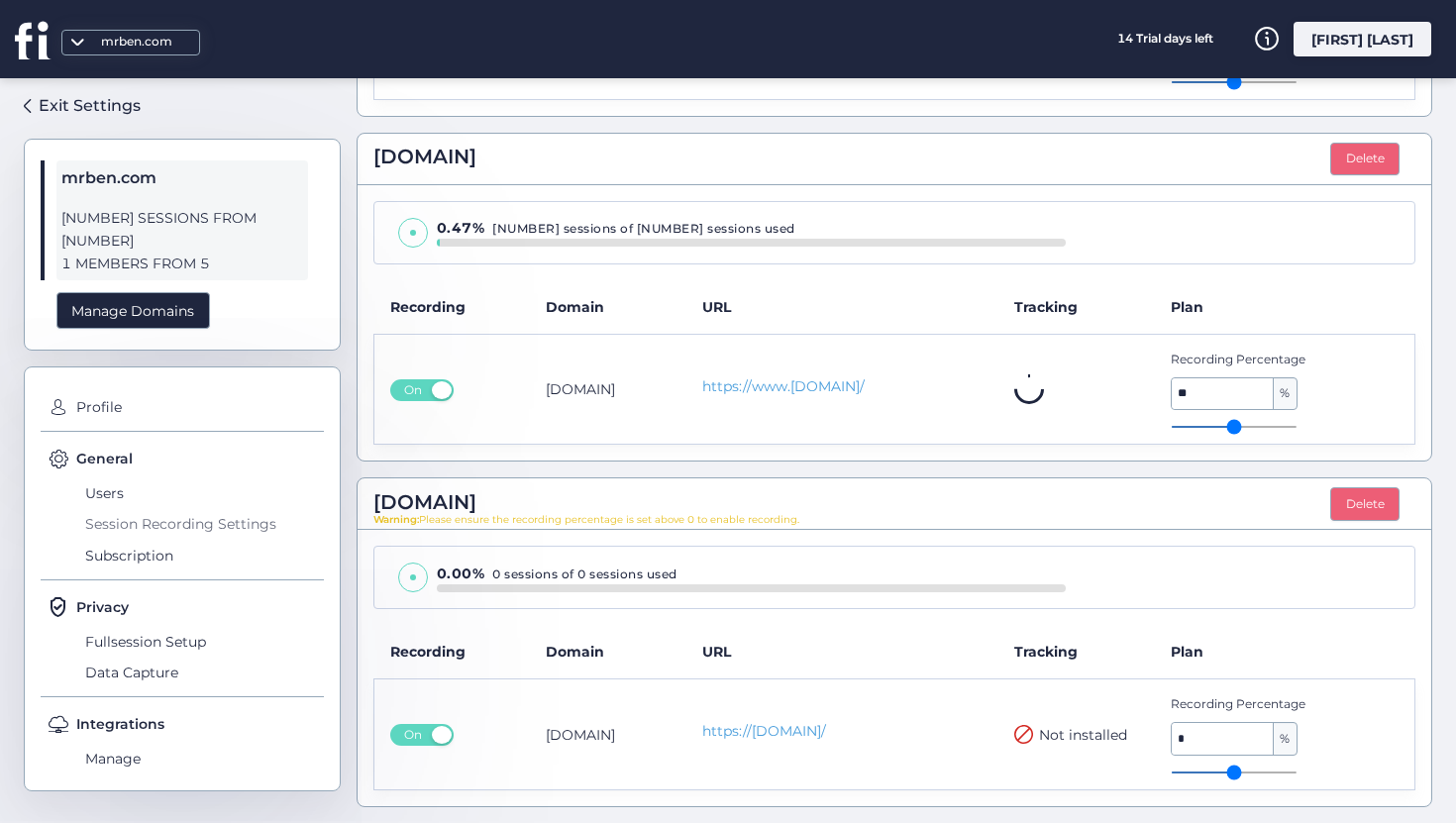 click on "Session Recording Settings" 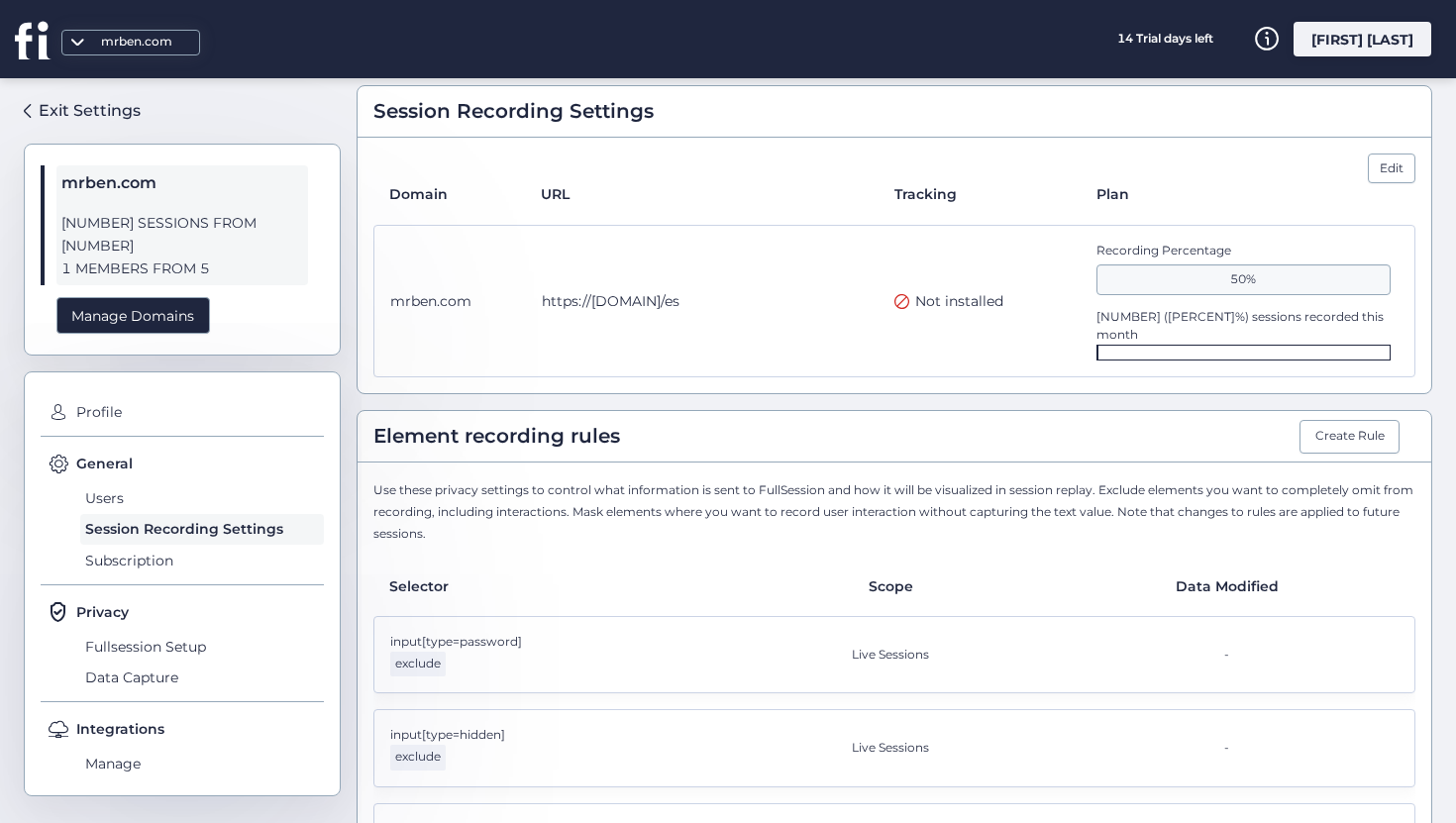 scroll, scrollTop: 0, scrollLeft: 0, axis: both 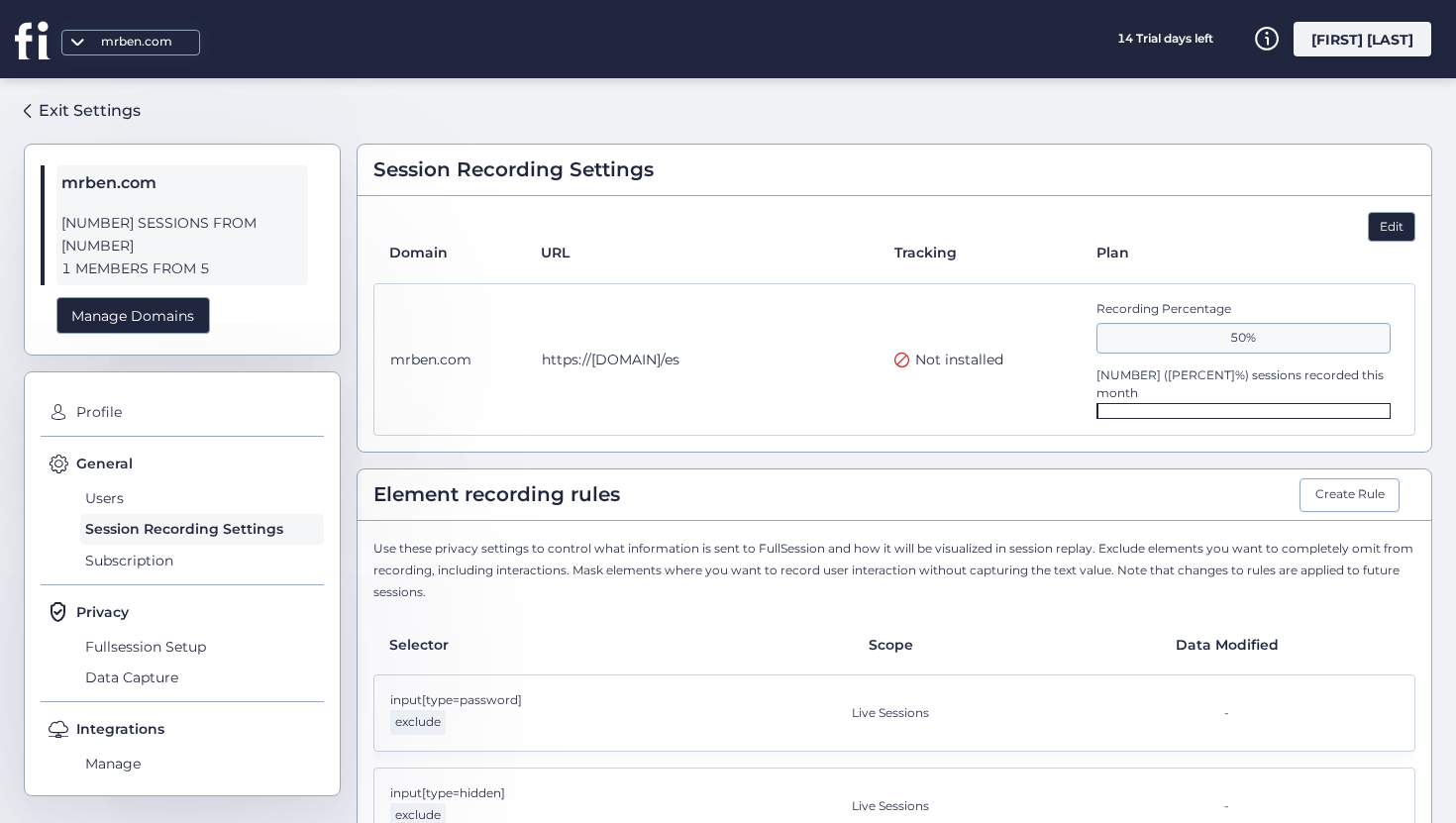 click on "Edit" 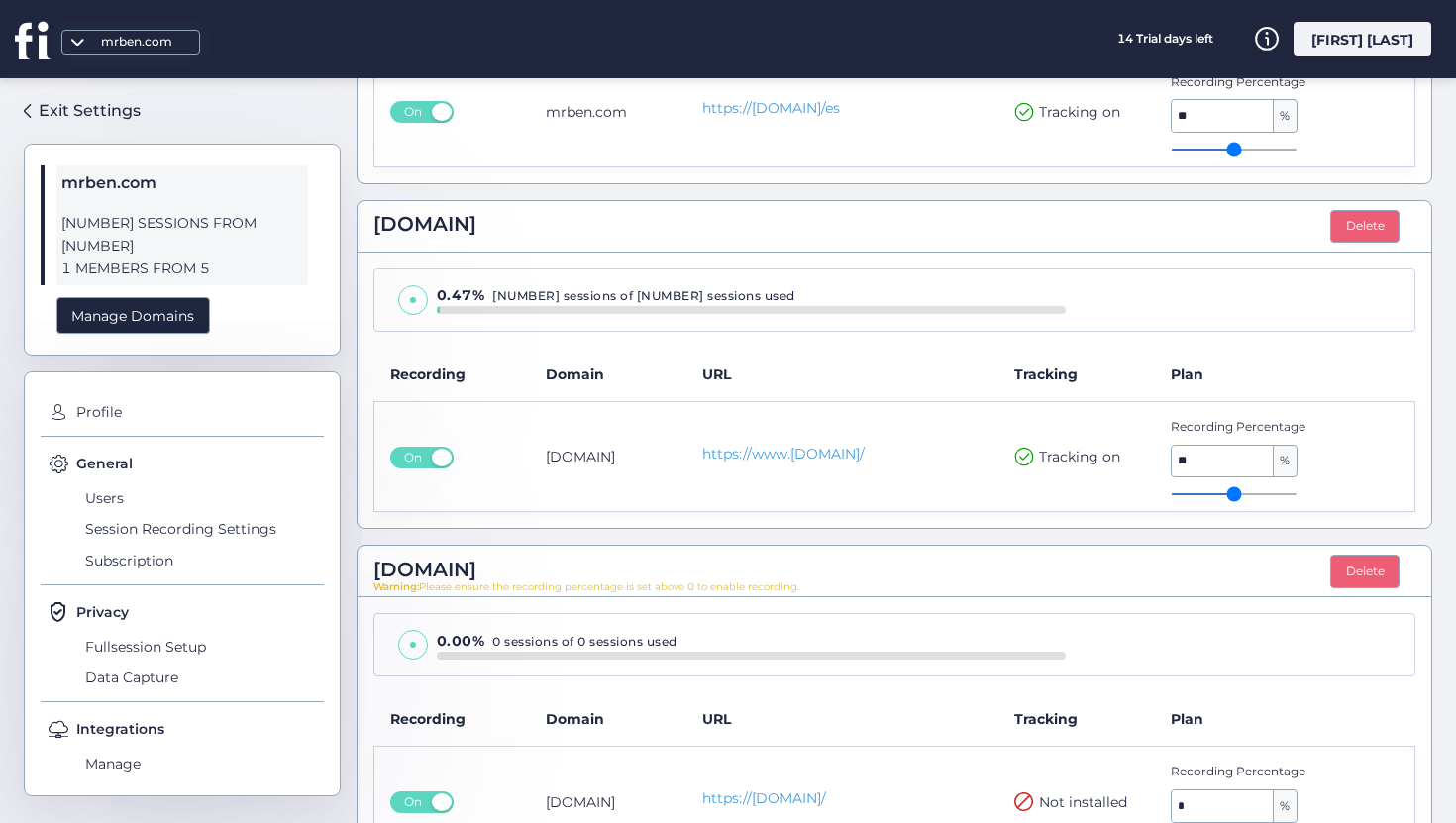 scroll, scrollTop: 562, scrollLeft: 0, axis: vertical 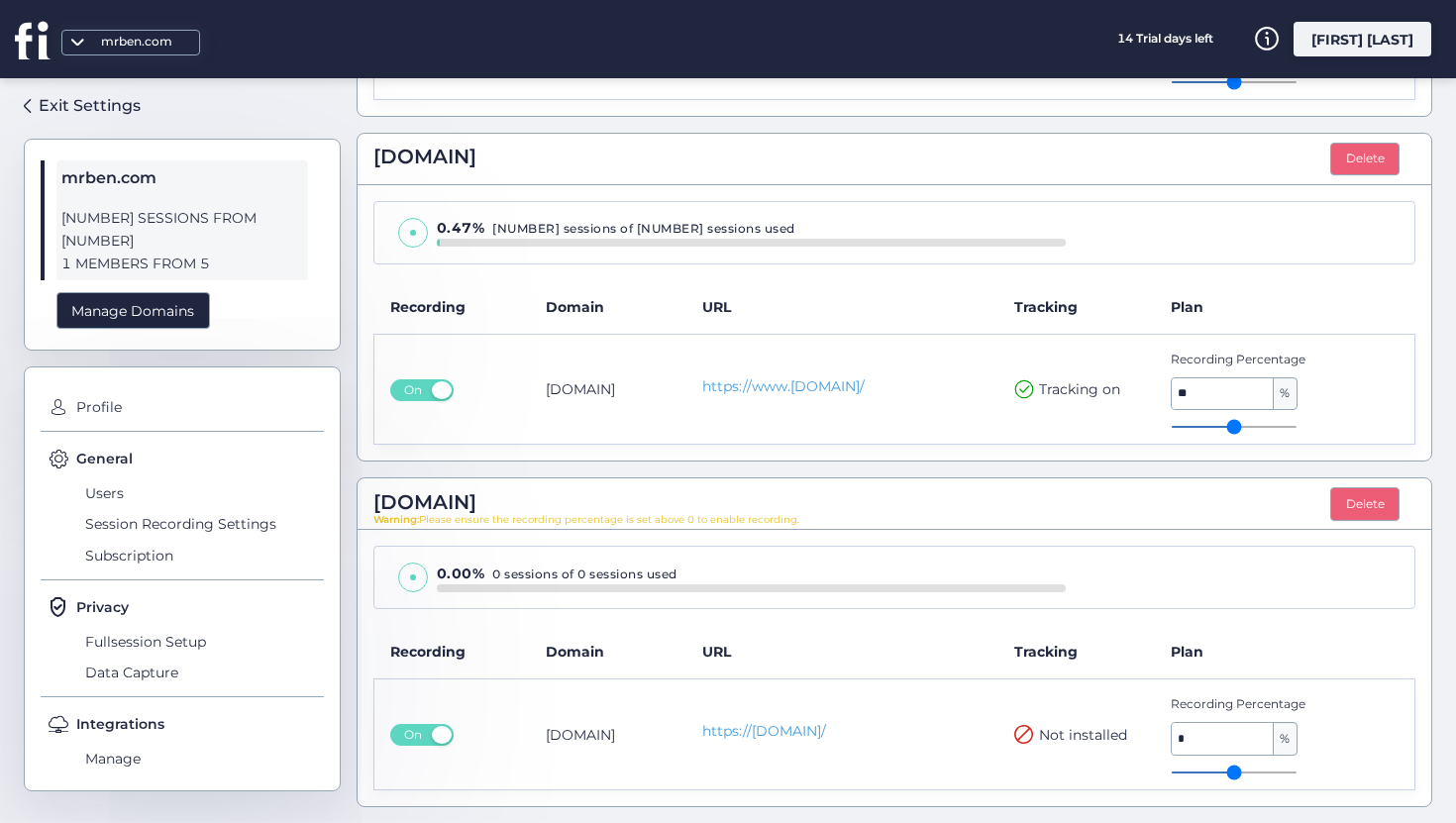 click on "Recording Percentage * %" 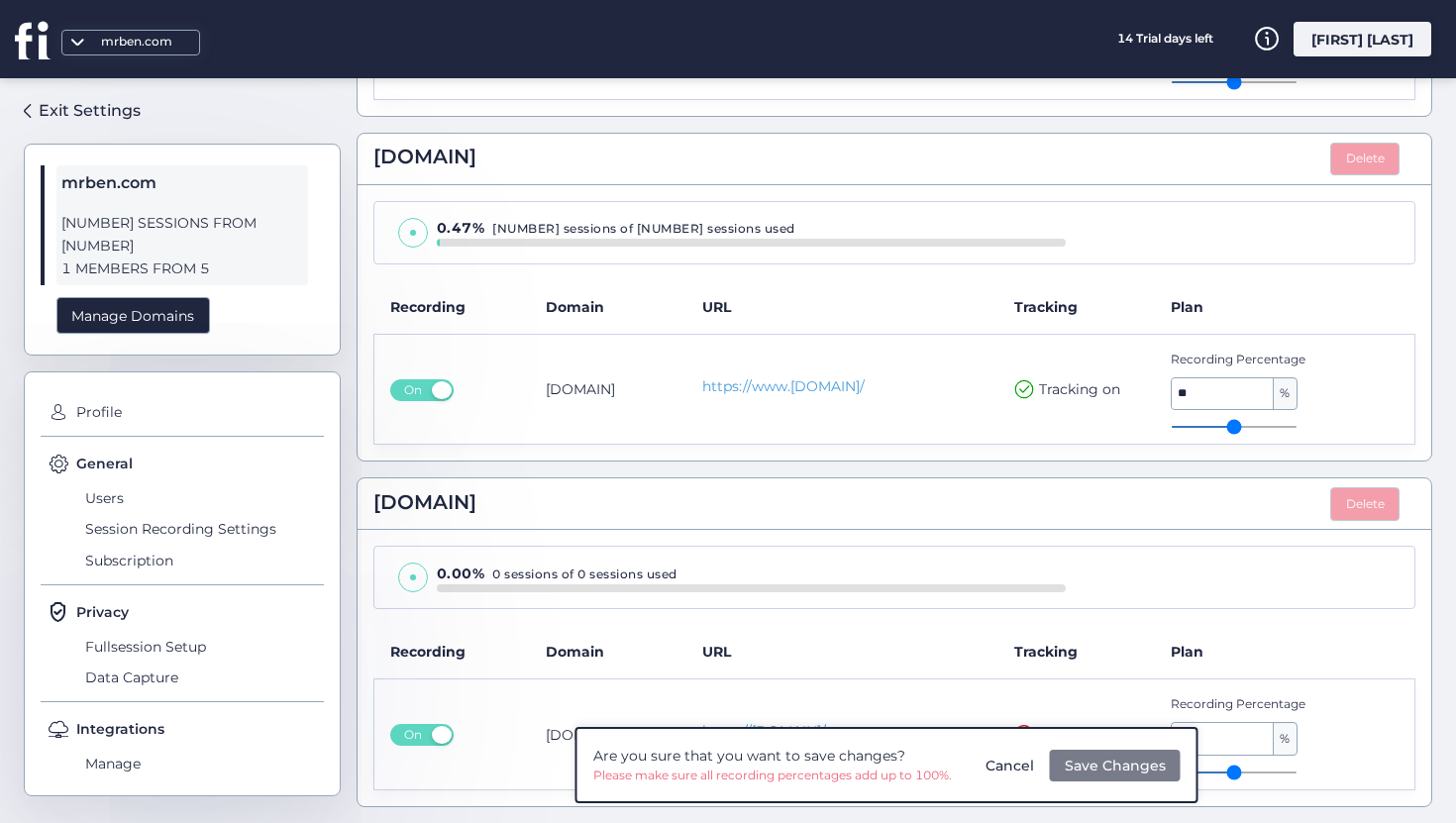 type on "*" 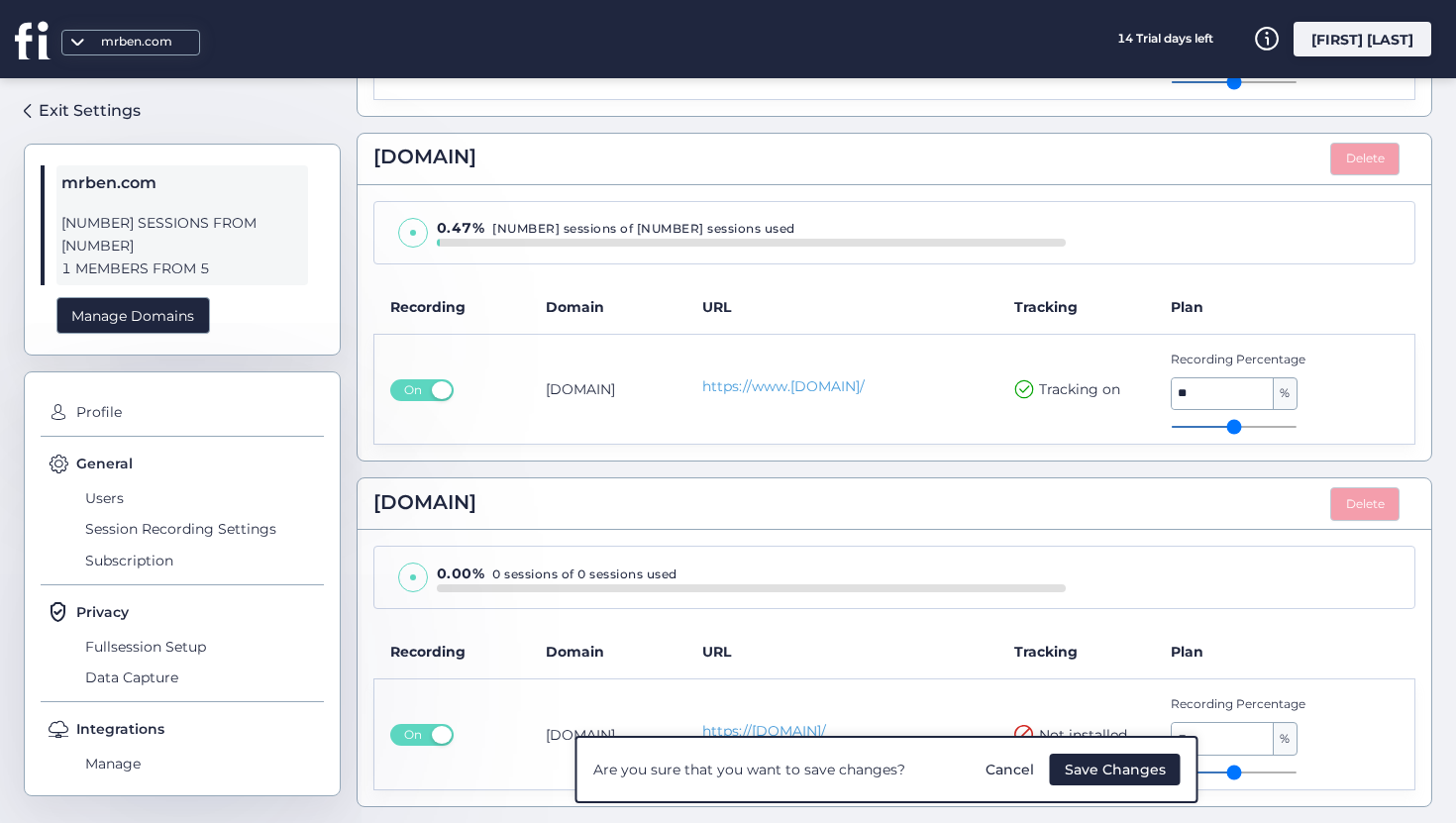 drag, startPoint x: 1181, startPoint y: 776, endPoint x: 1279, endPoint y: 775, distance: 98.0051 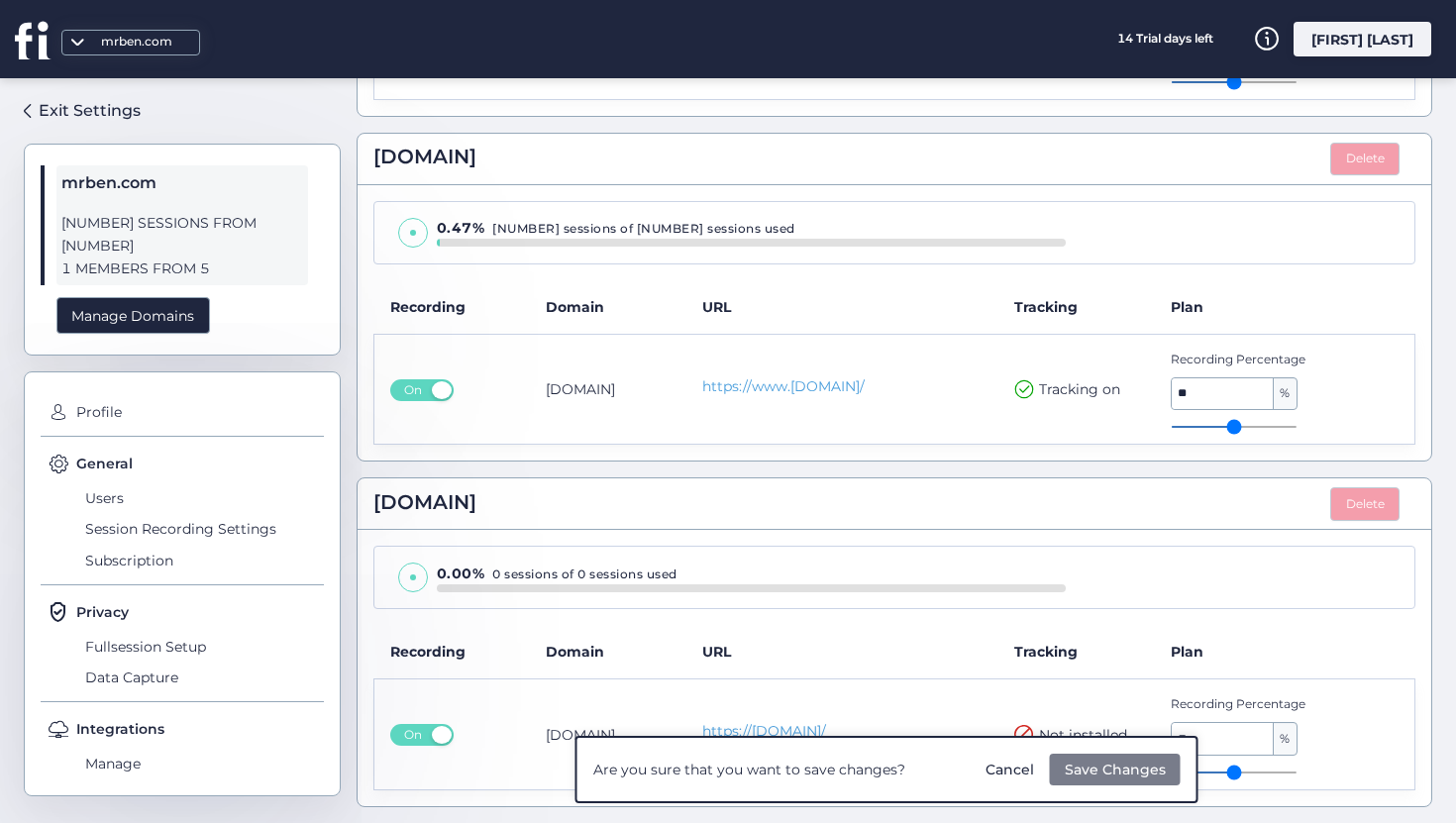 click on "Save Changes" 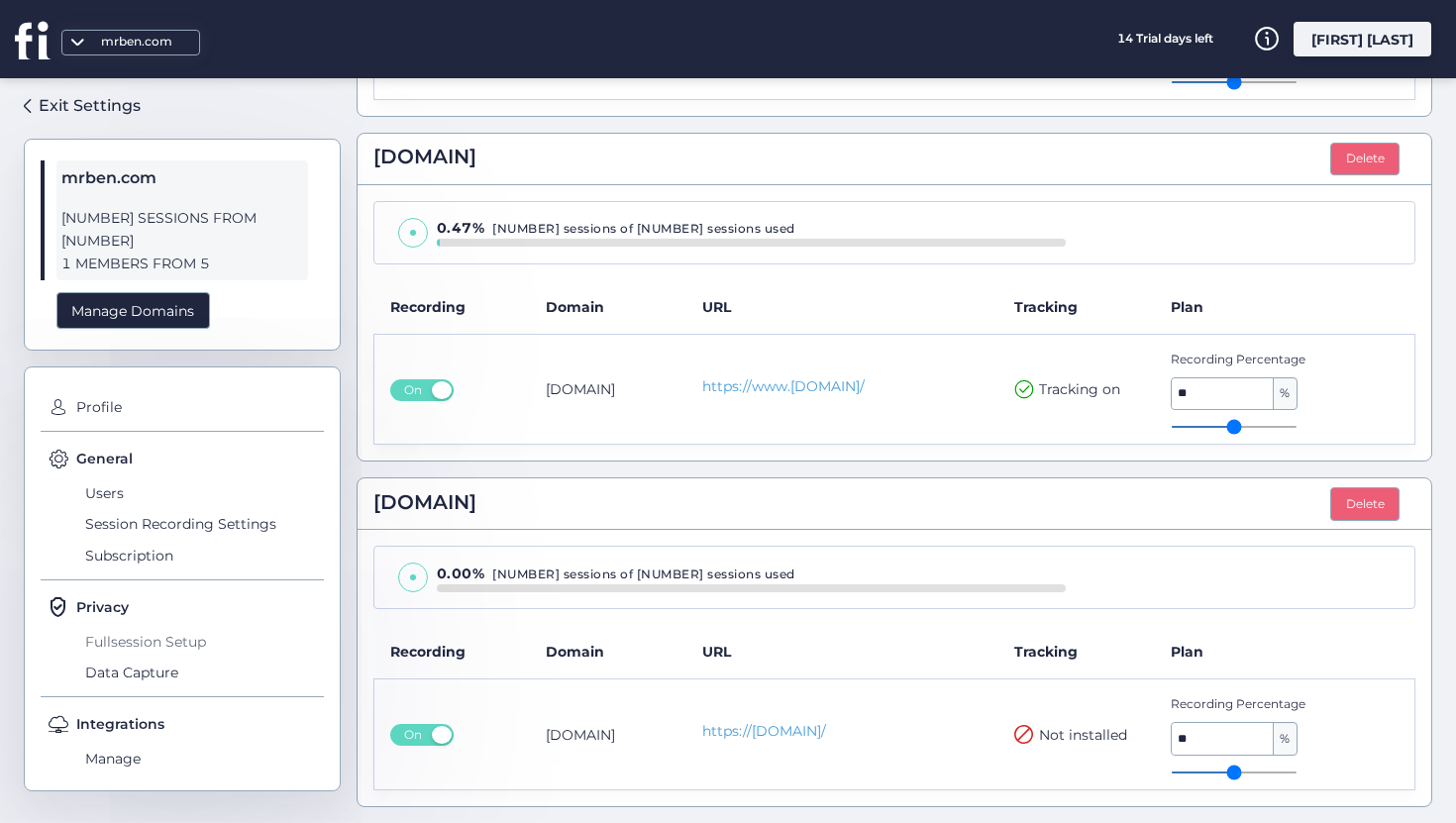 click on "Fullsession Setup" 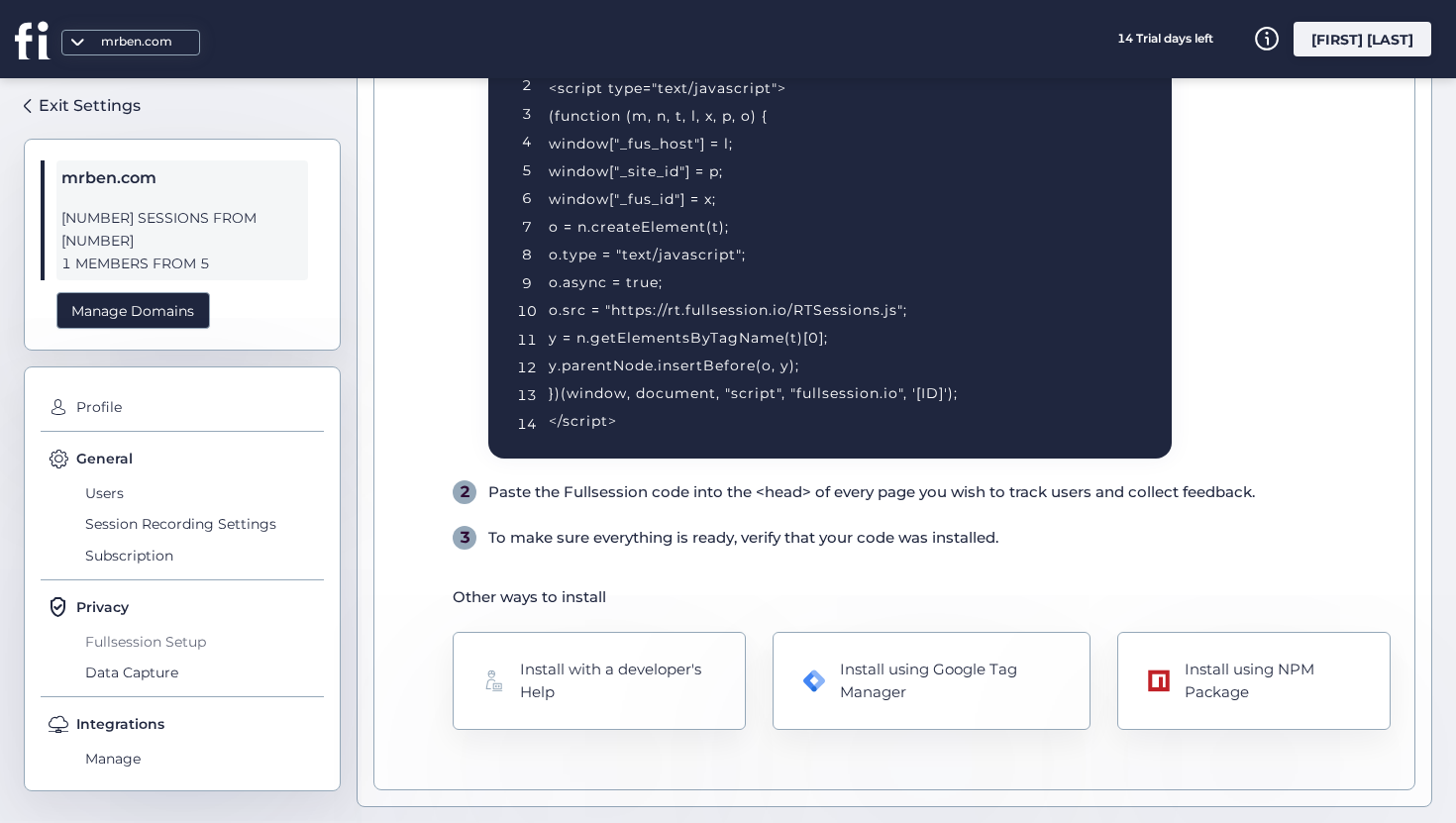 scroll, scrollTop: 315, scrollLeft: 0, axis: vertical 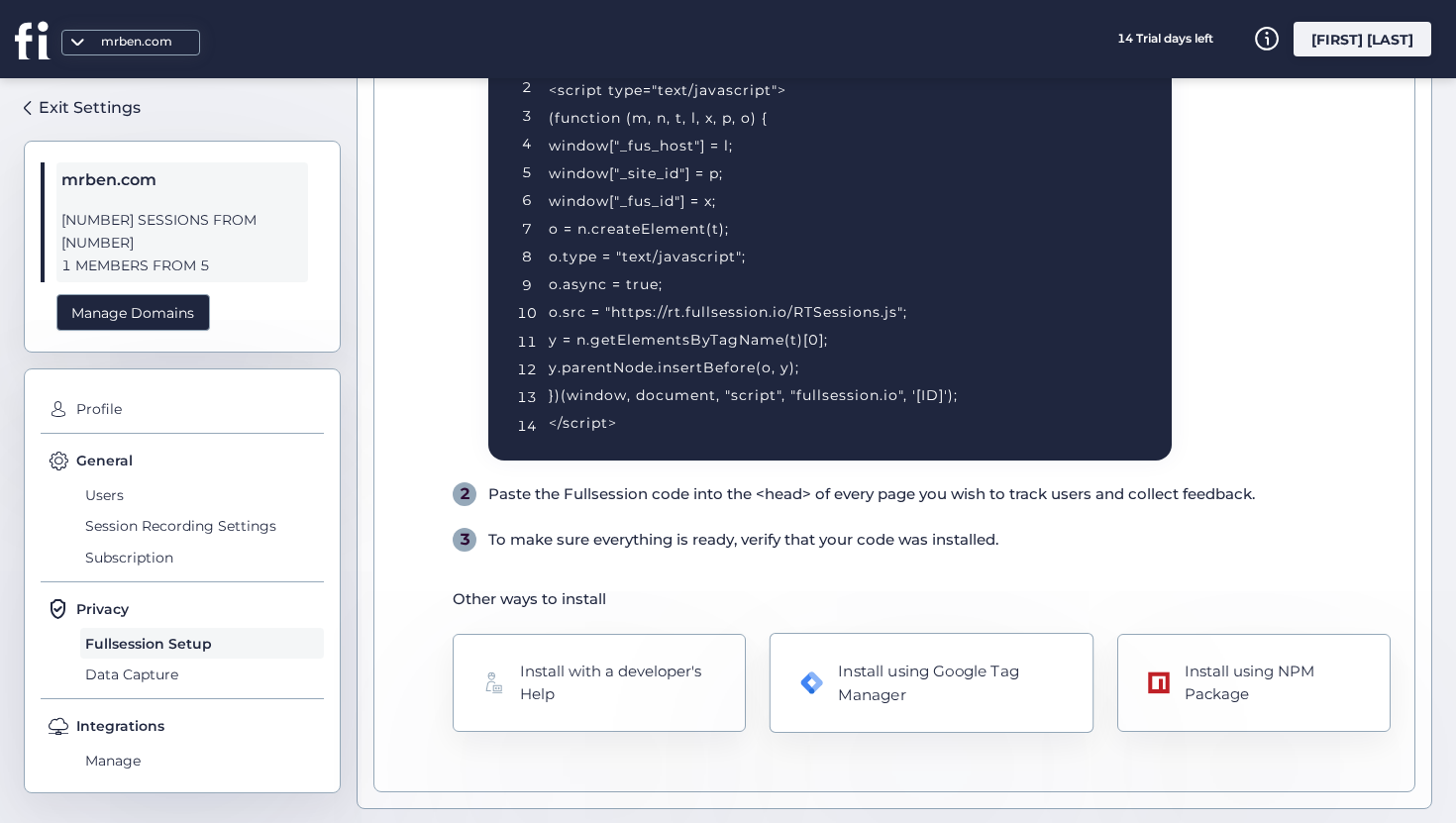 click on "Install using Google Tag Manager" 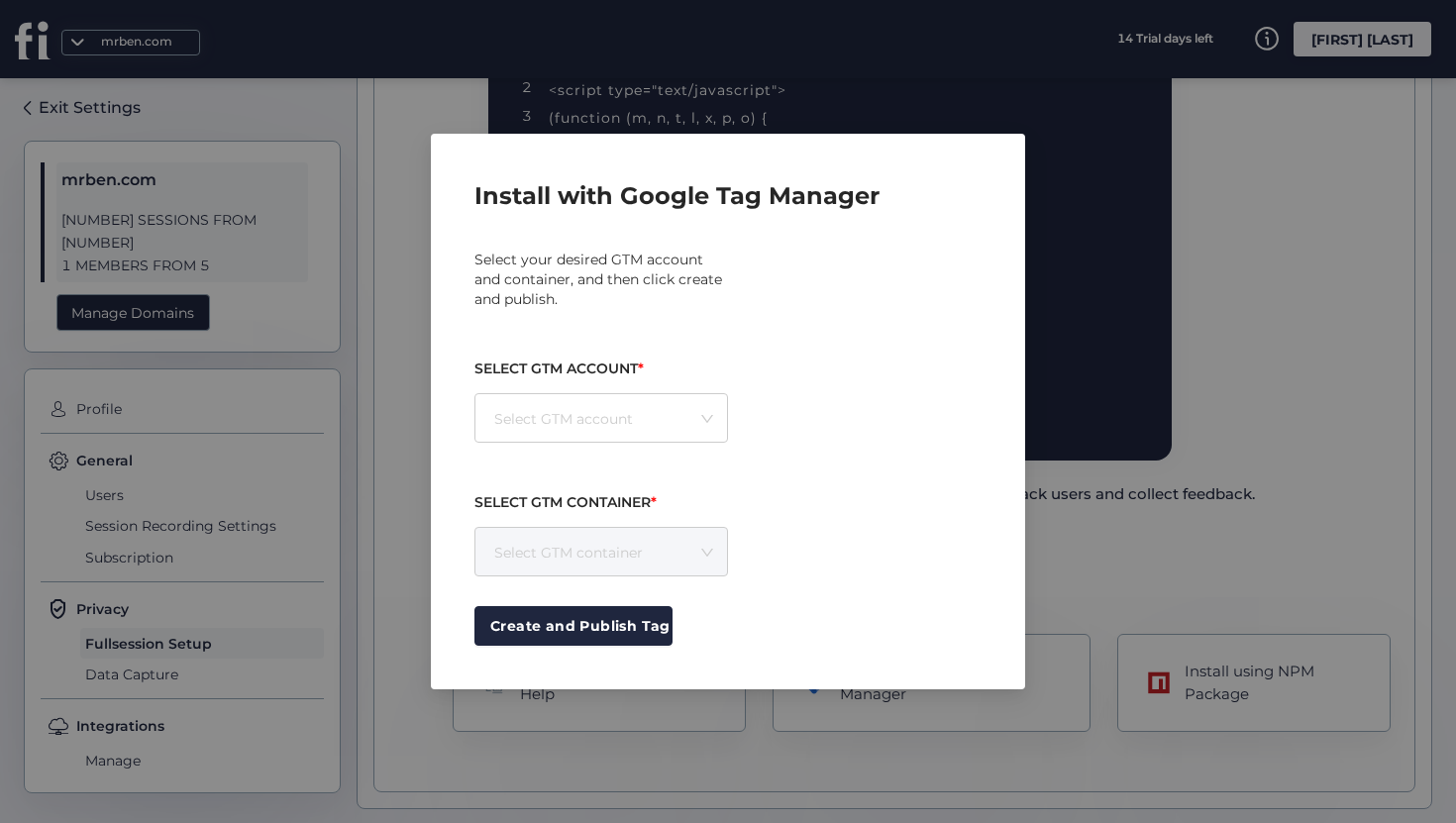 click on "Select GTM account" at bounding box center (604, 419) 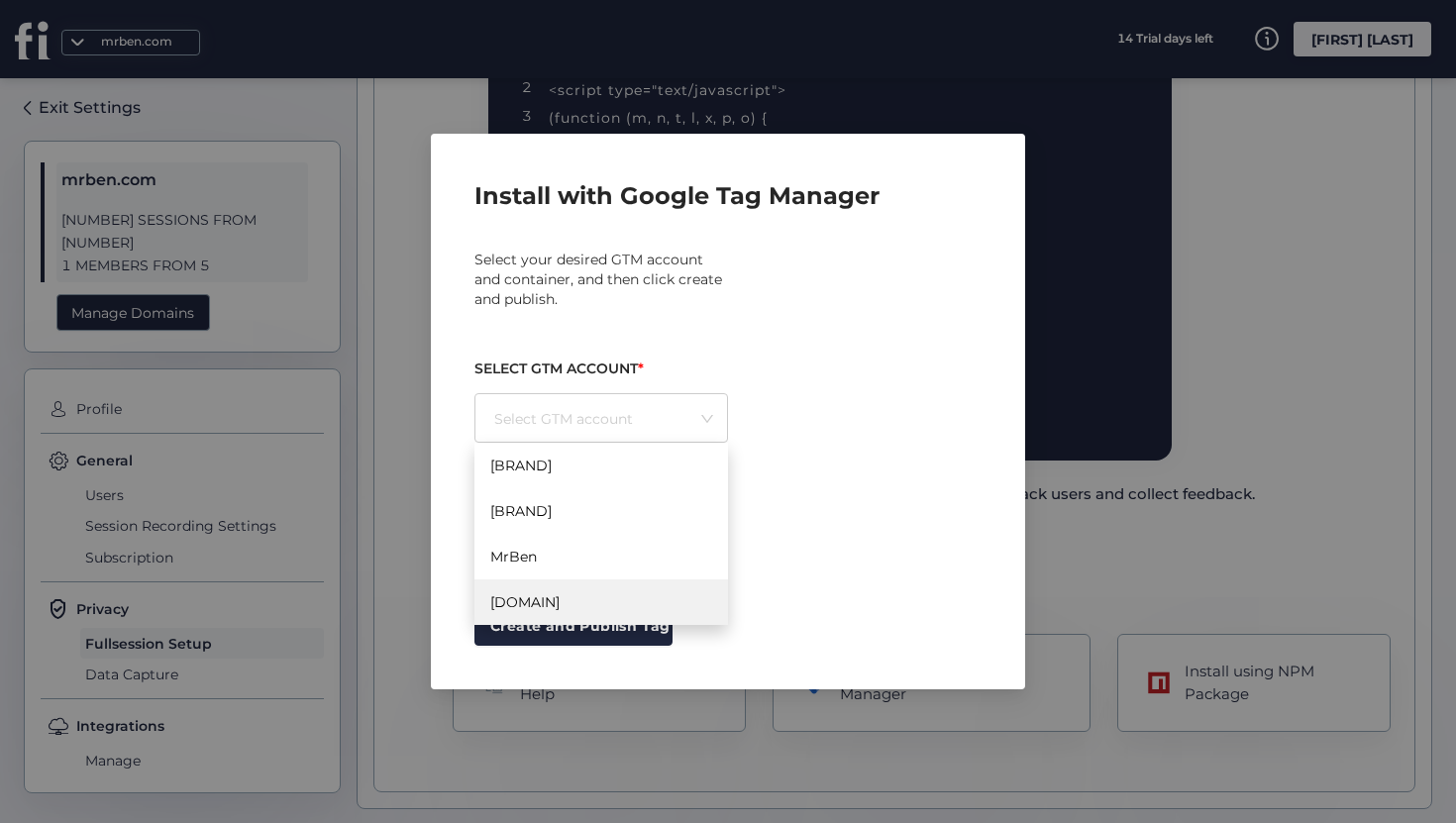 click on "mrrun.com" at bounding box center (601, 602) 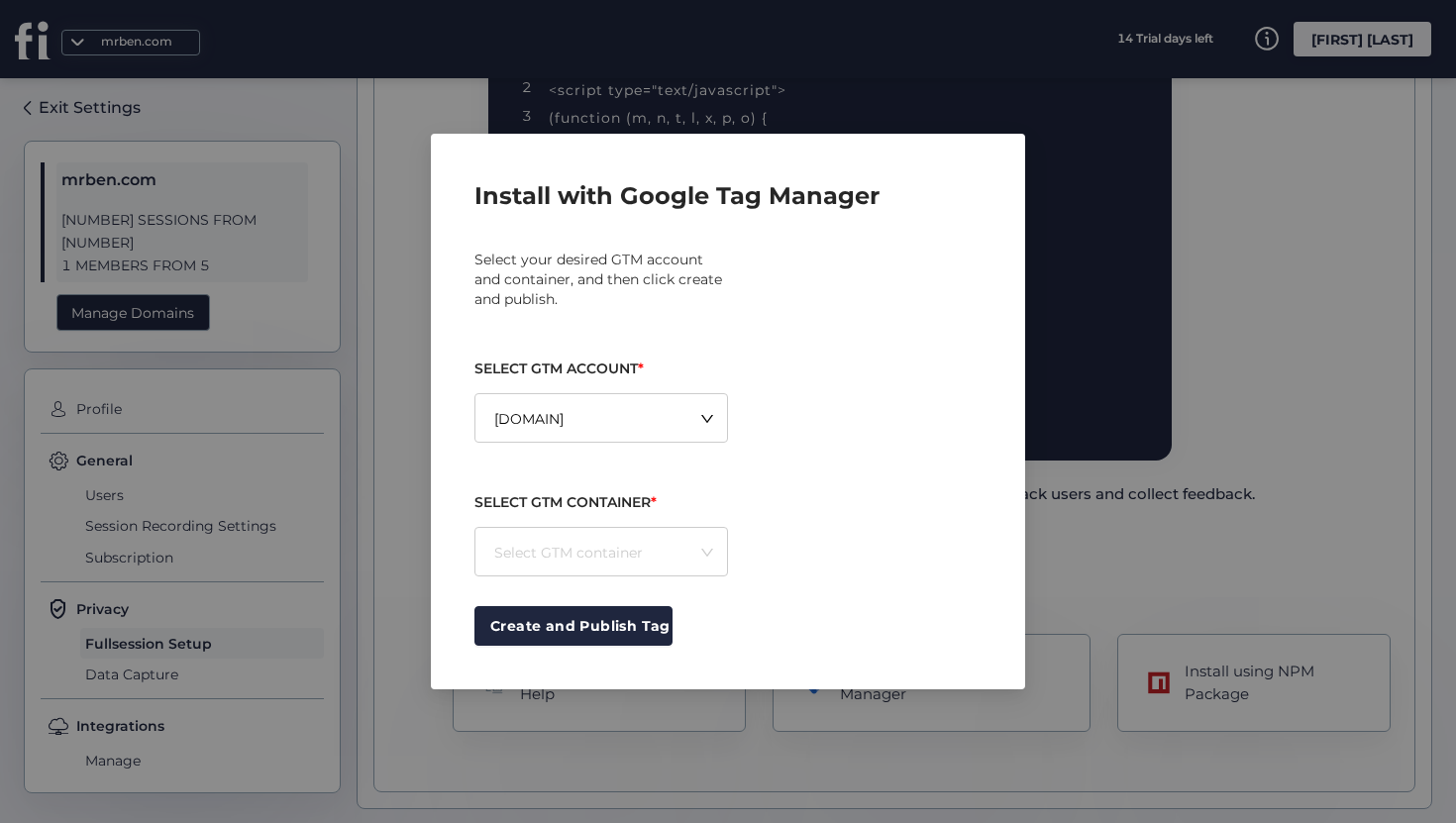 click on "Select GTM container" at bounding box center (604, 553) 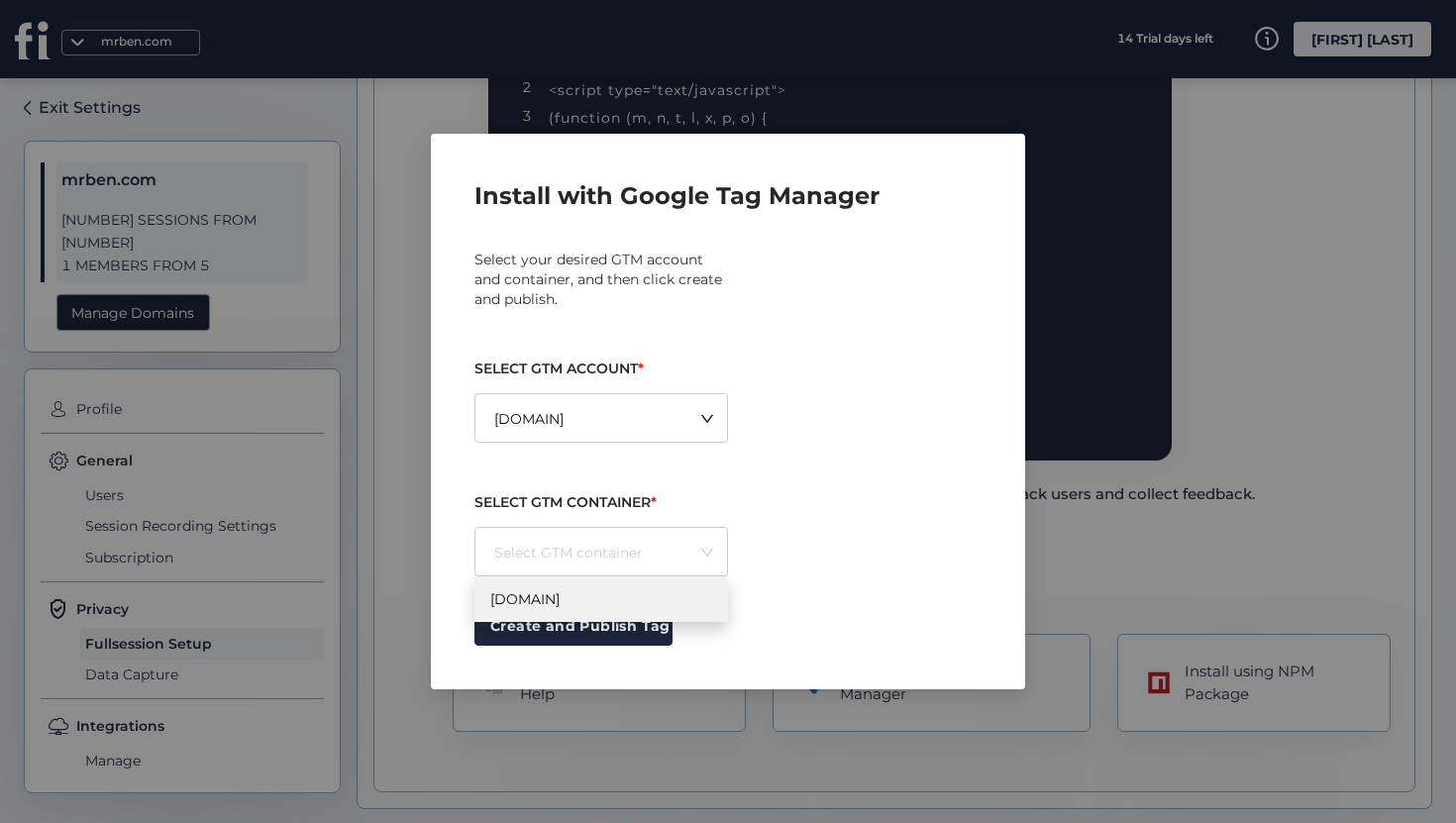 click on "mrrun.com" at bounding box center [601, 599] 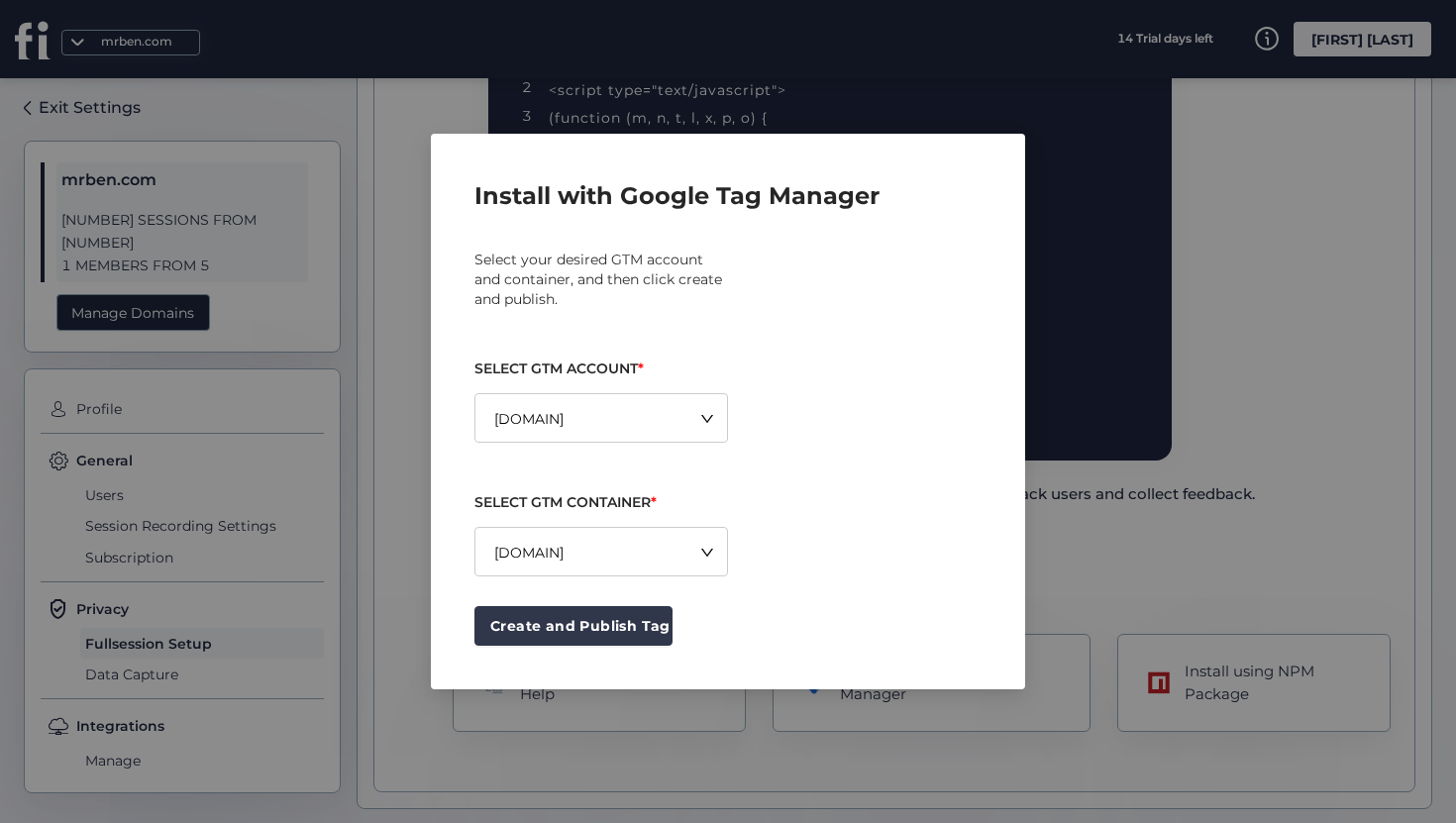 click on "Create and Publish Tag" at bounding box center (580, 626) 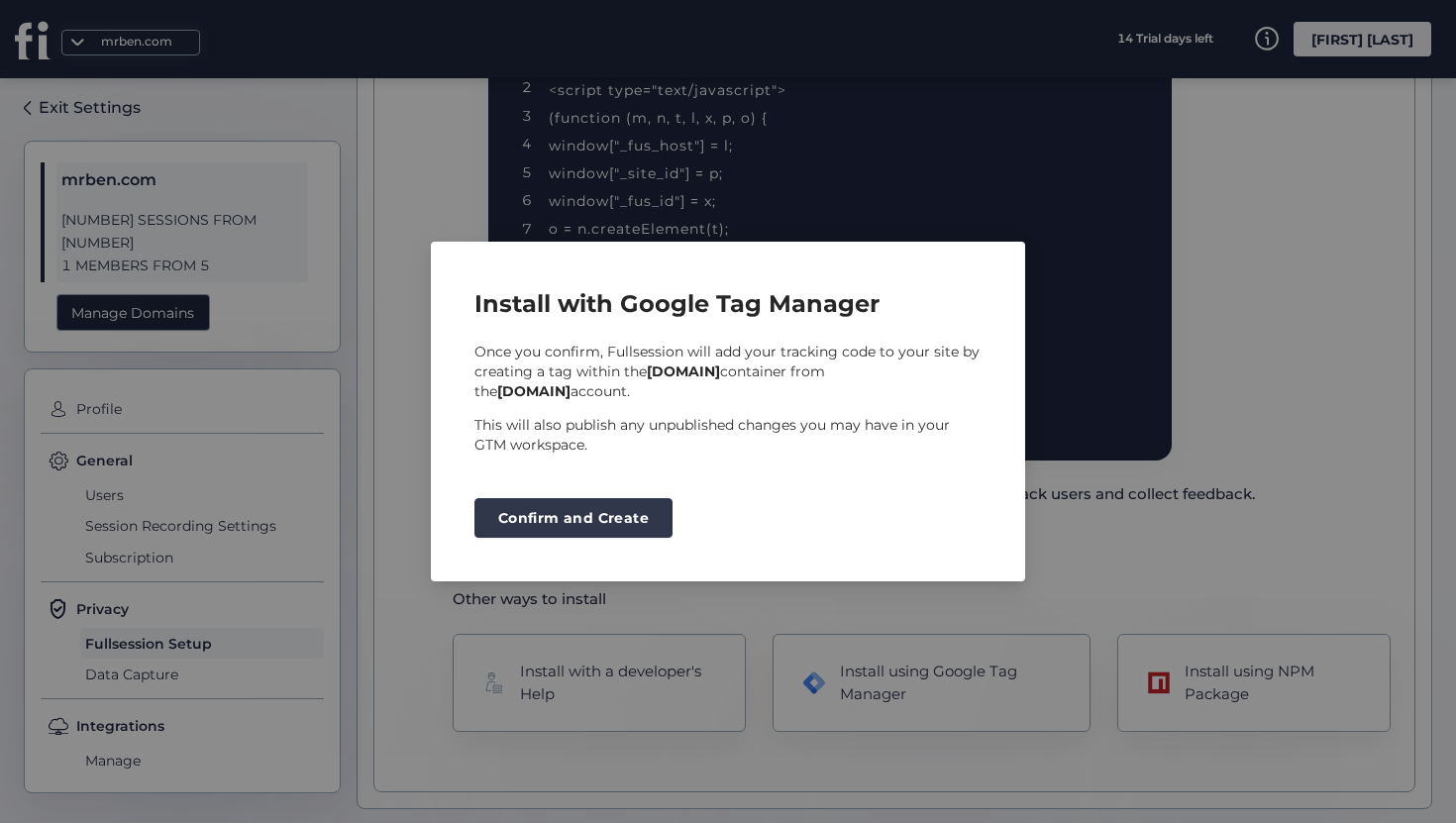 click on "Confirm and Create" at bounding box center (573, 518) 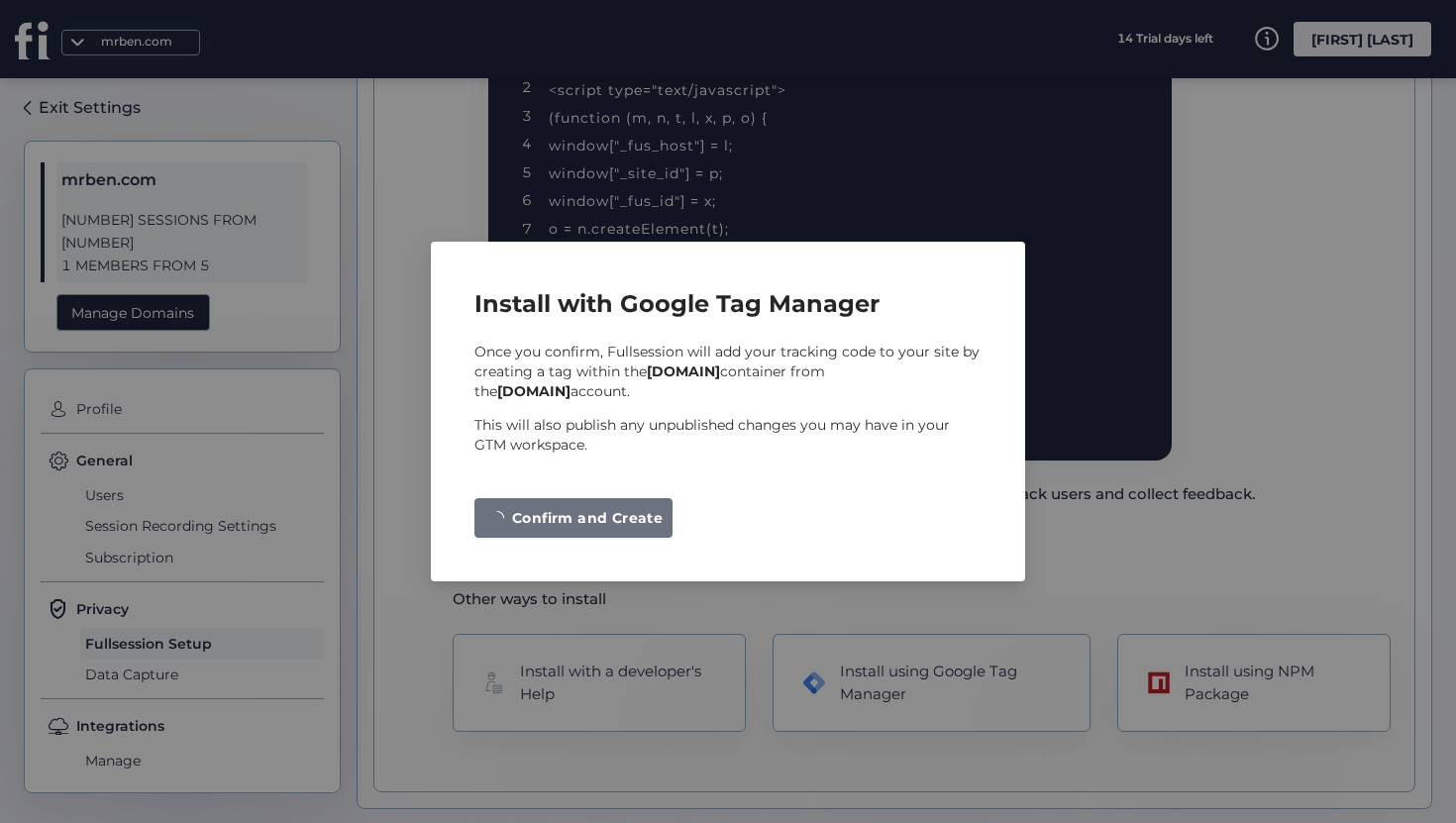 click on "Install with Google Tag Manager Once you confirm, Fullsession will add your tracking code to your site by creating a tag within the [DOMAIN] container from the [DOMAIN] account. This will also publish any unpublished changes you may have in your GTM workspace. Confirm and Create" at bounding box center [728, 411] 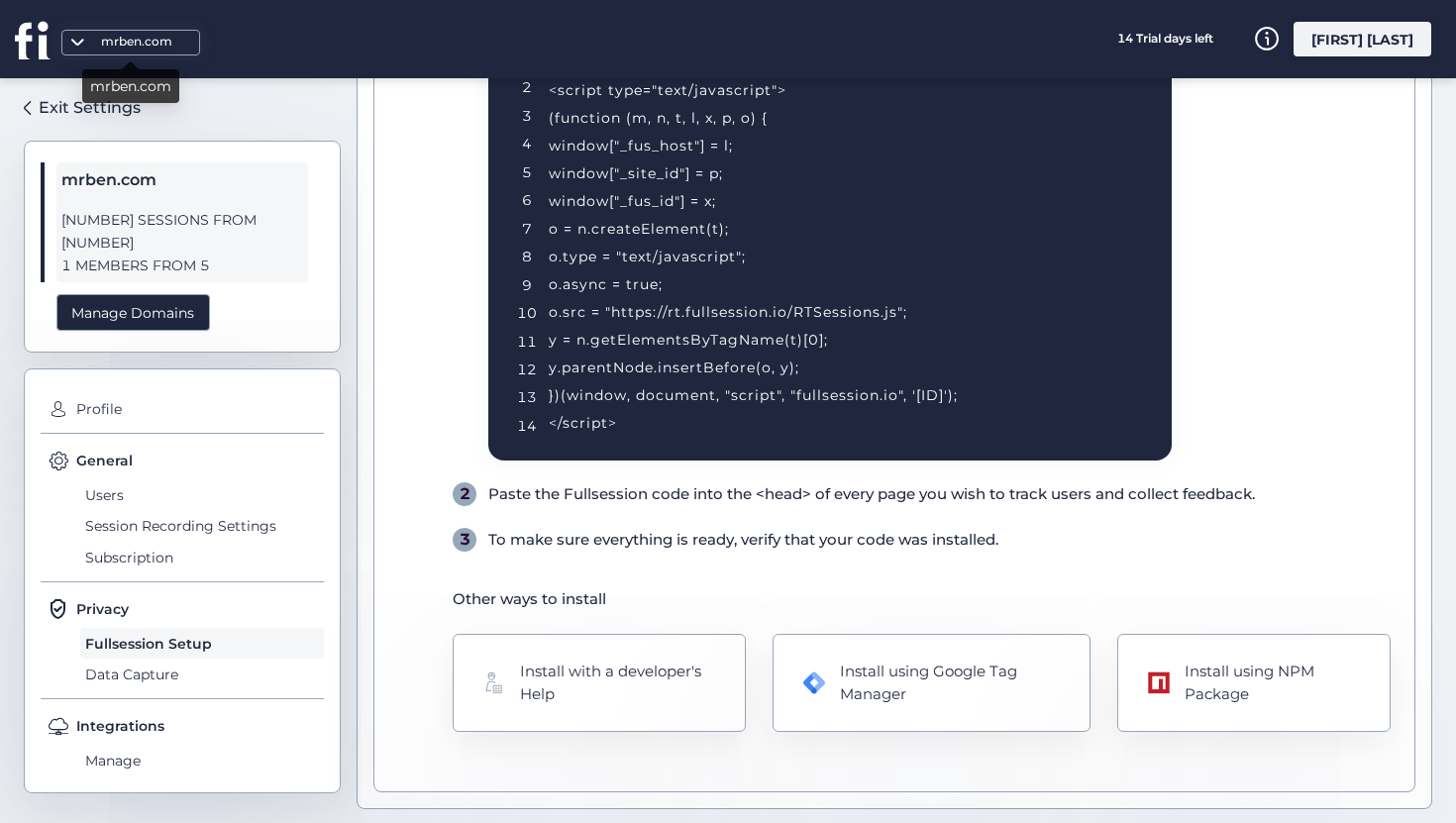 click 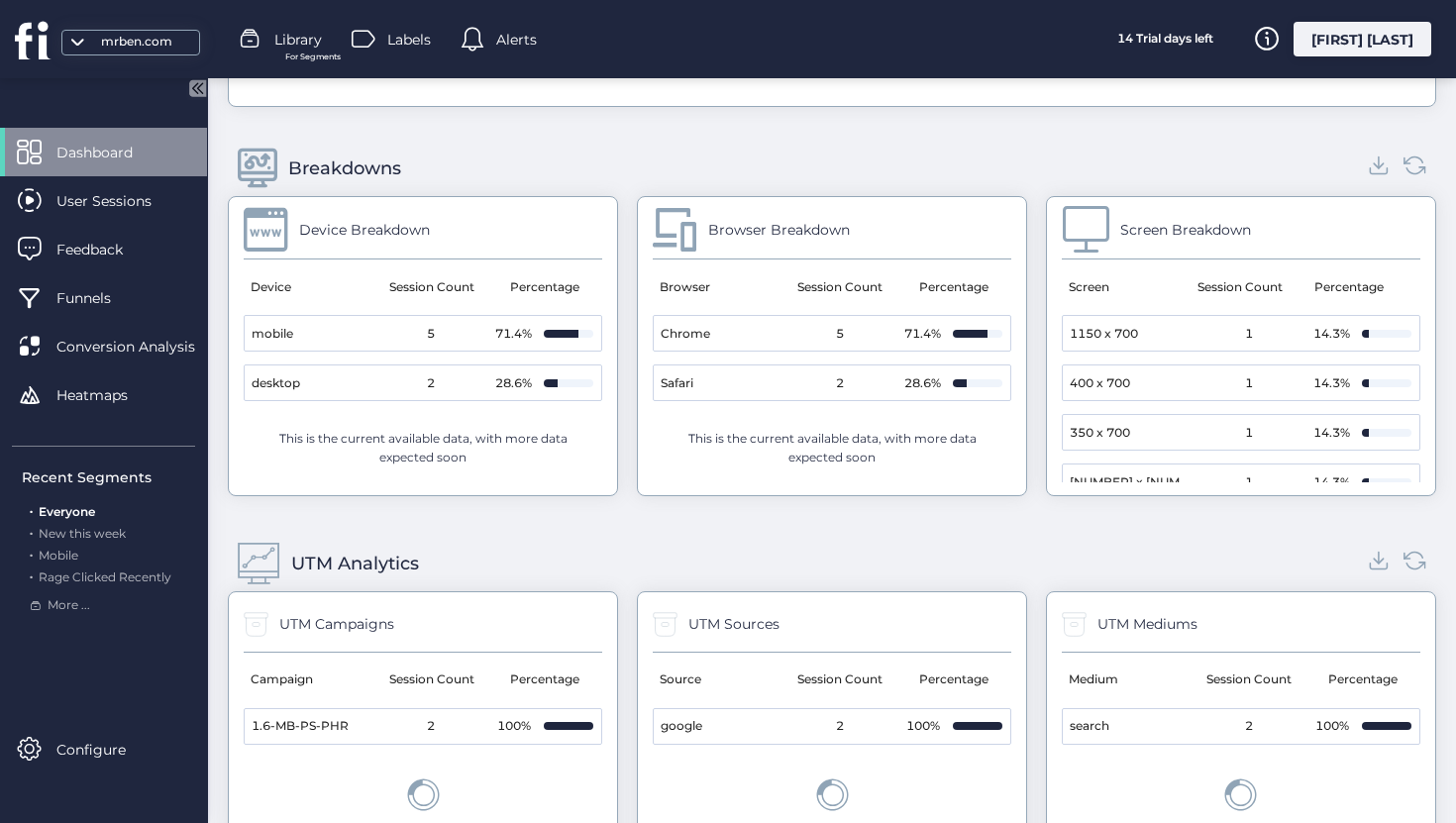scroll, scrollTop: 2193, scrollLeft: 0, axis: vertical 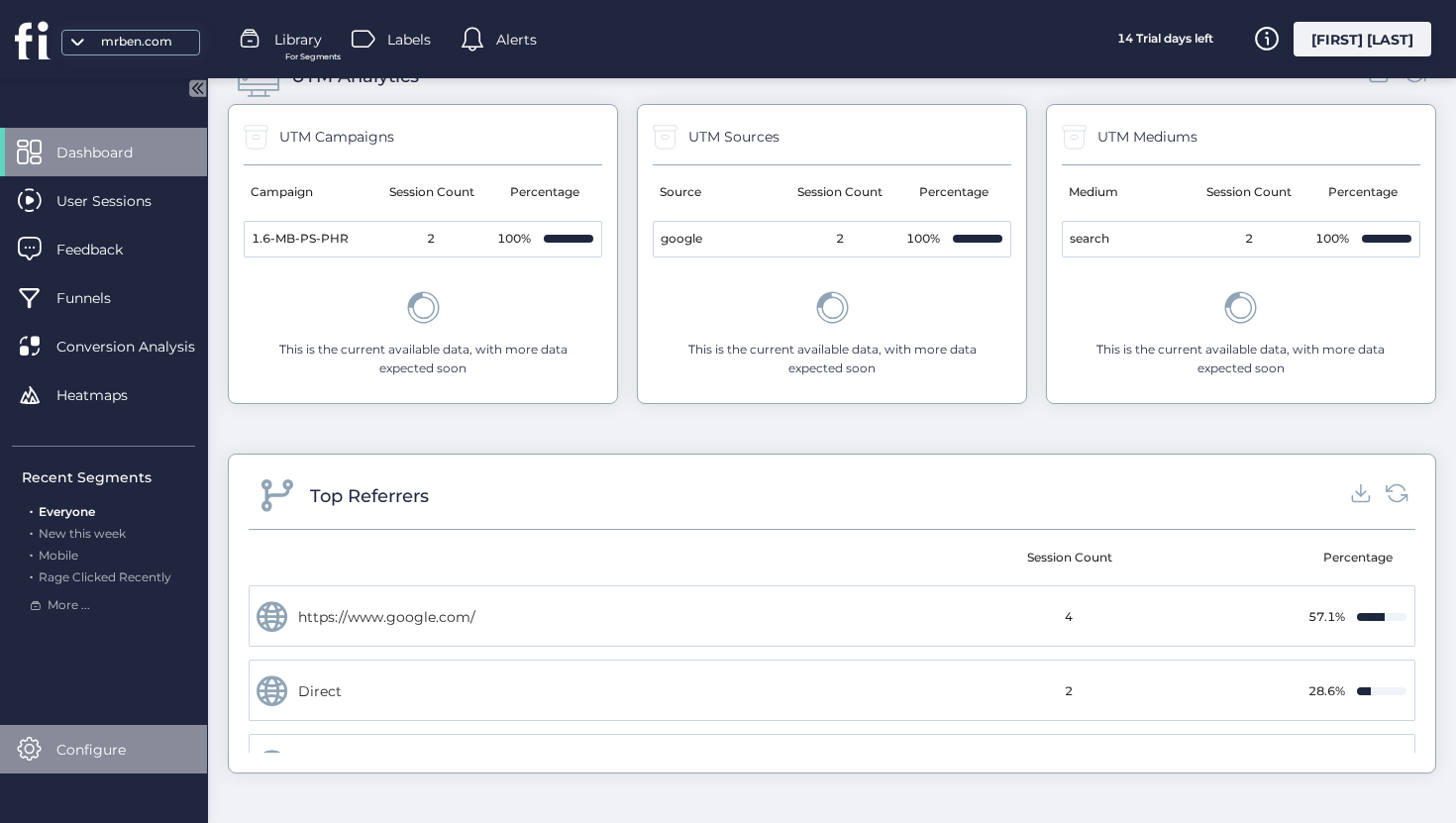 click on "Configure" 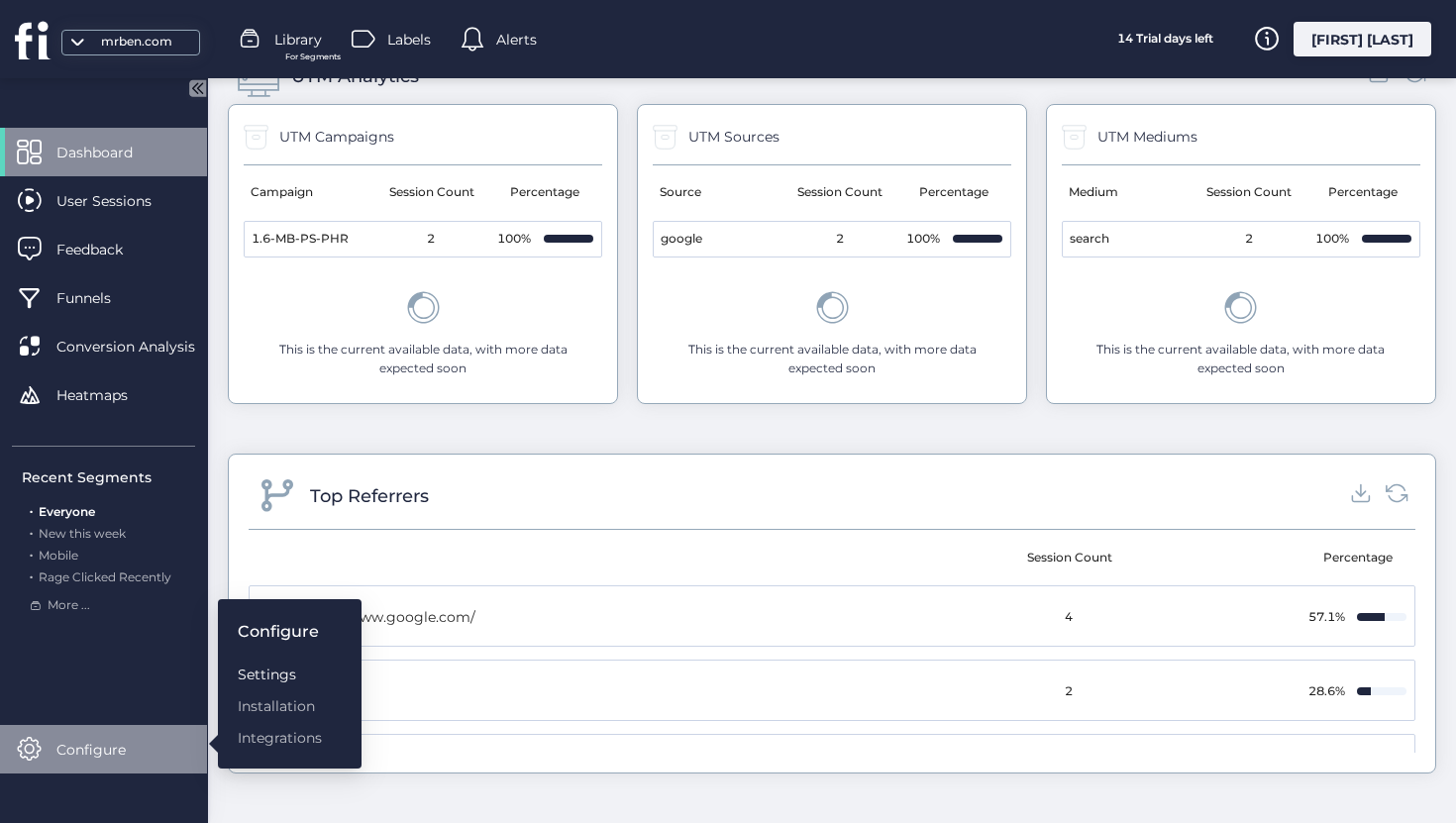 click on "Settings" at bounding box center [279, 674] 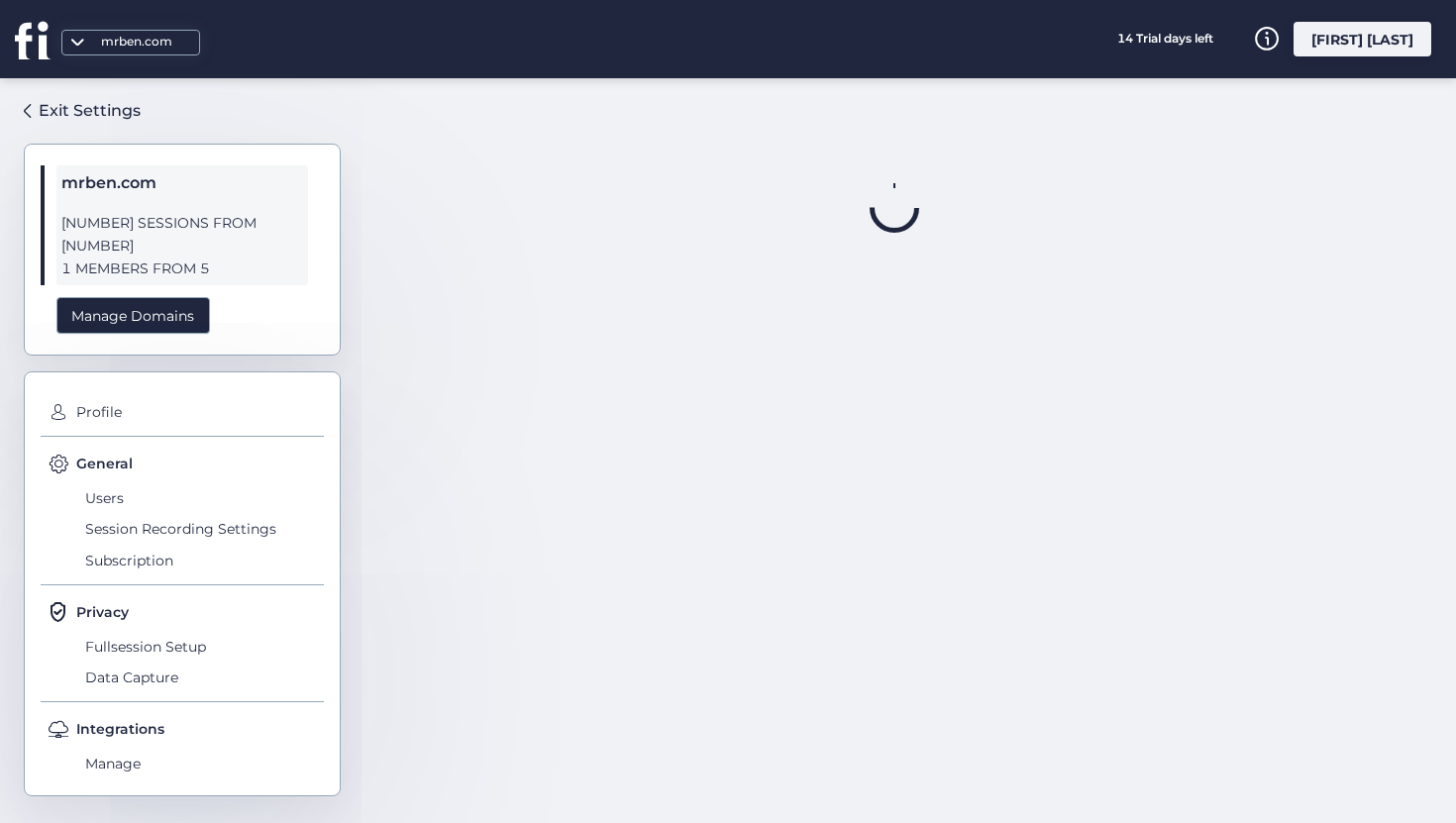 scroll, scrollTop: 0, scrollLeft: 0, axis: both 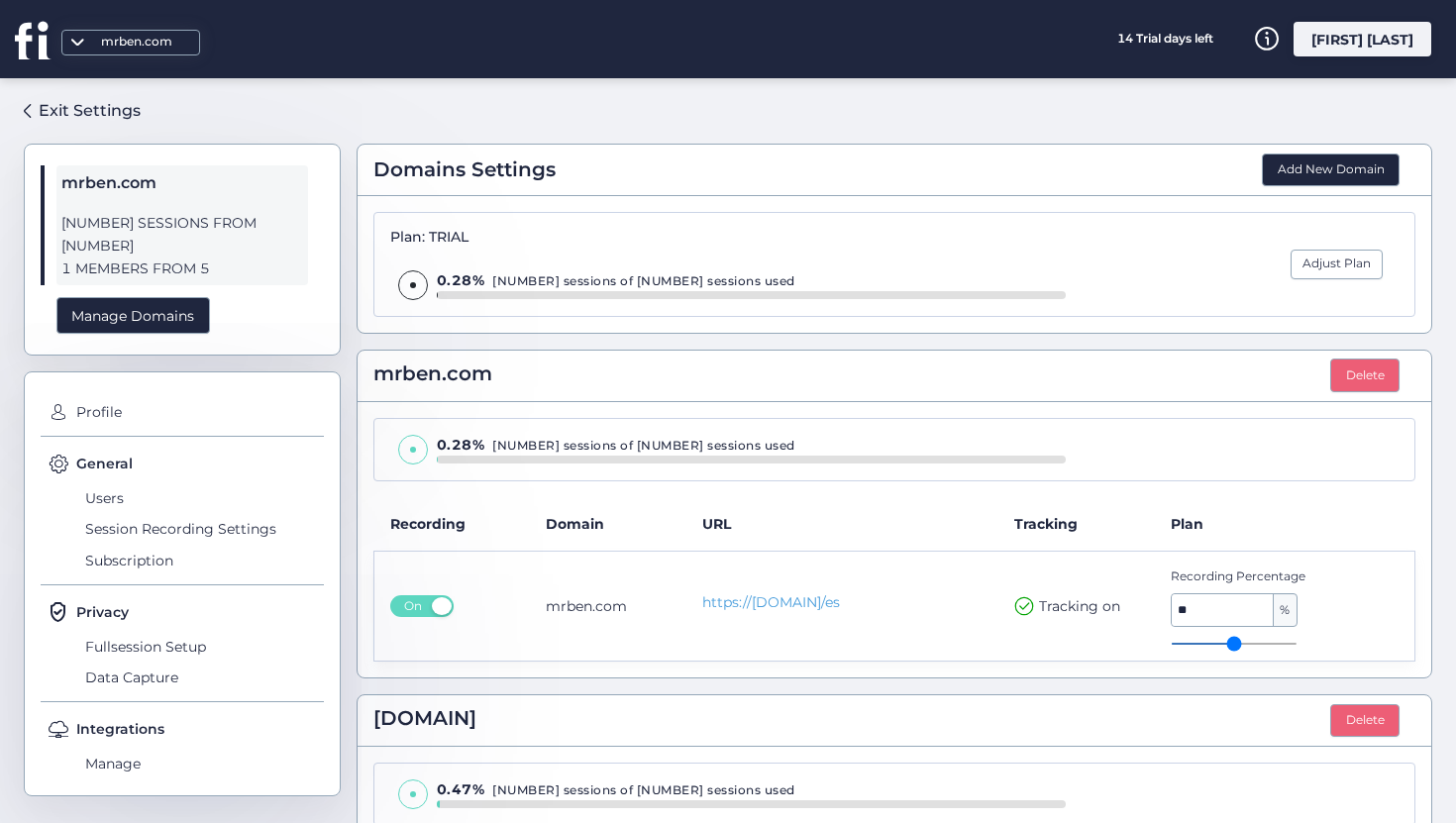 click 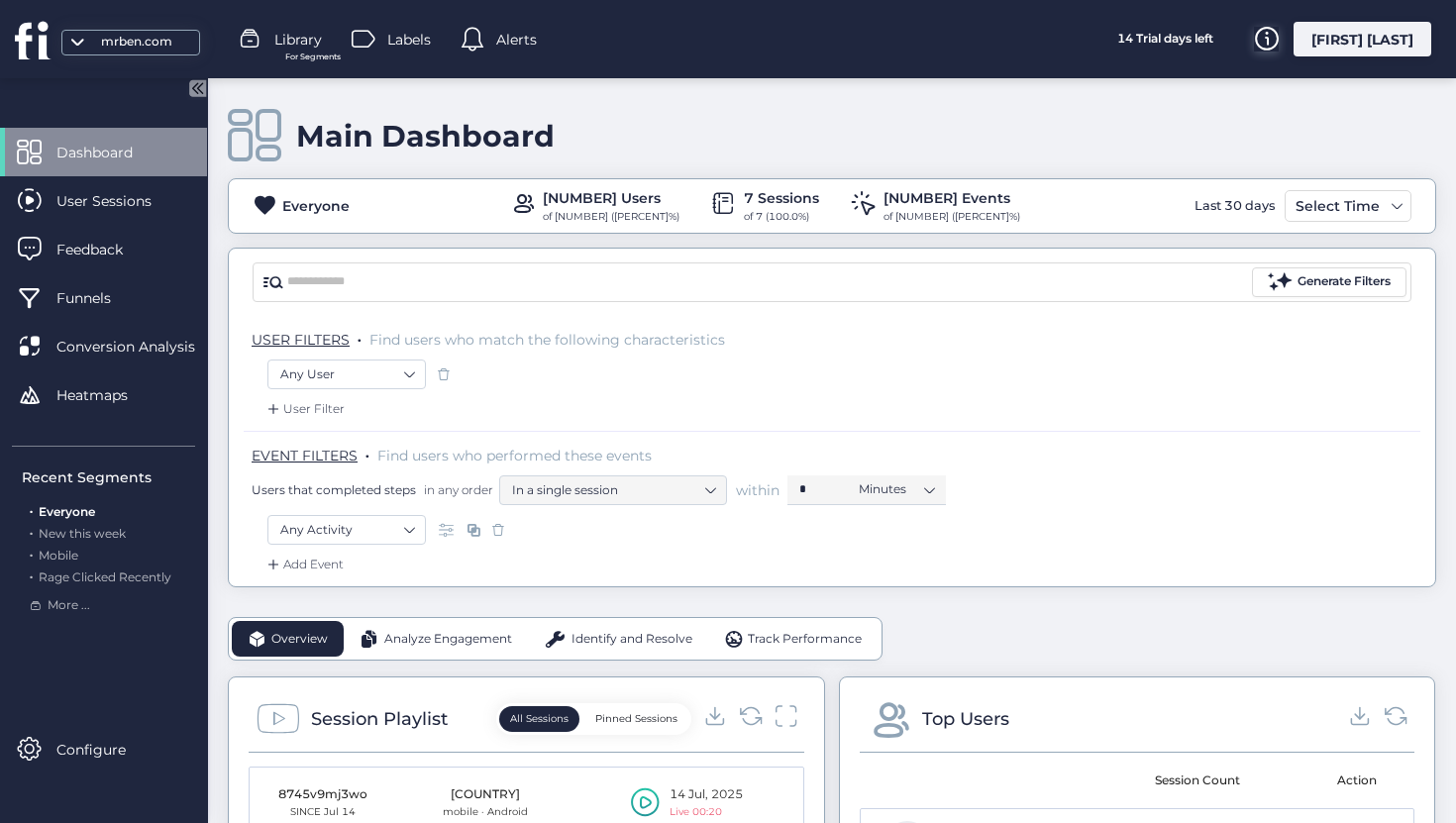 click 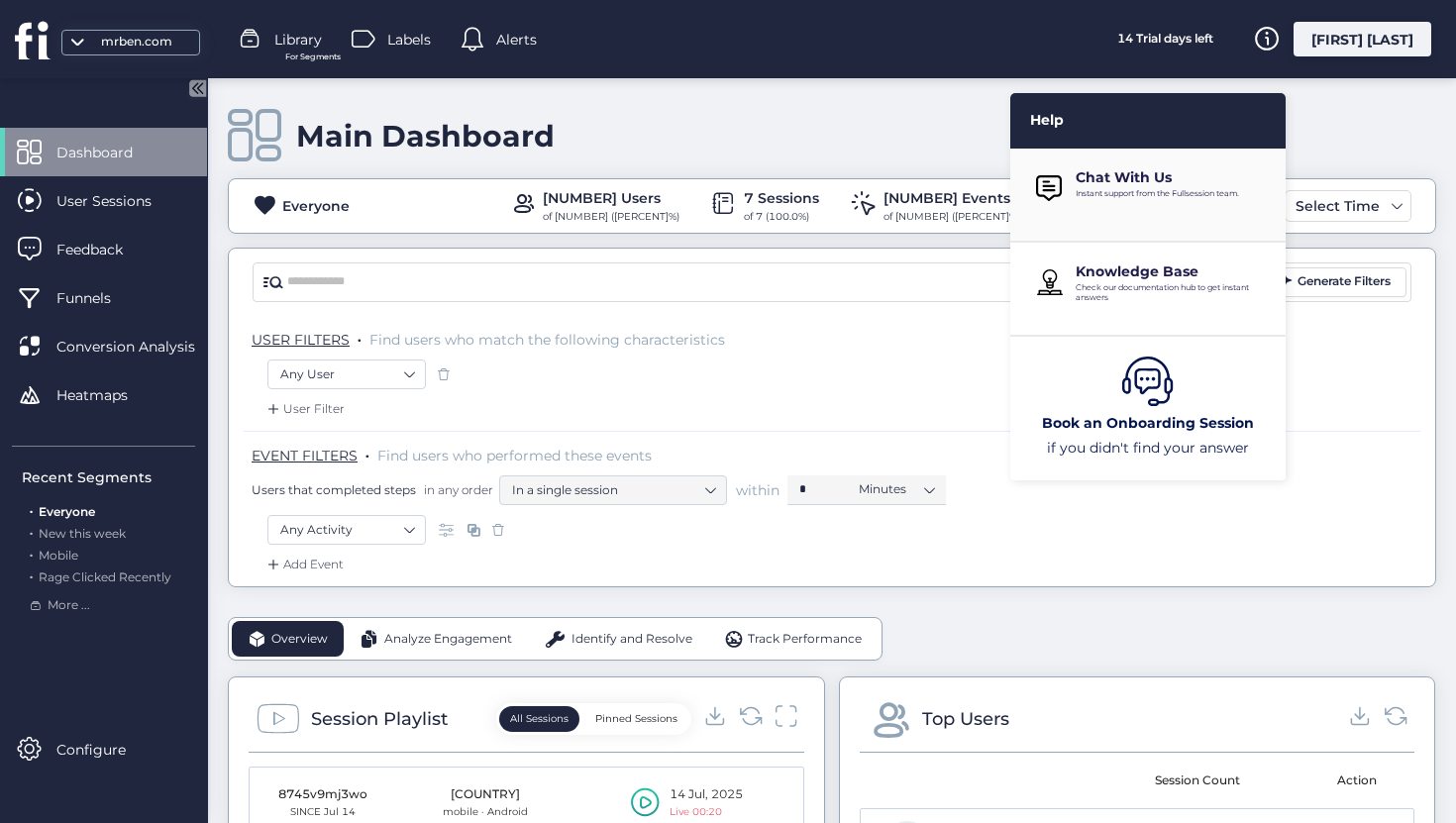 click on "Chat With Us" at bounding box center (1173, 177) 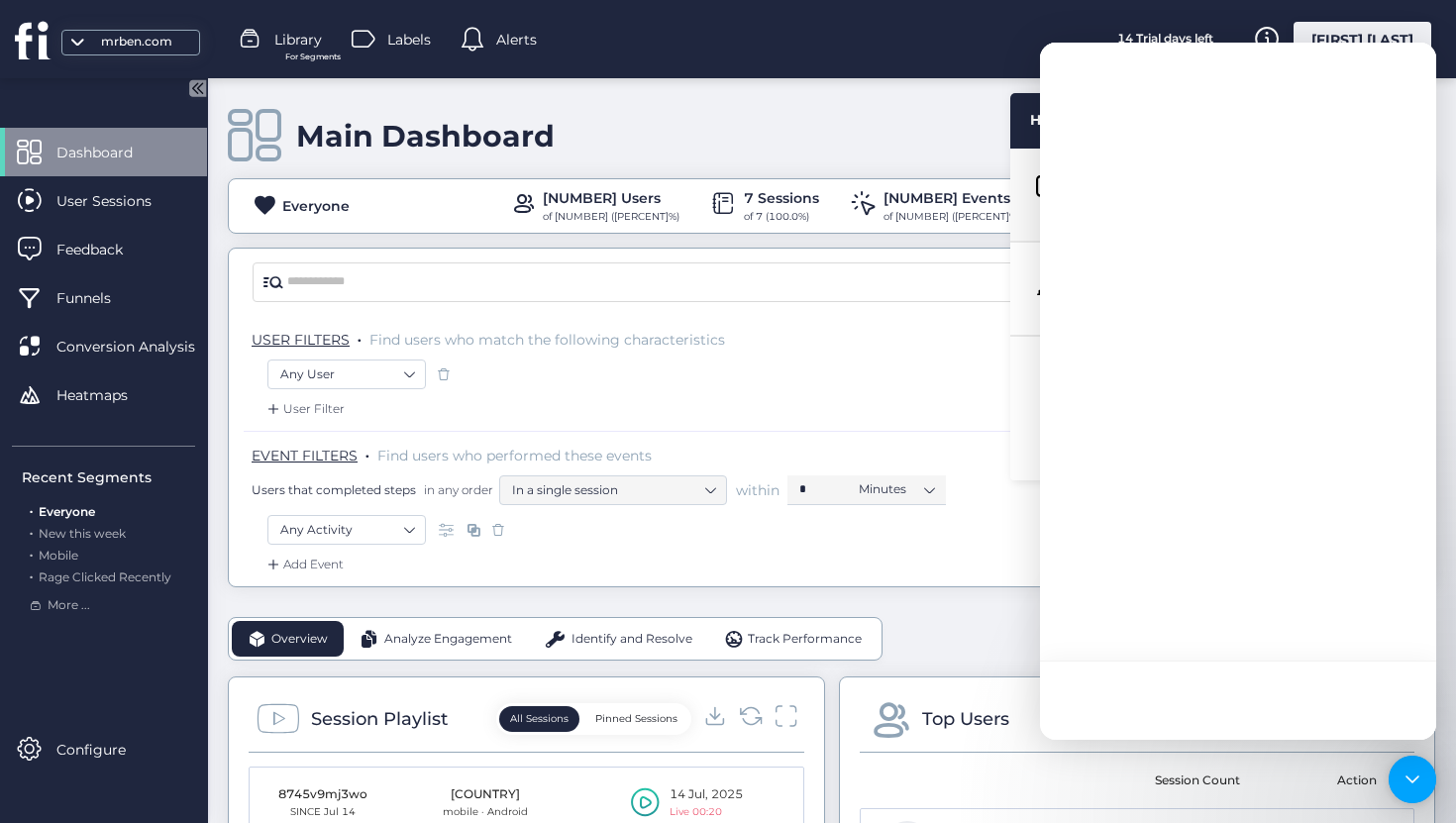 scroll, scrollTop: 0, scrollLeft: 0, axis: both 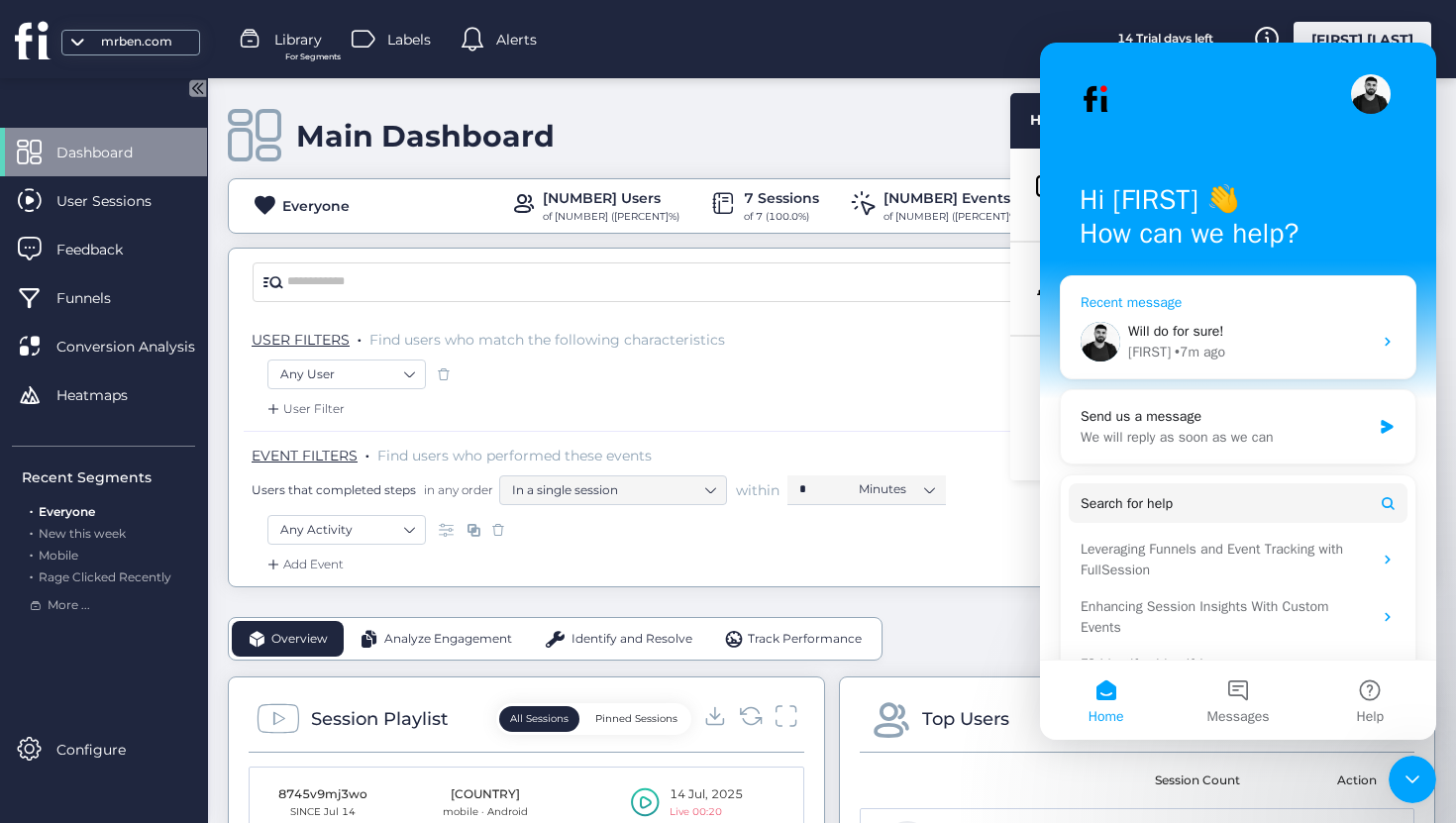click on "•  7m ago" at bounding box center [1199, 352] 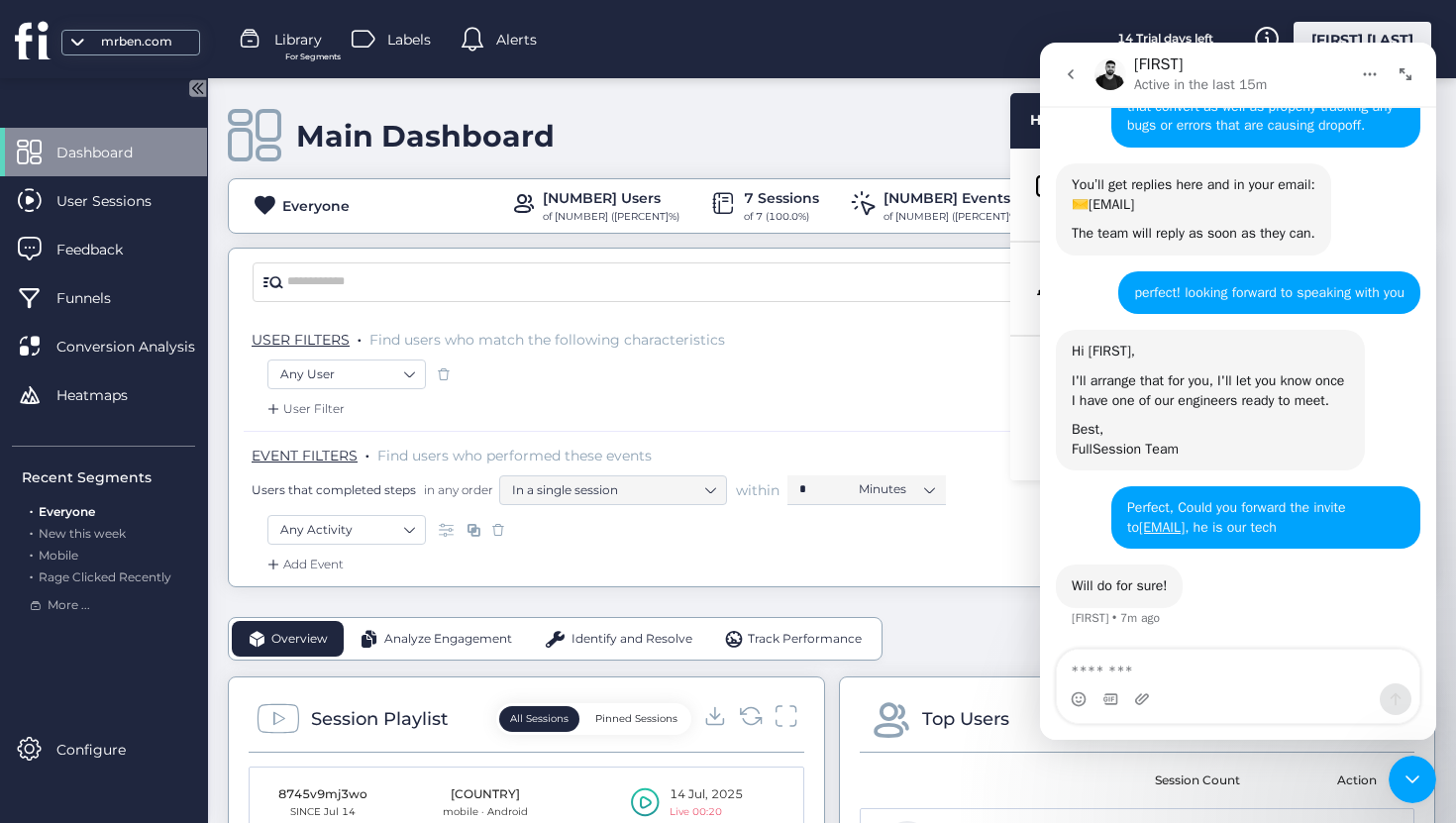 scroll, scrollTop: 393, scrollLeft: 0, axis: vertical 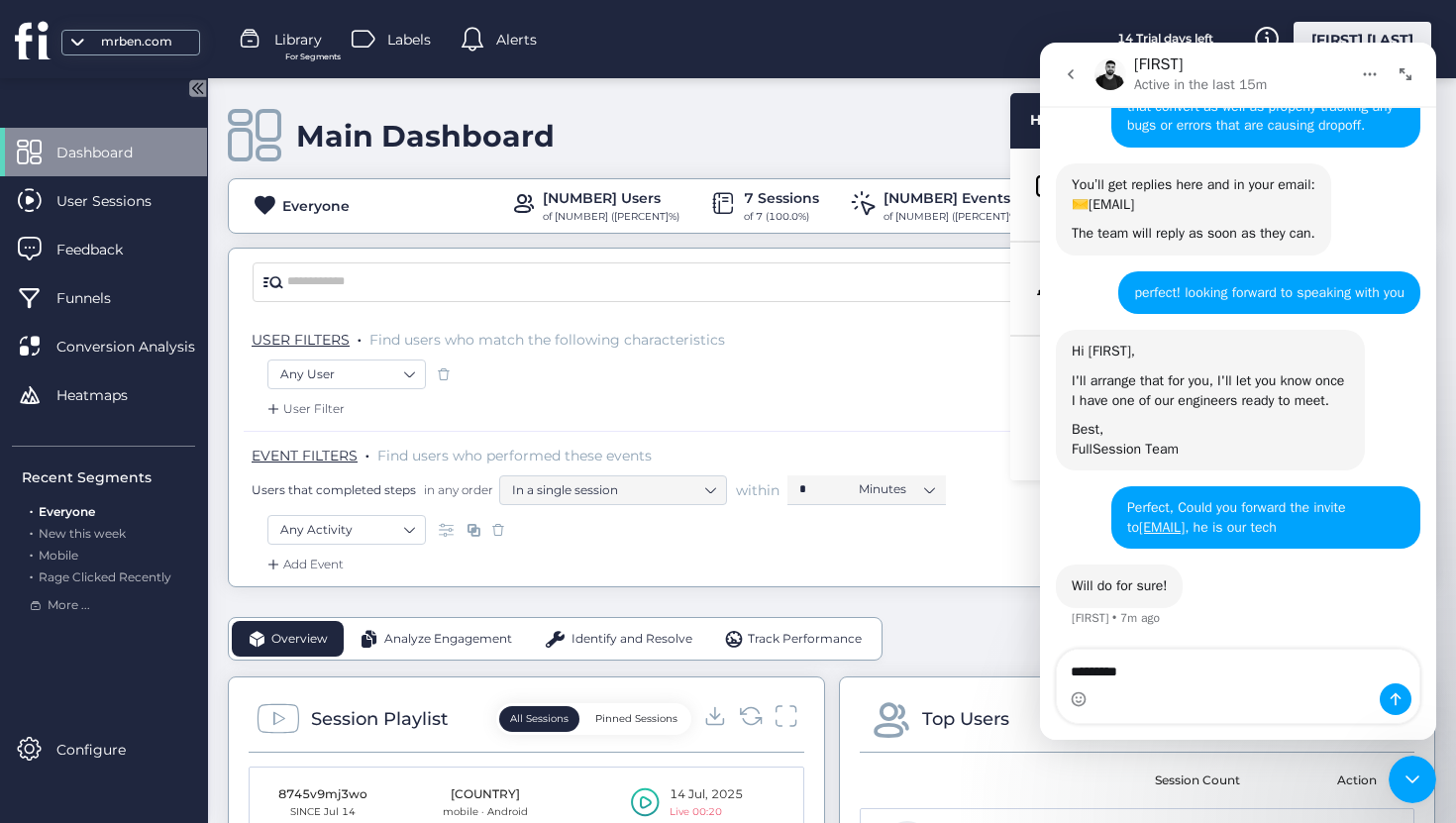 type on "**********" 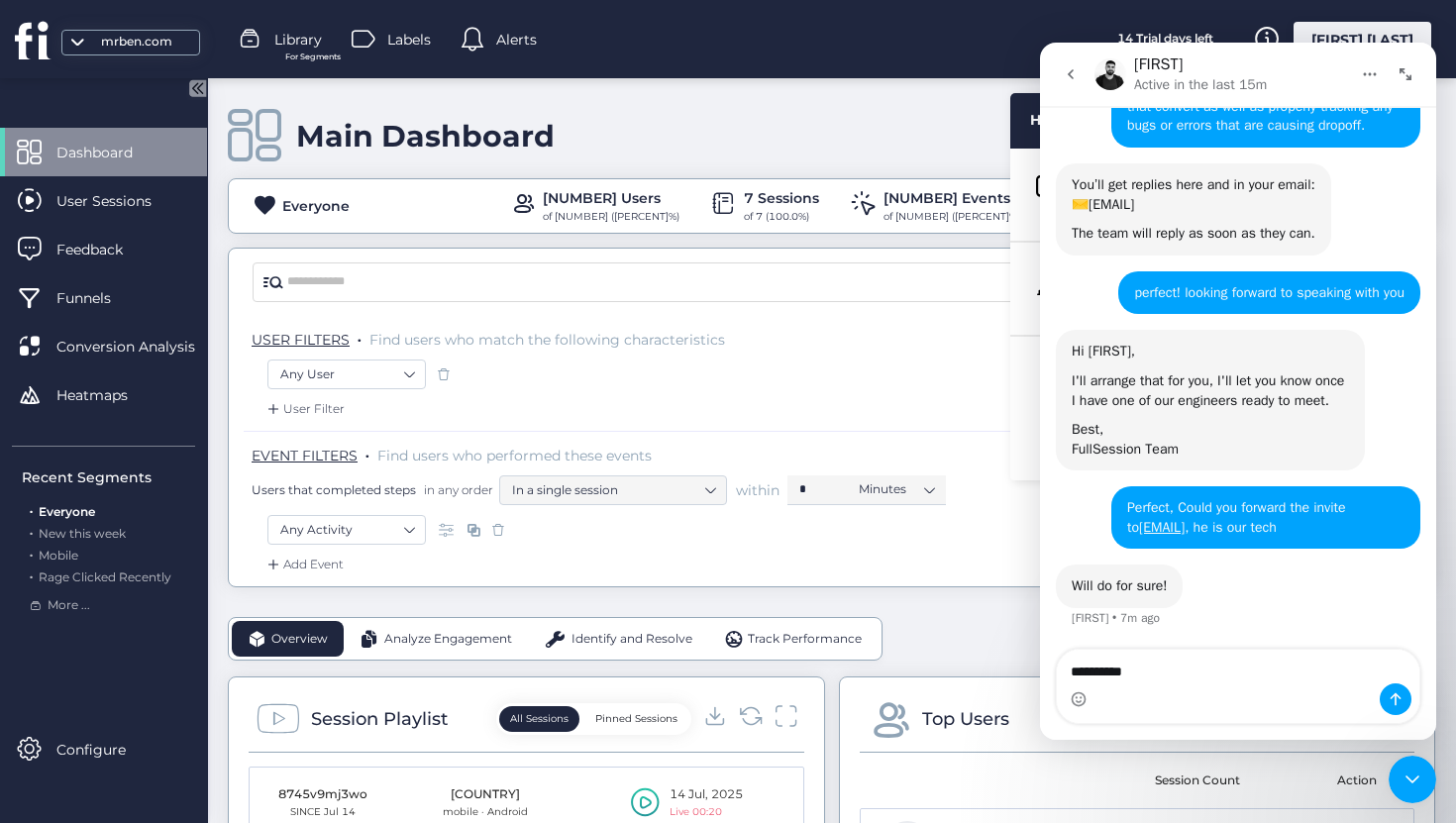 type 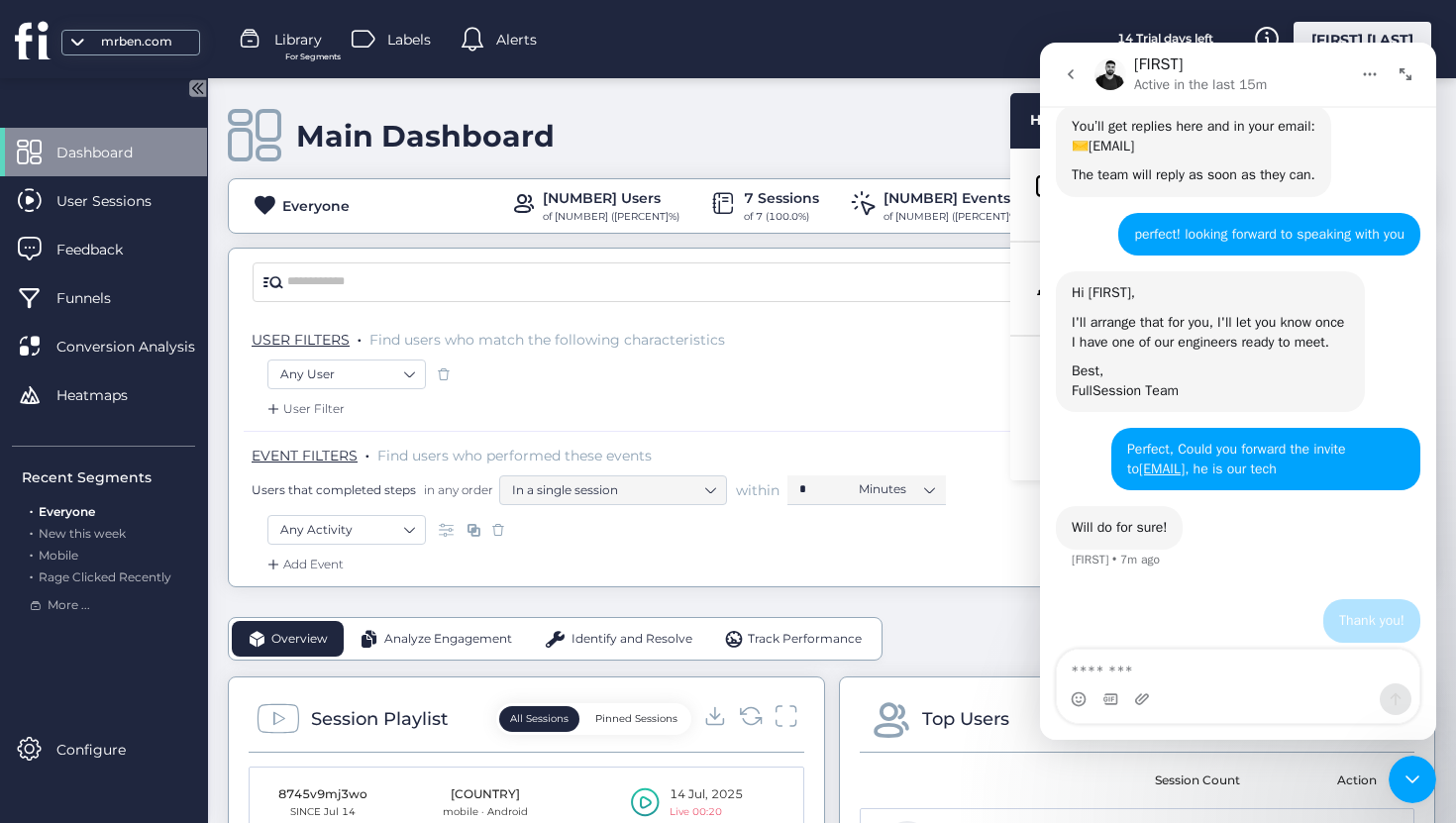 scroll, scrollTop: 452, scrollLeft: 0, axis: vertical 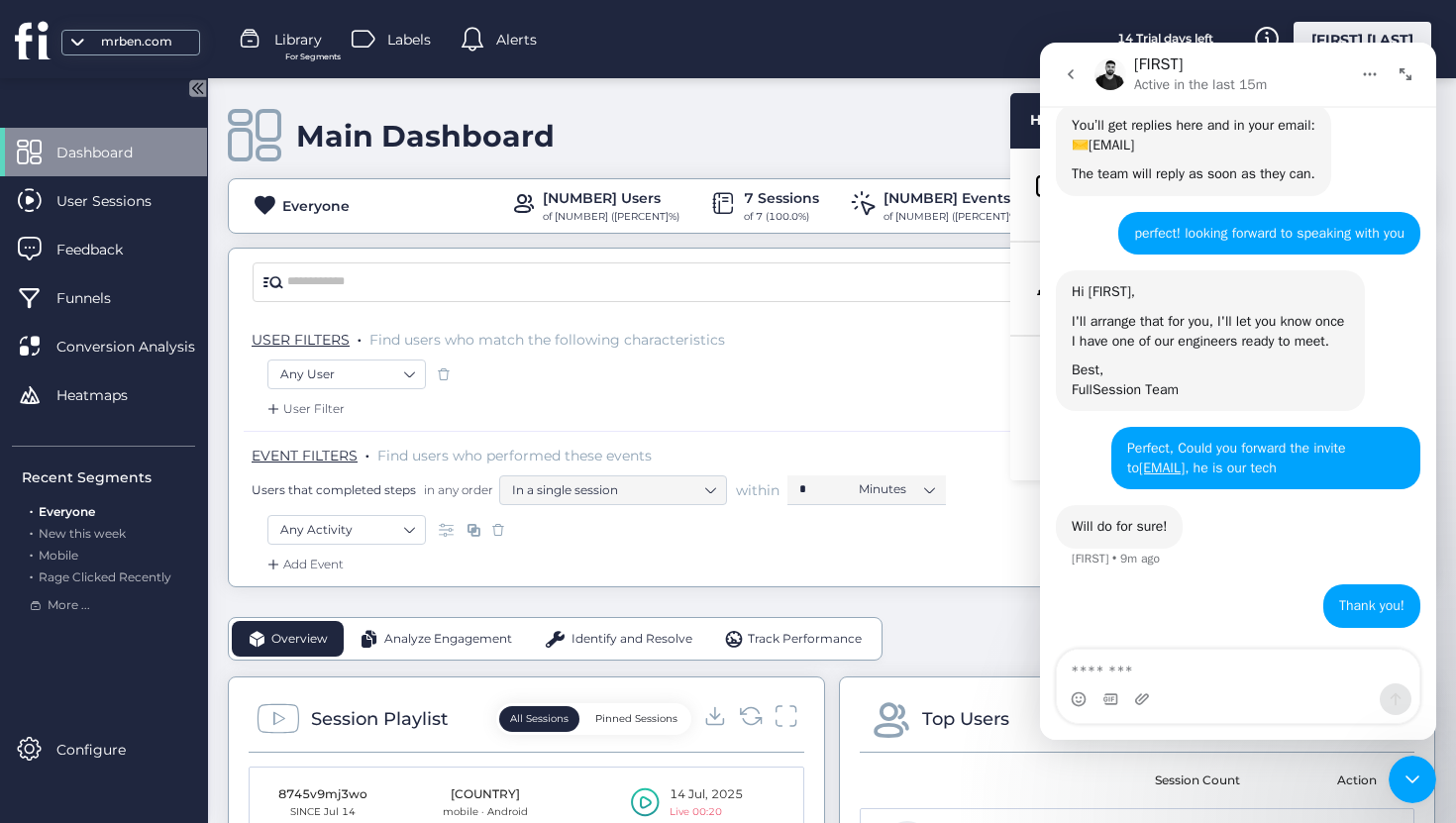 click at bounding box center [366, 40] 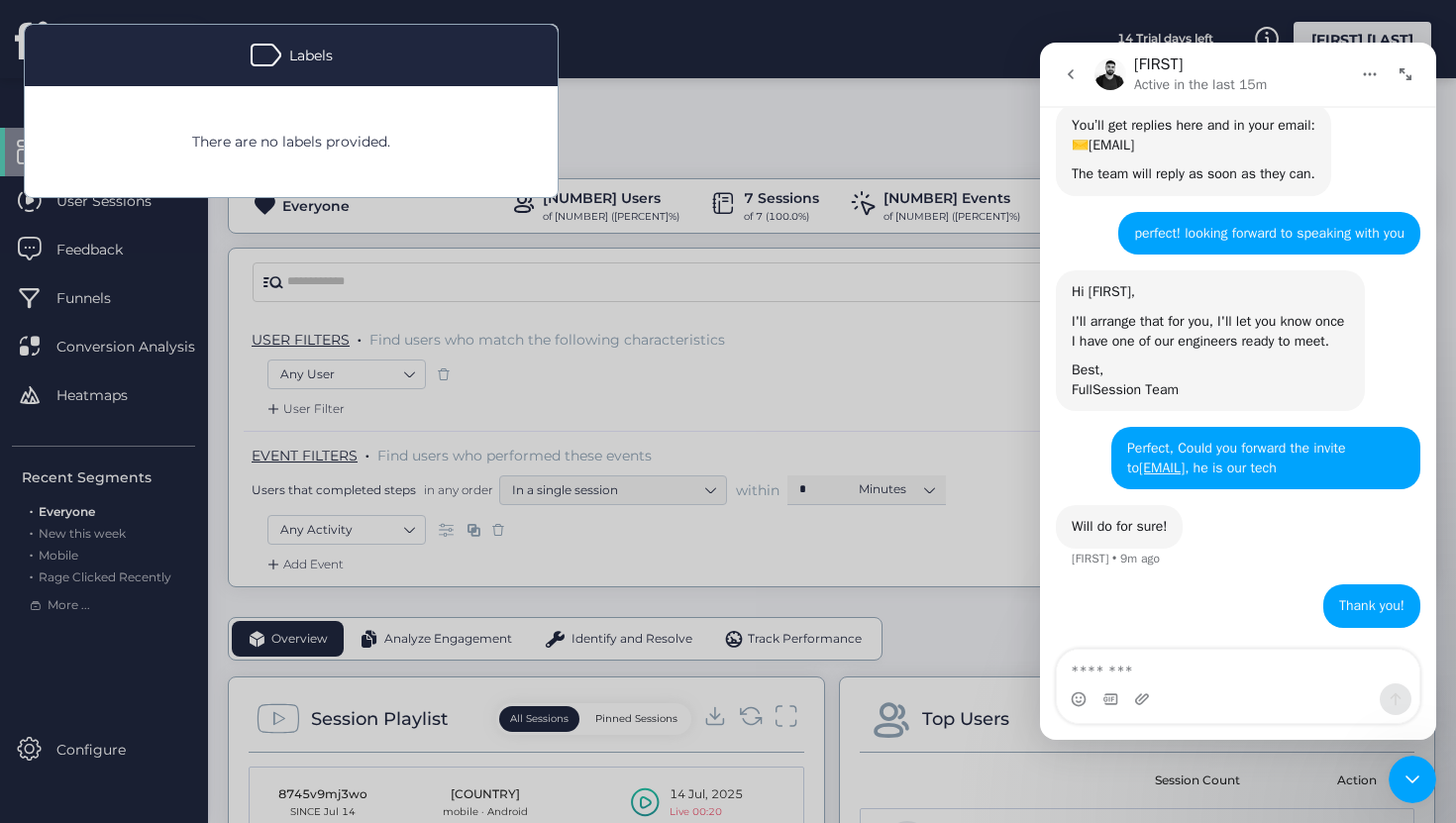 click on "There are no labels provided." at bounding box center (291, 142) 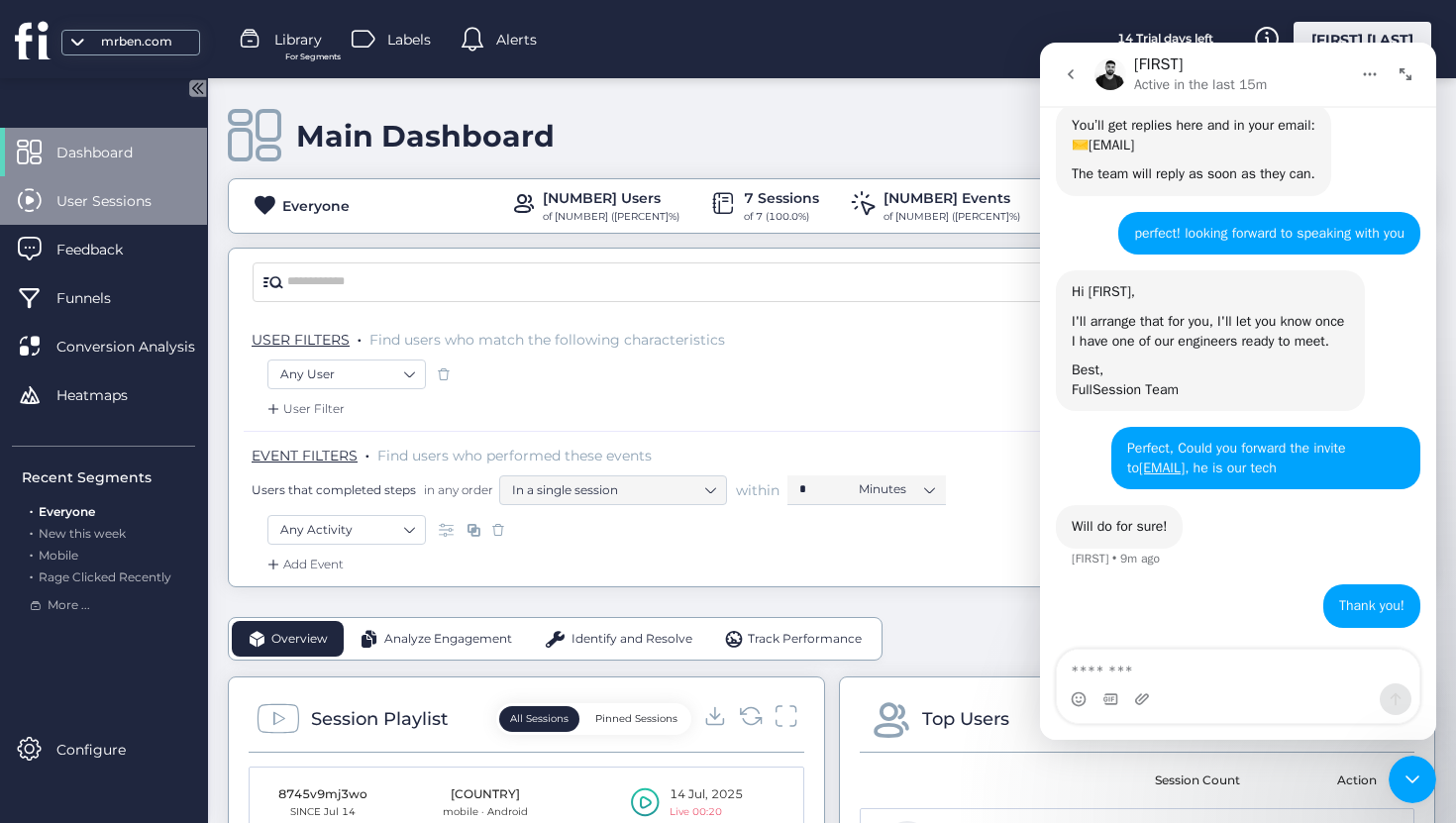click on "User Sessions" 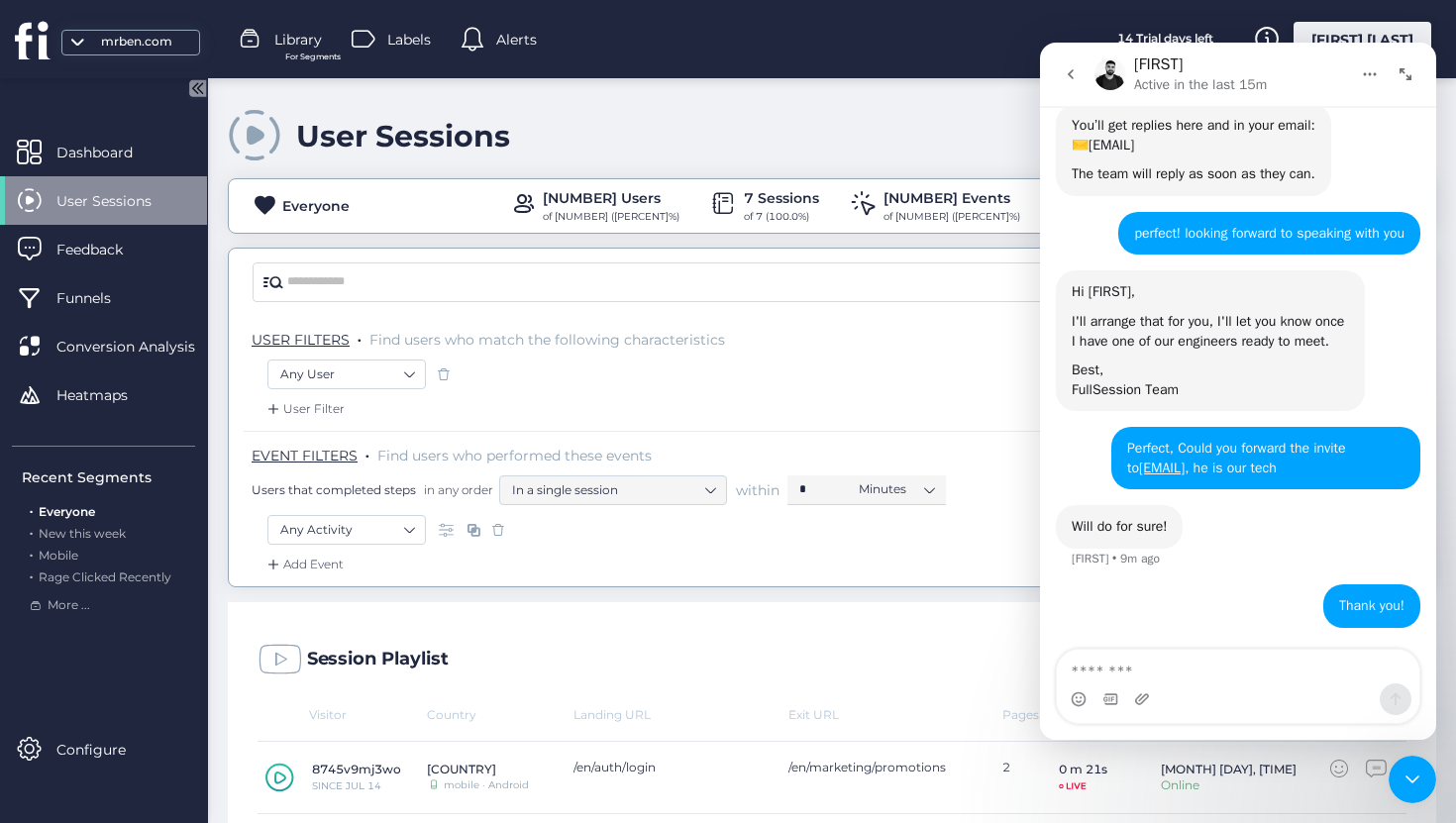 click 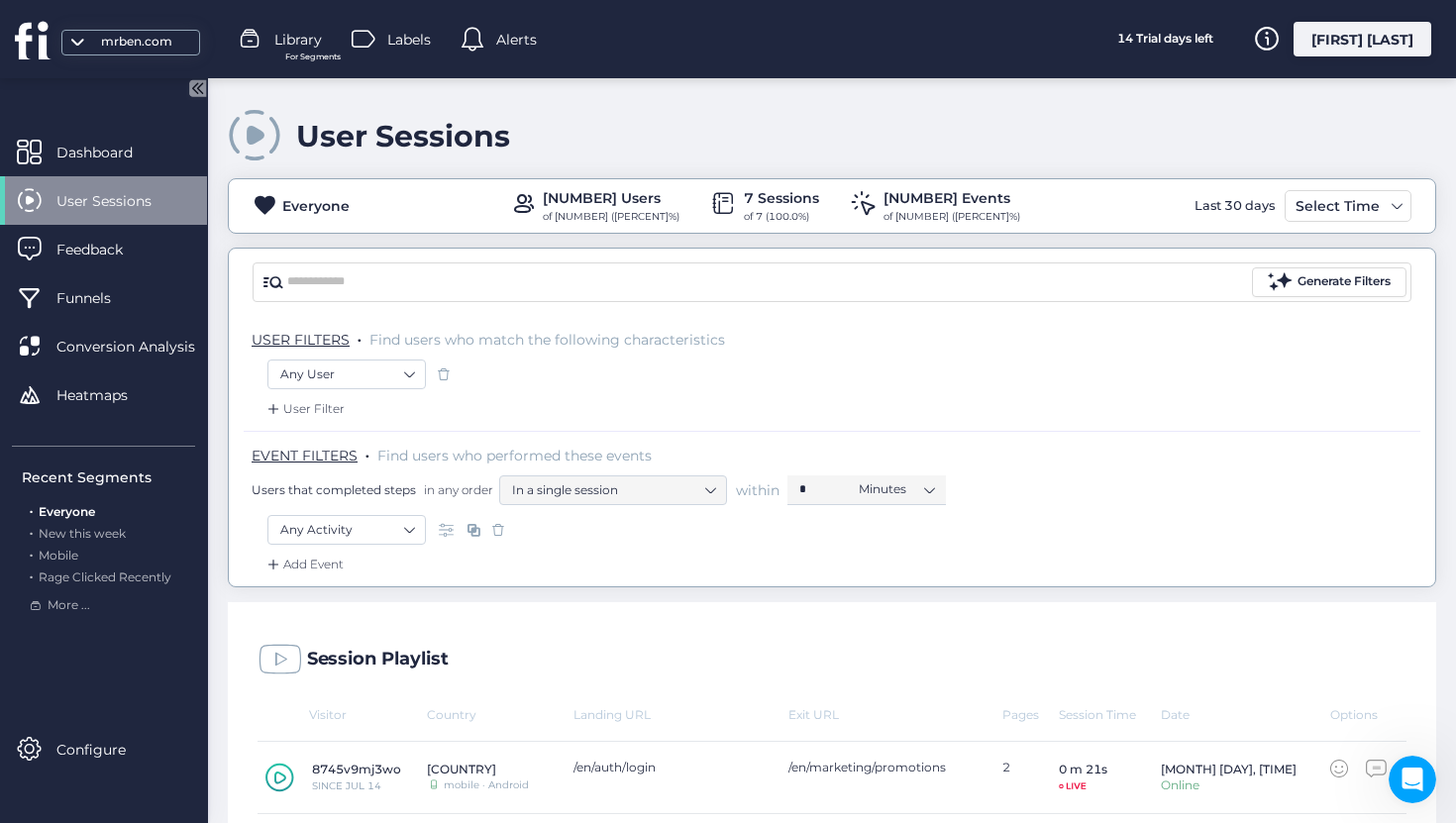 scroll, scrollTop: 0, scrollLeft: 0, axis: both 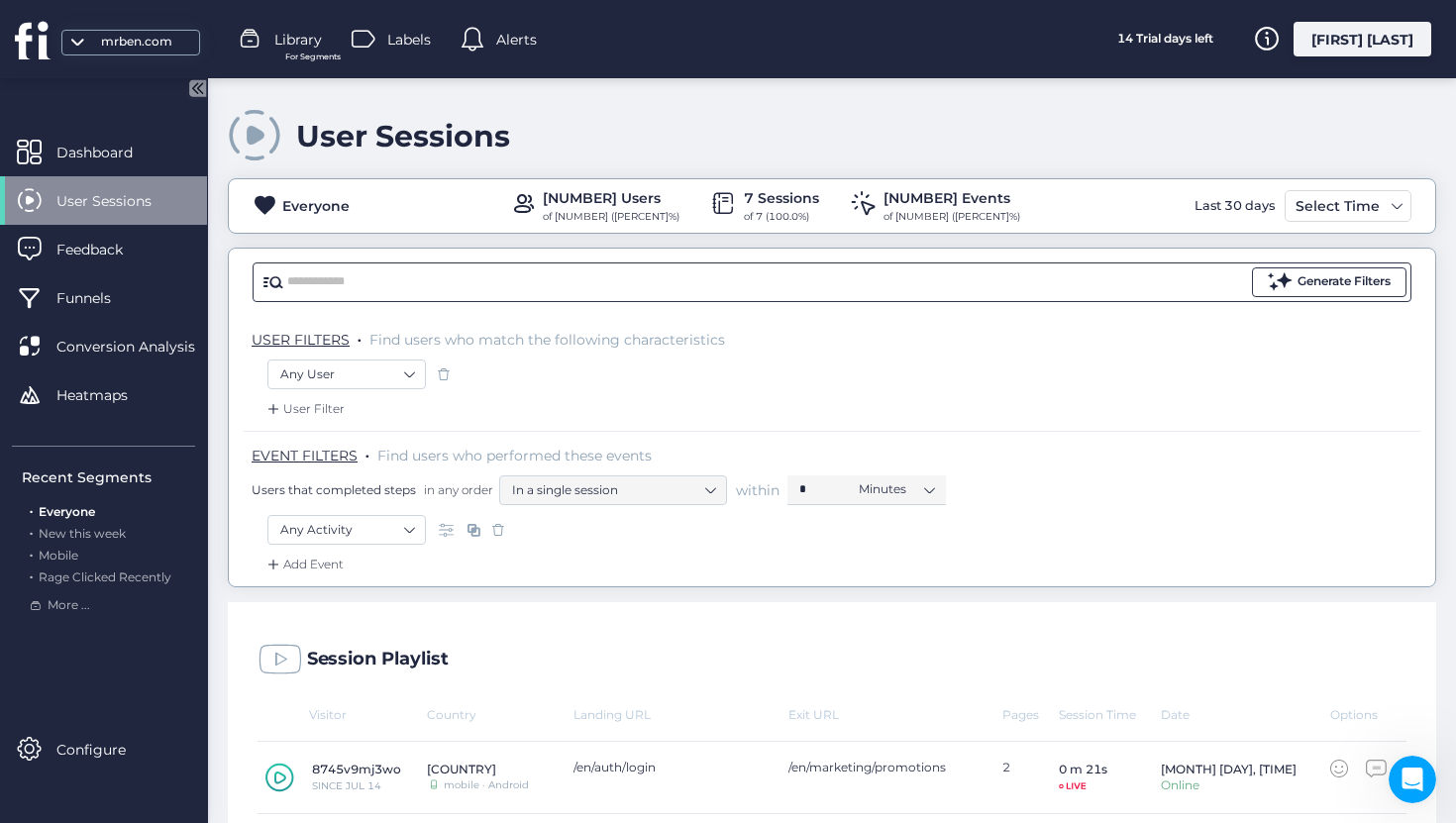 click on "Generate Filters" 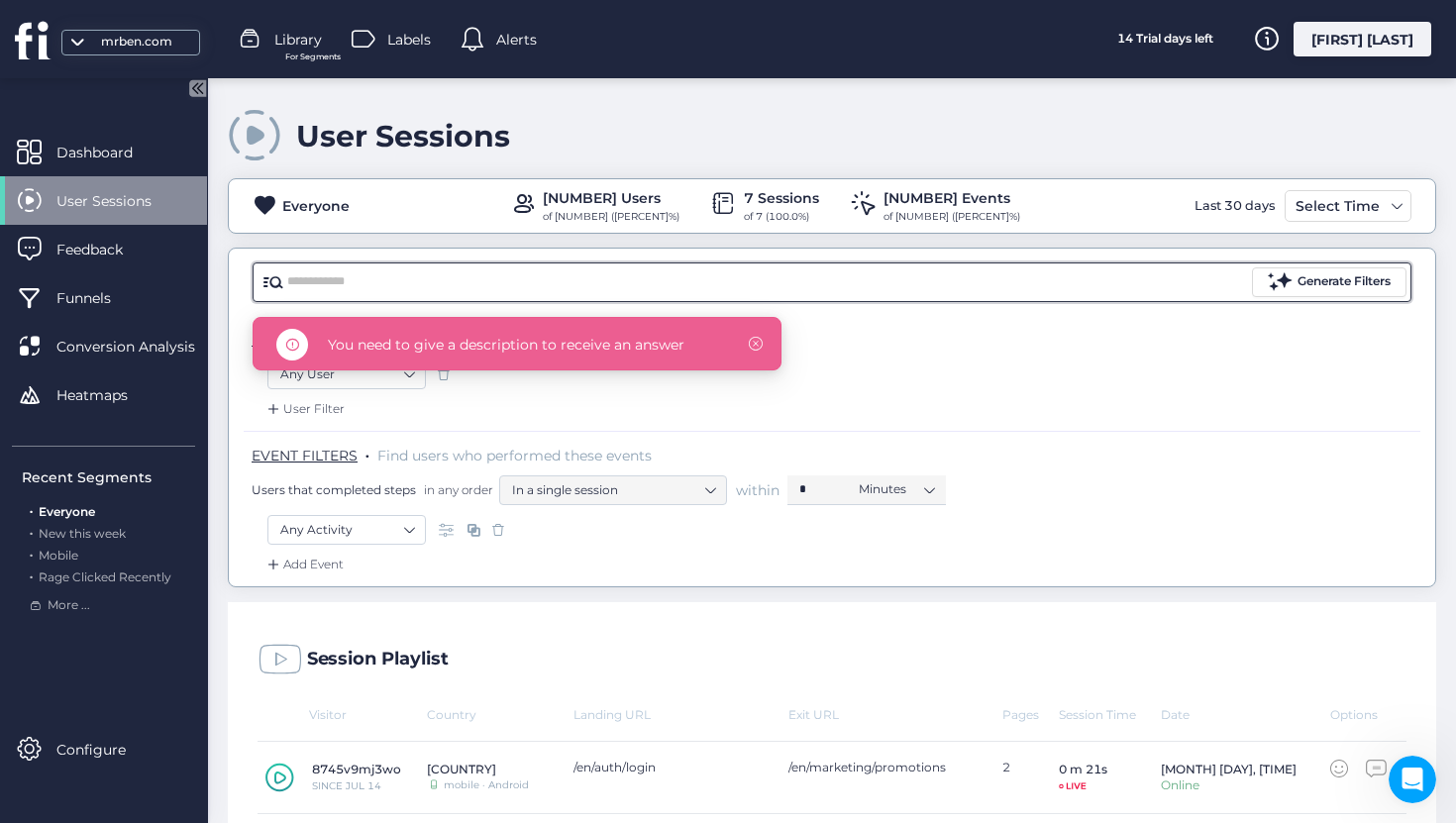 click on "You need to give a description to receive an answer" at bounding box center [517, 344] 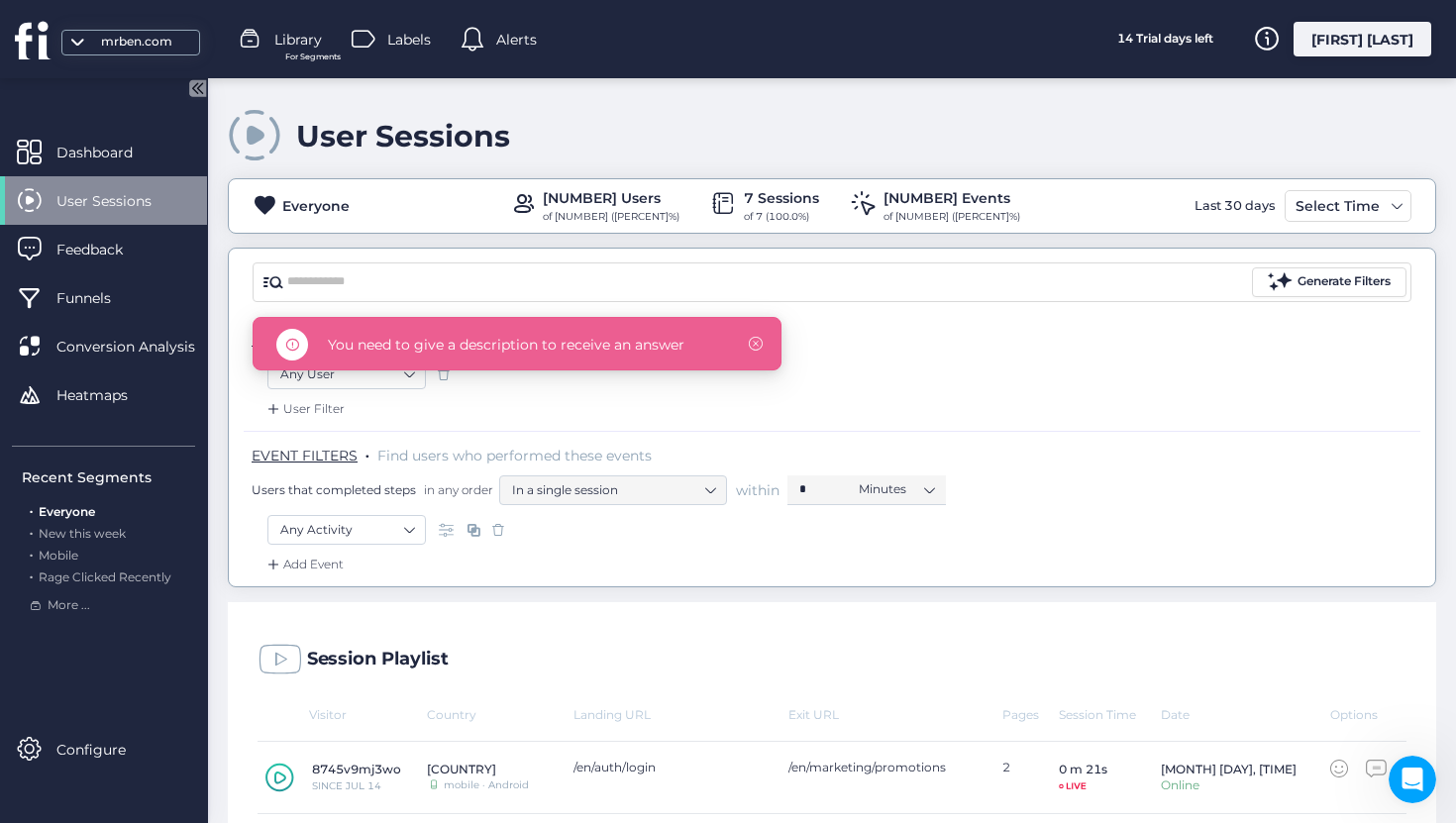 click at bounding box center (756, 344) 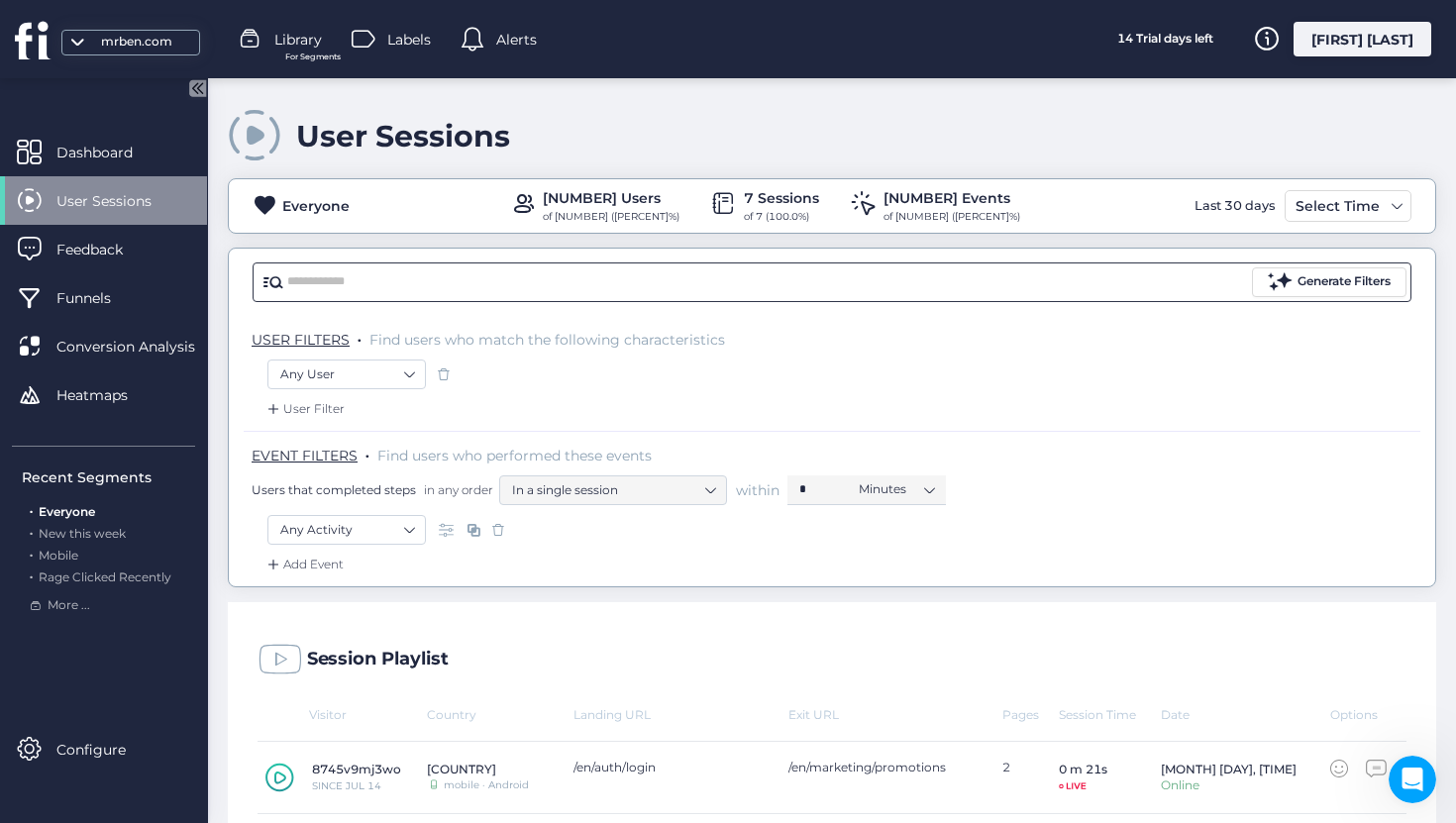 click at bounding box center (768, 282) 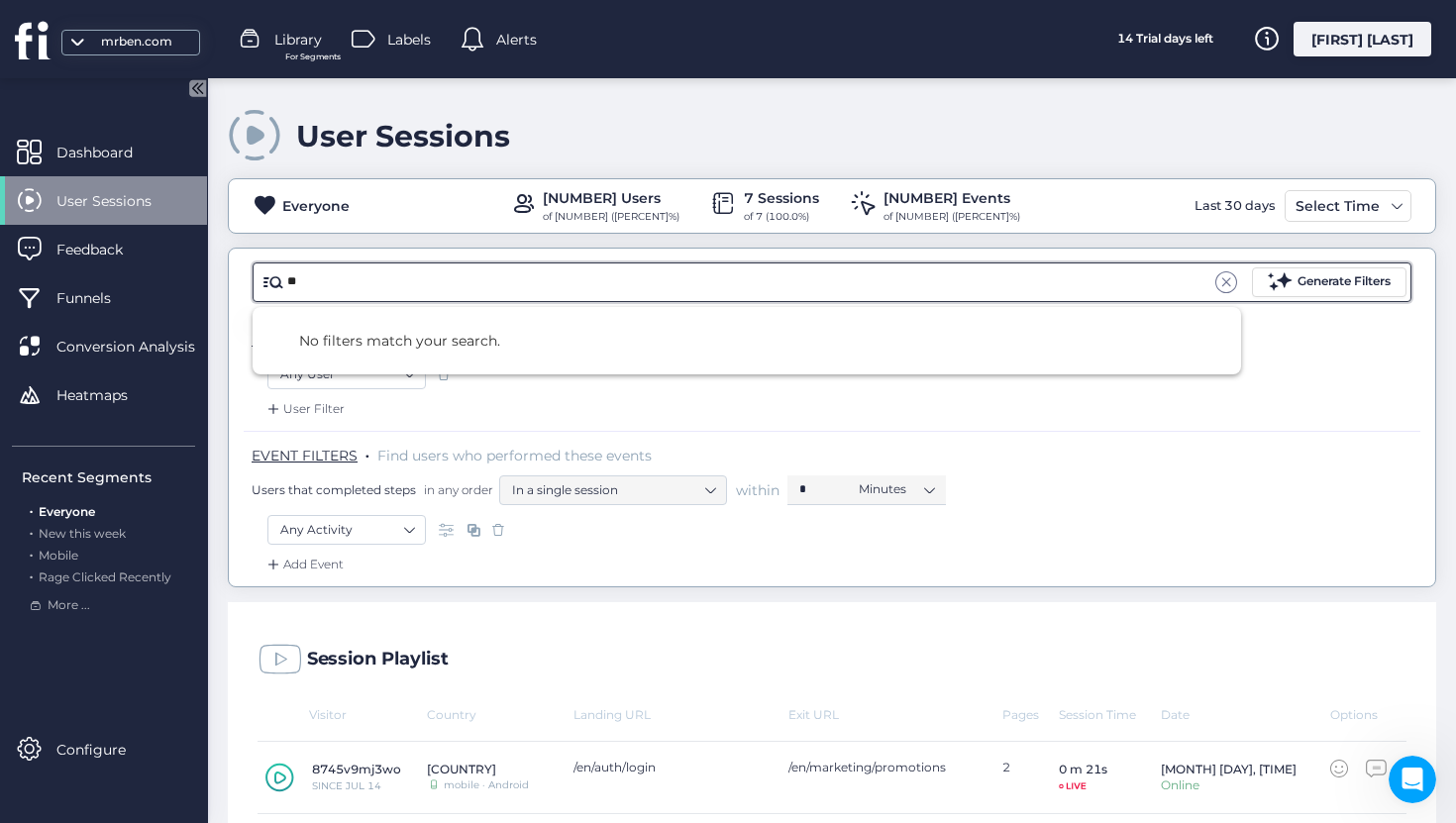 type on "*" 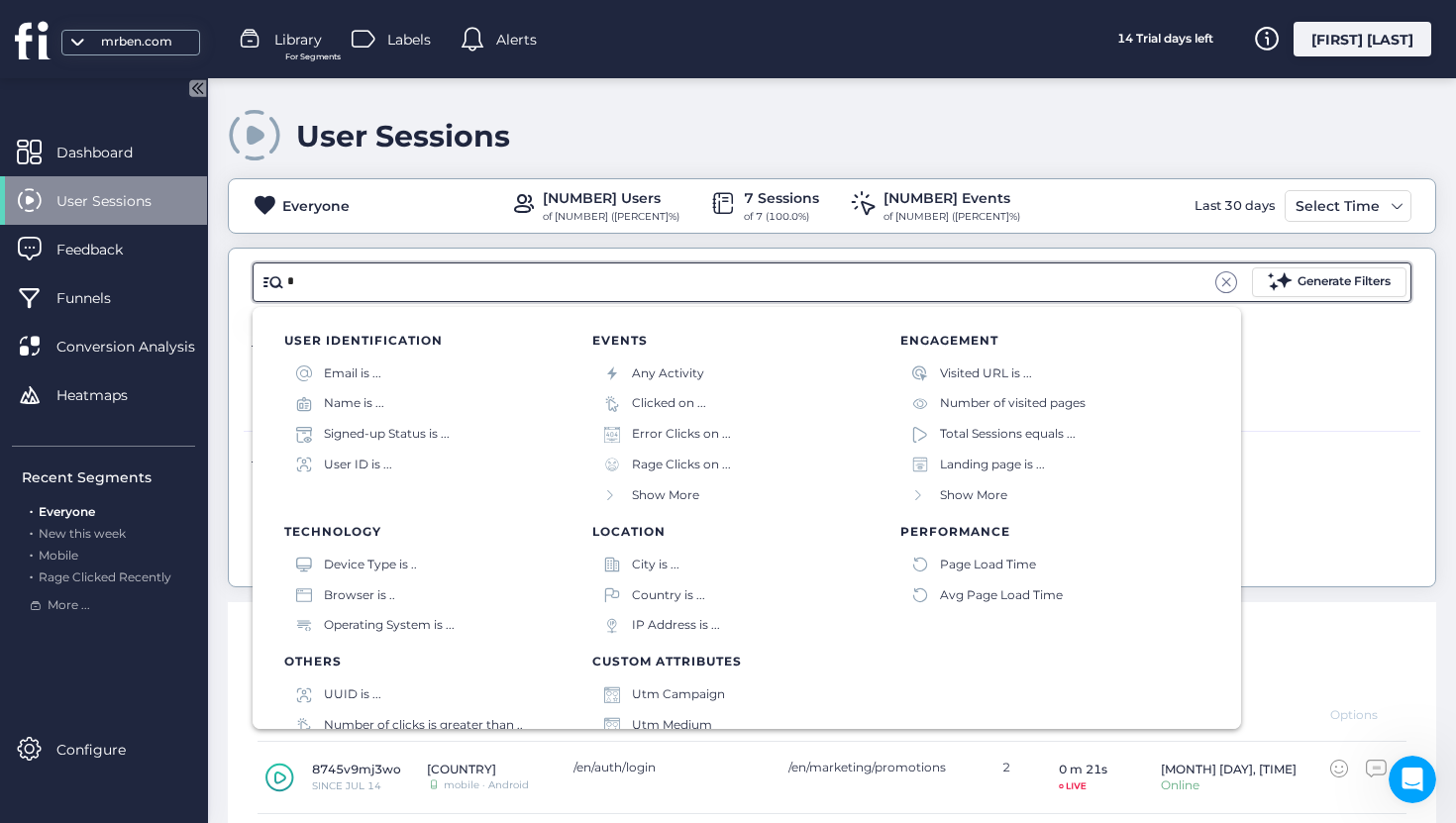 type 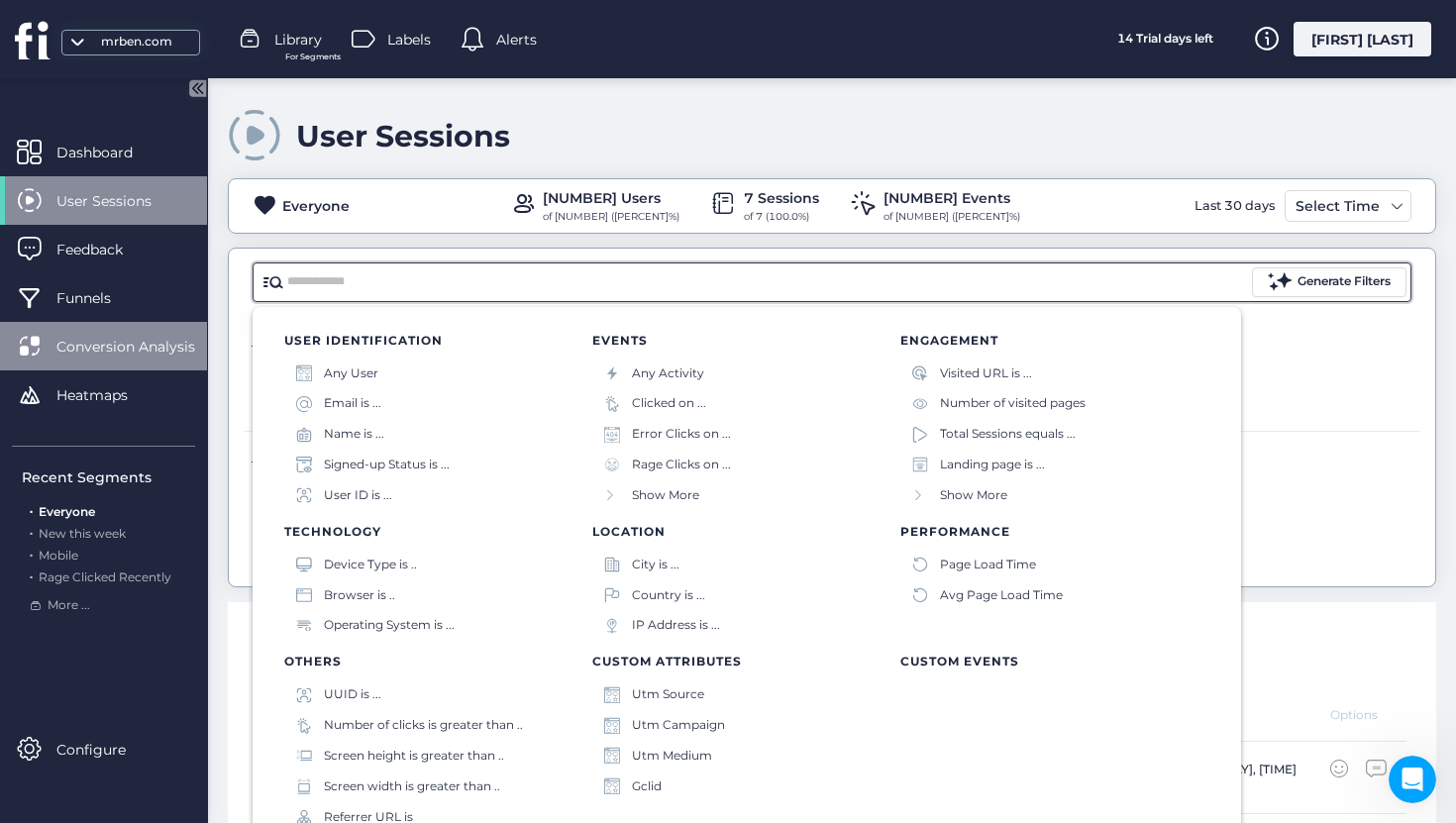 click on "Conversion Analysis" 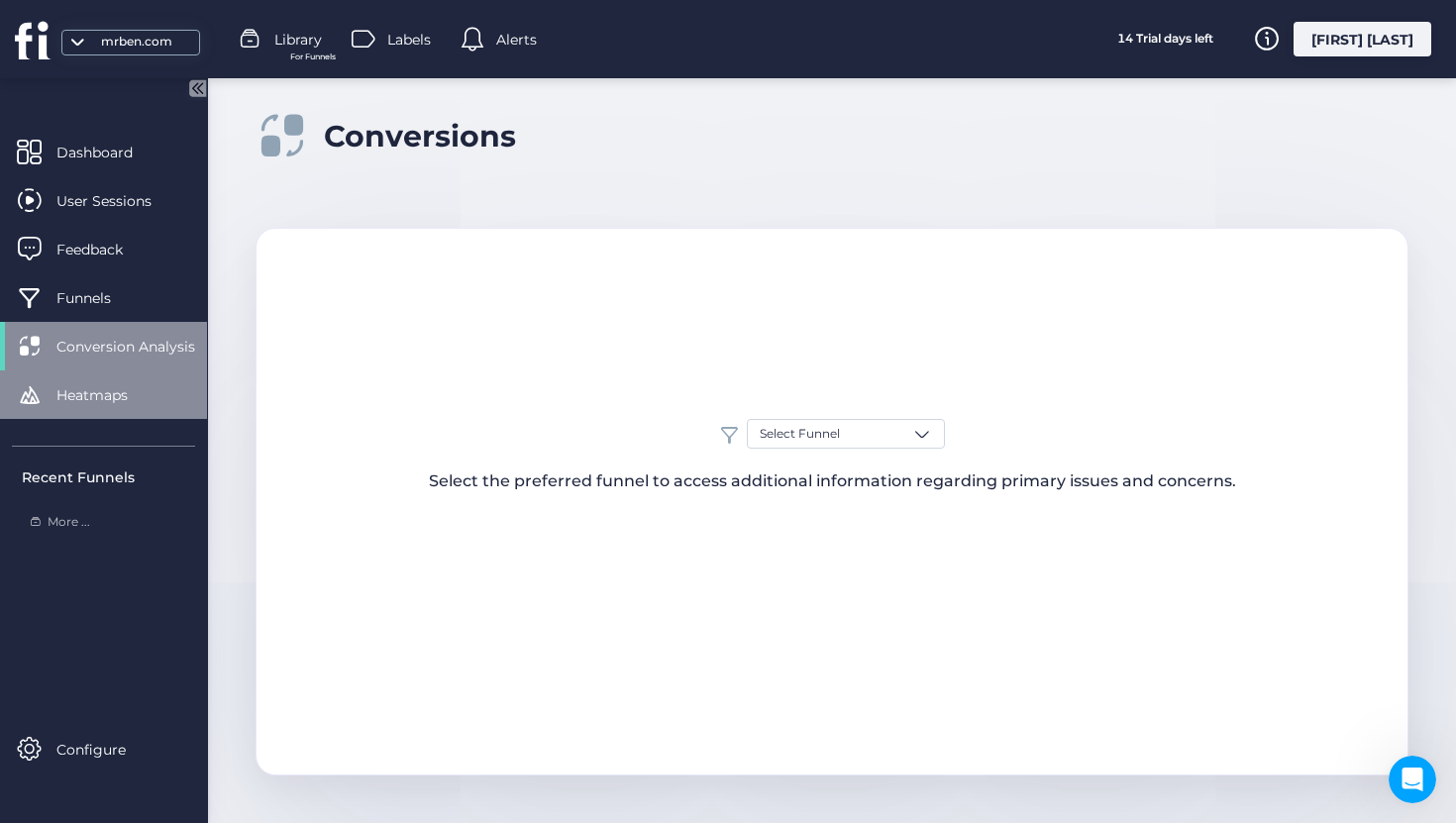 click on "Heatmaps" 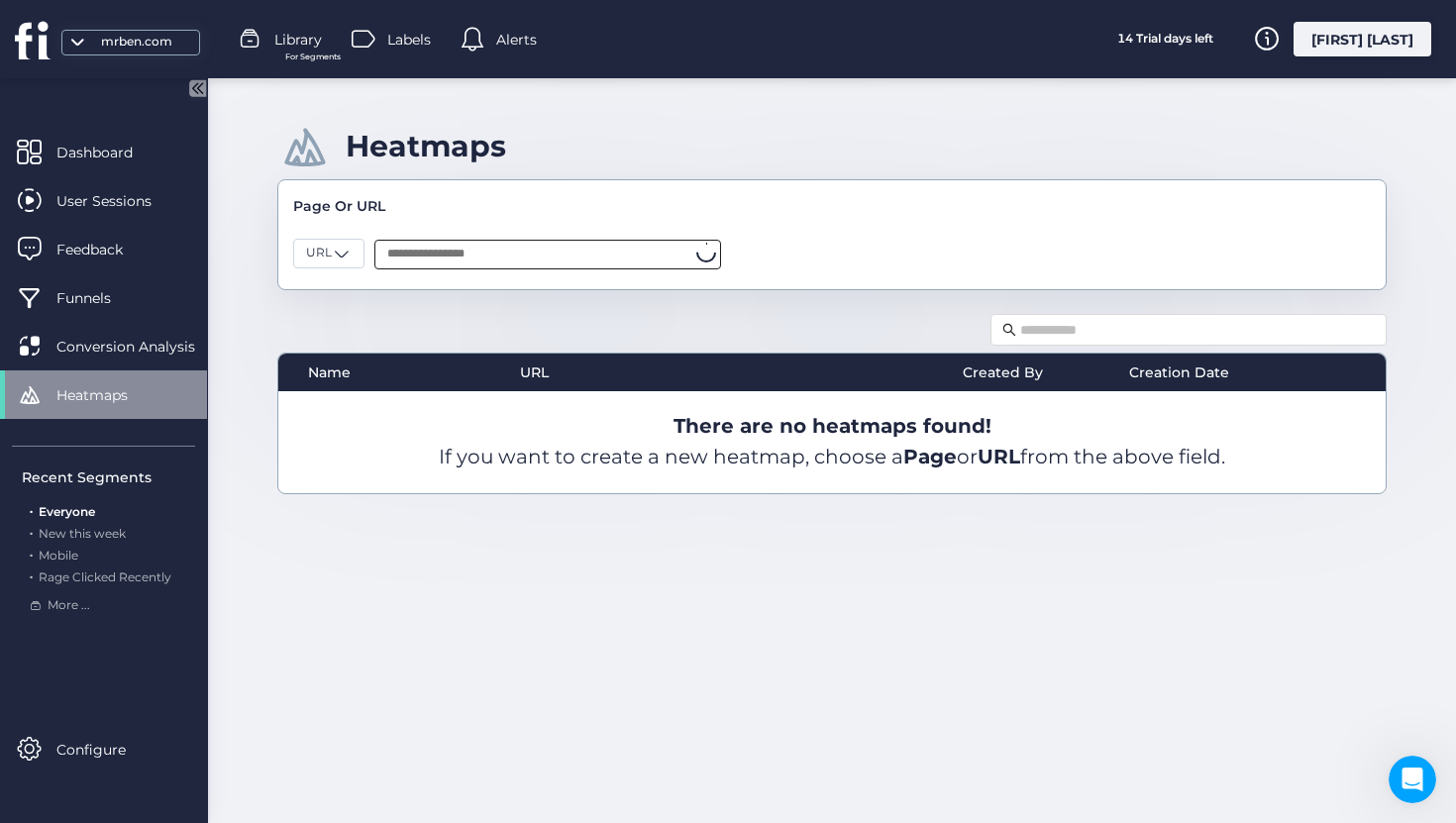 click 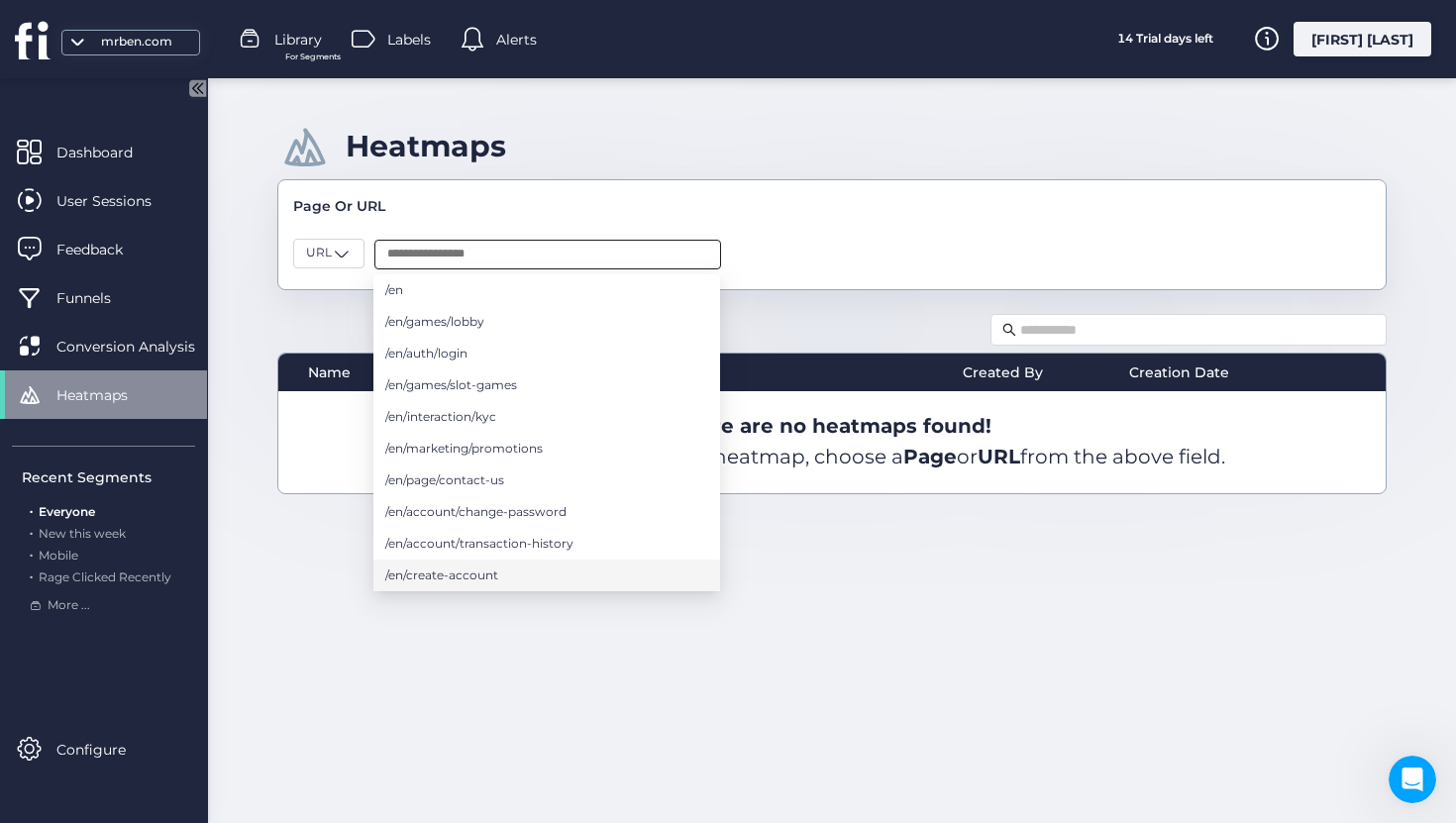 click on "/en/create-account" at bounding box center [442, 575] 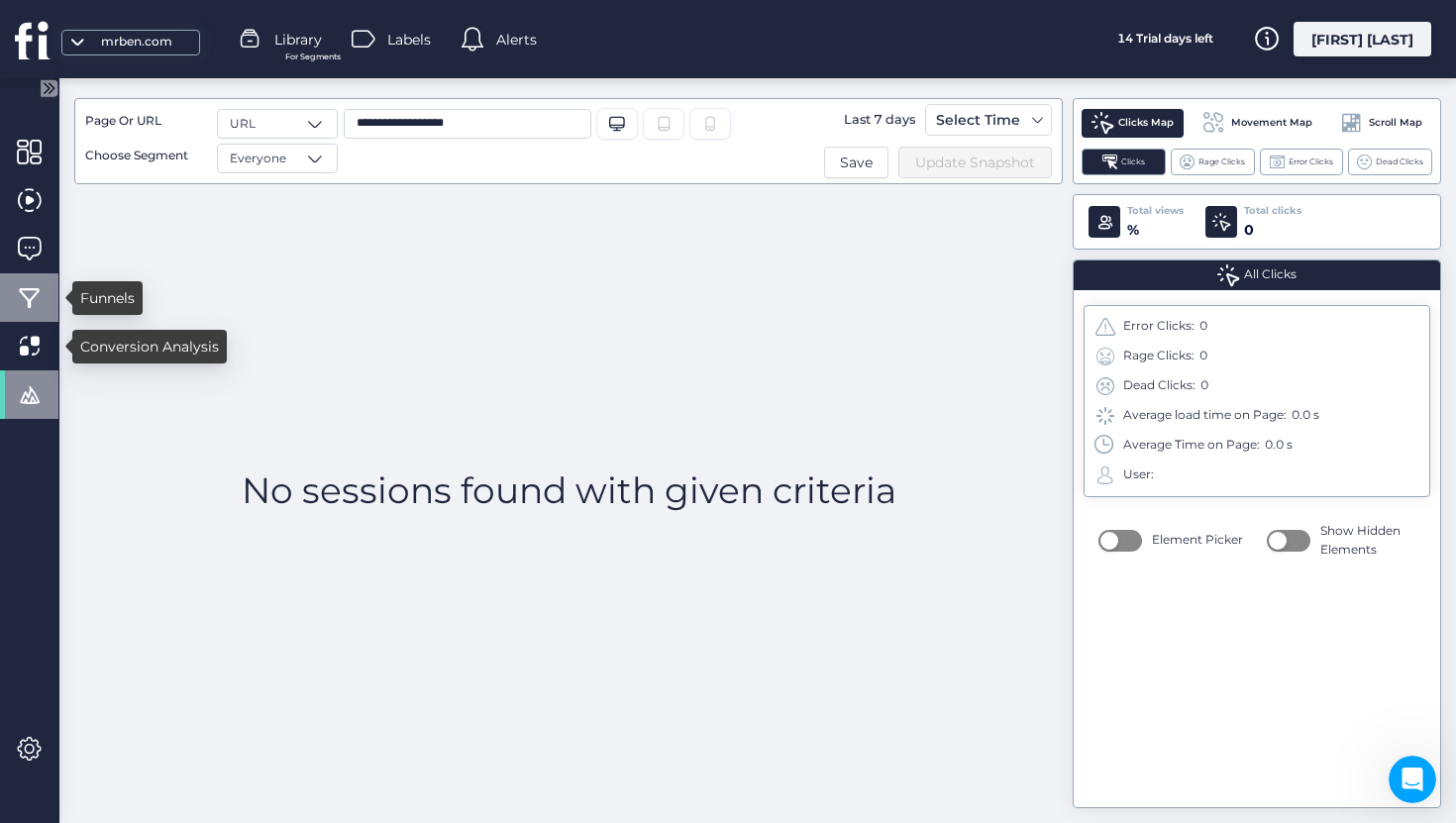 click 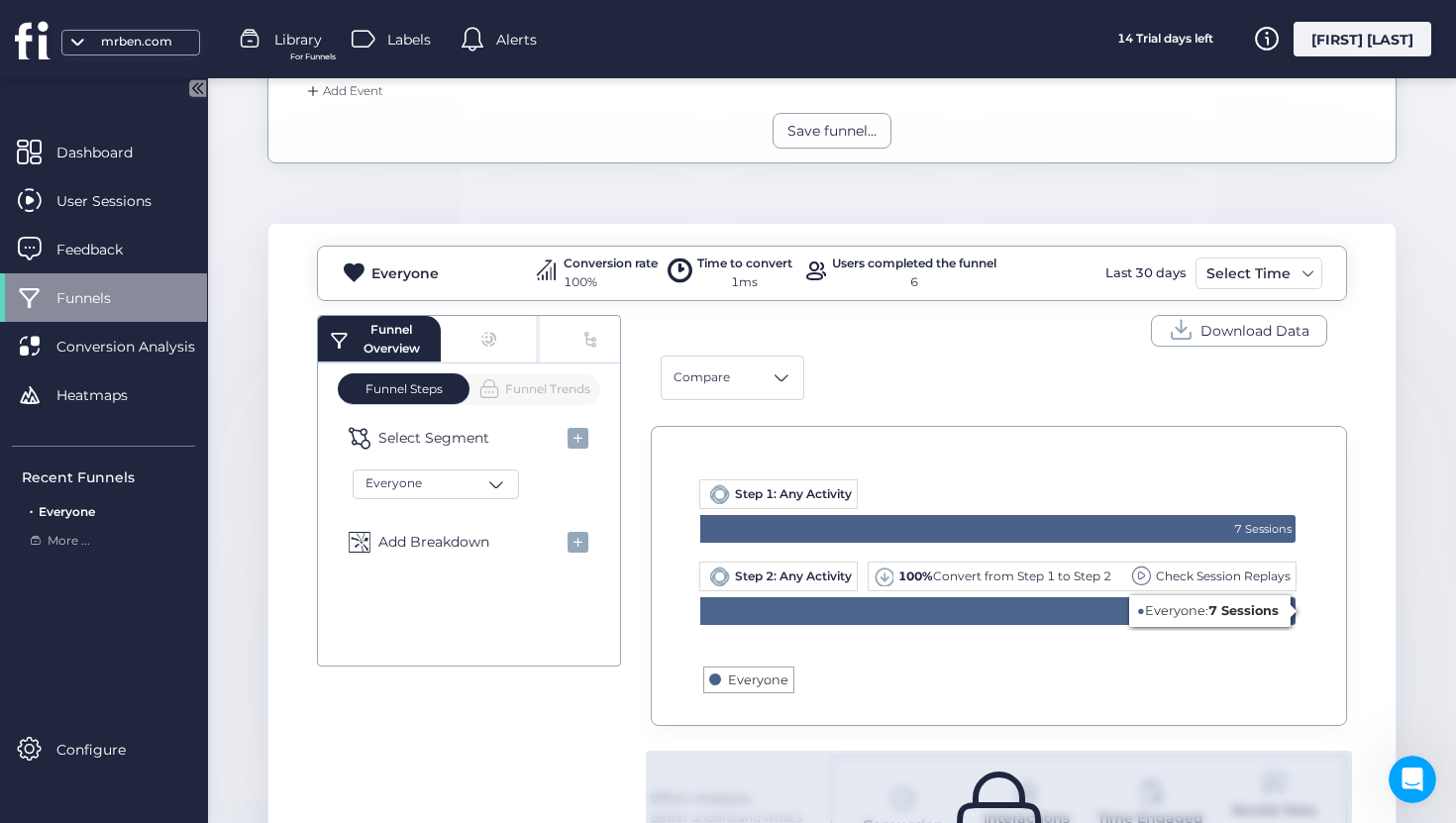 scroll, scrollTop: 236, scrollLeft: 0, axis: vertical 